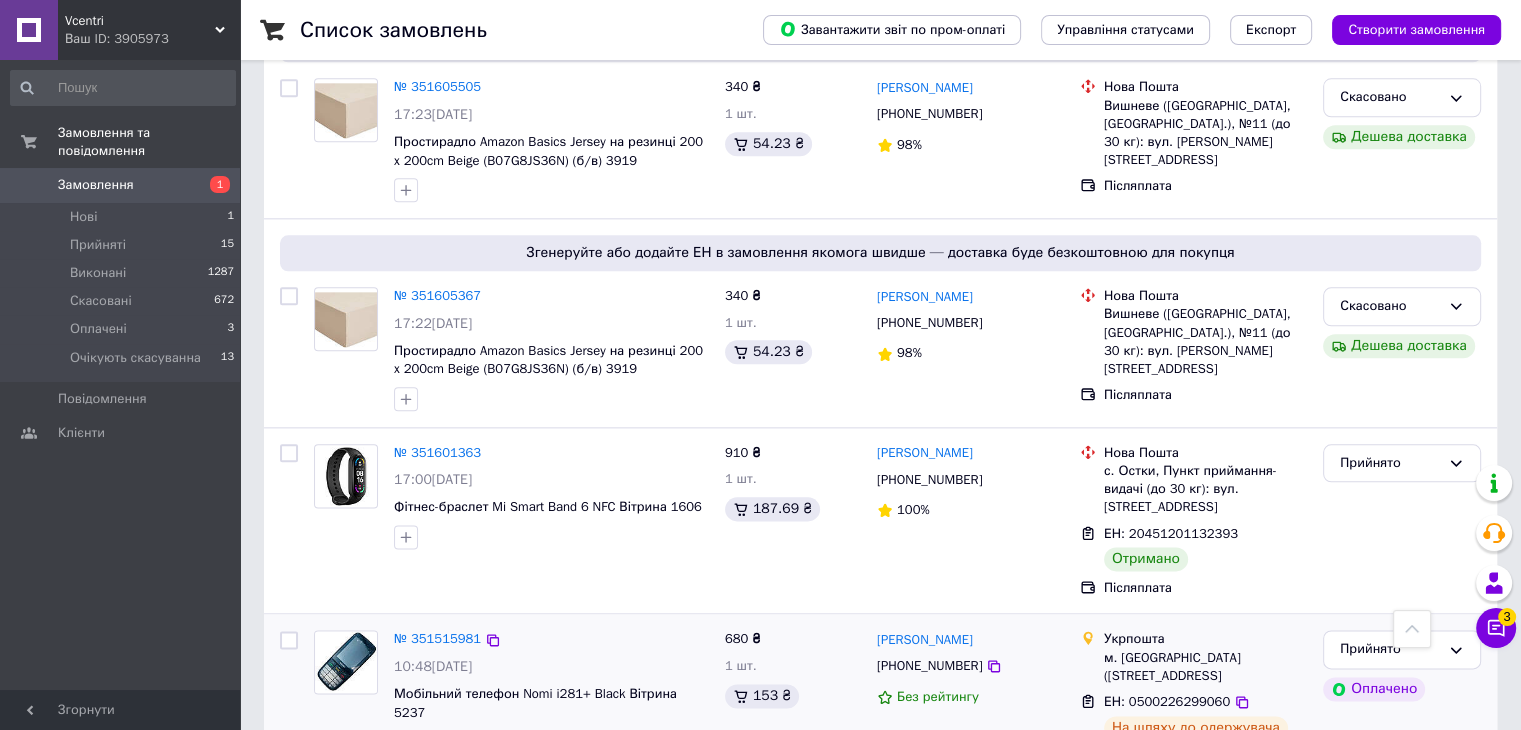 scroll, scrollTop: 2400, scrollLeft: 0, axis: vertical 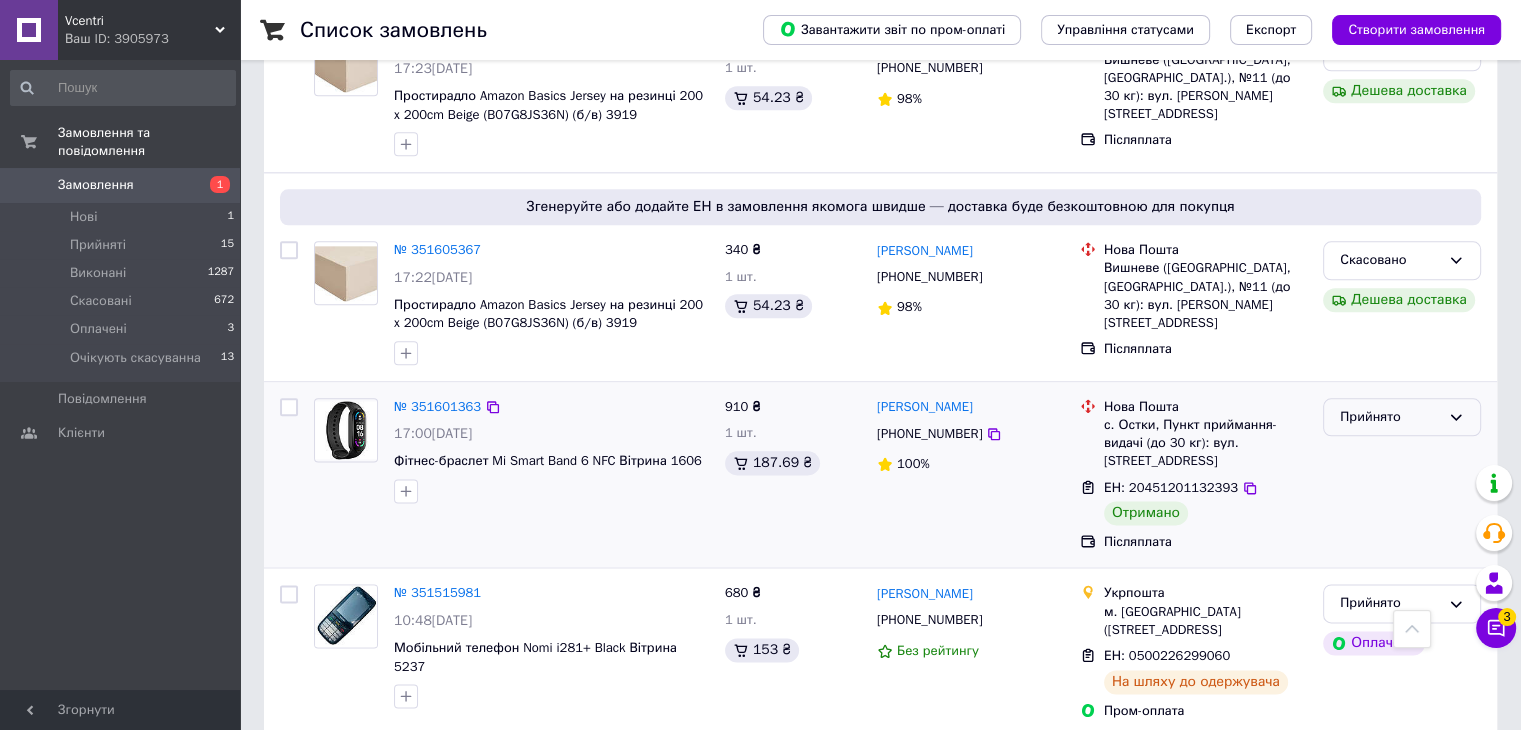 click on "Прийнято" at bounding box center (1402, 417) 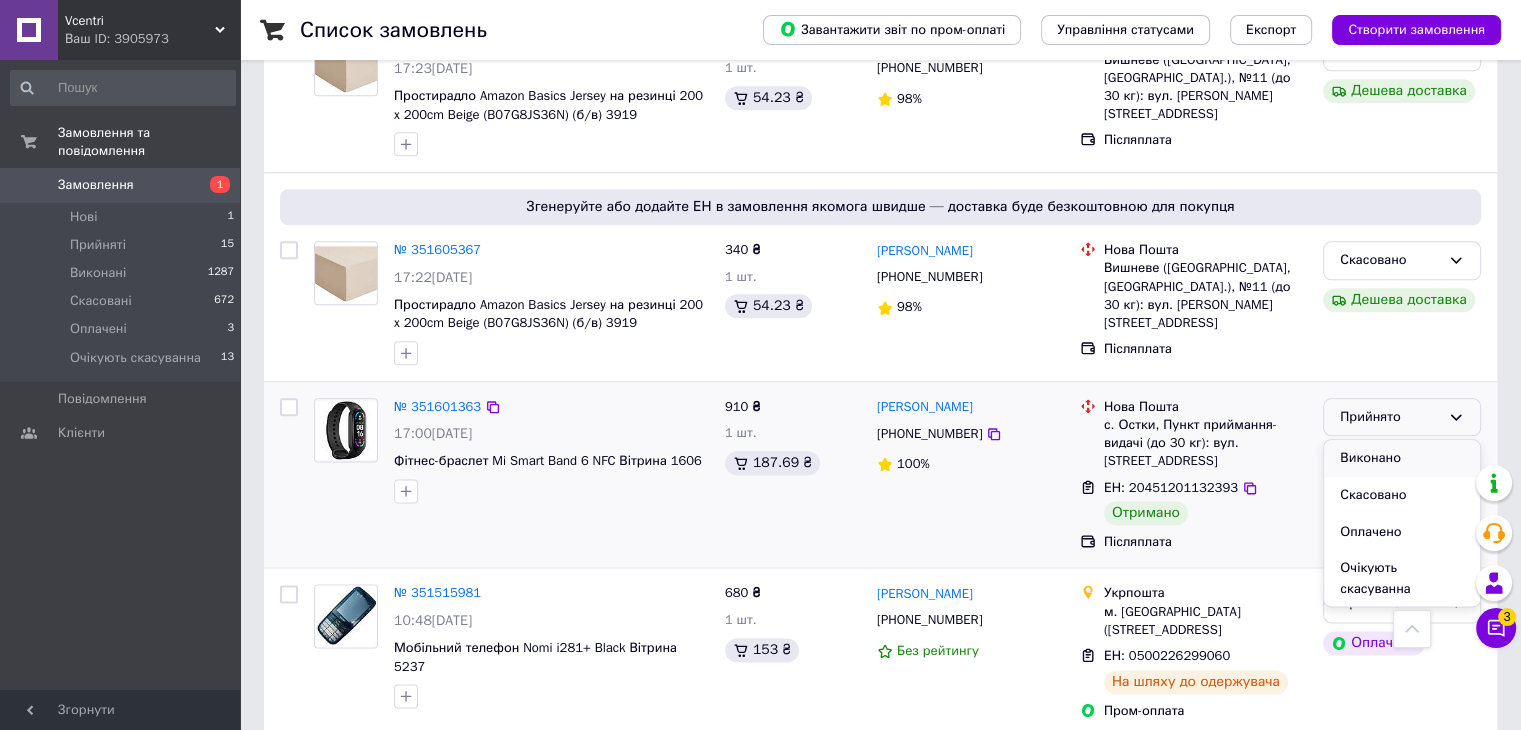 click on "Виконано" at bounding box center (1402, 458) 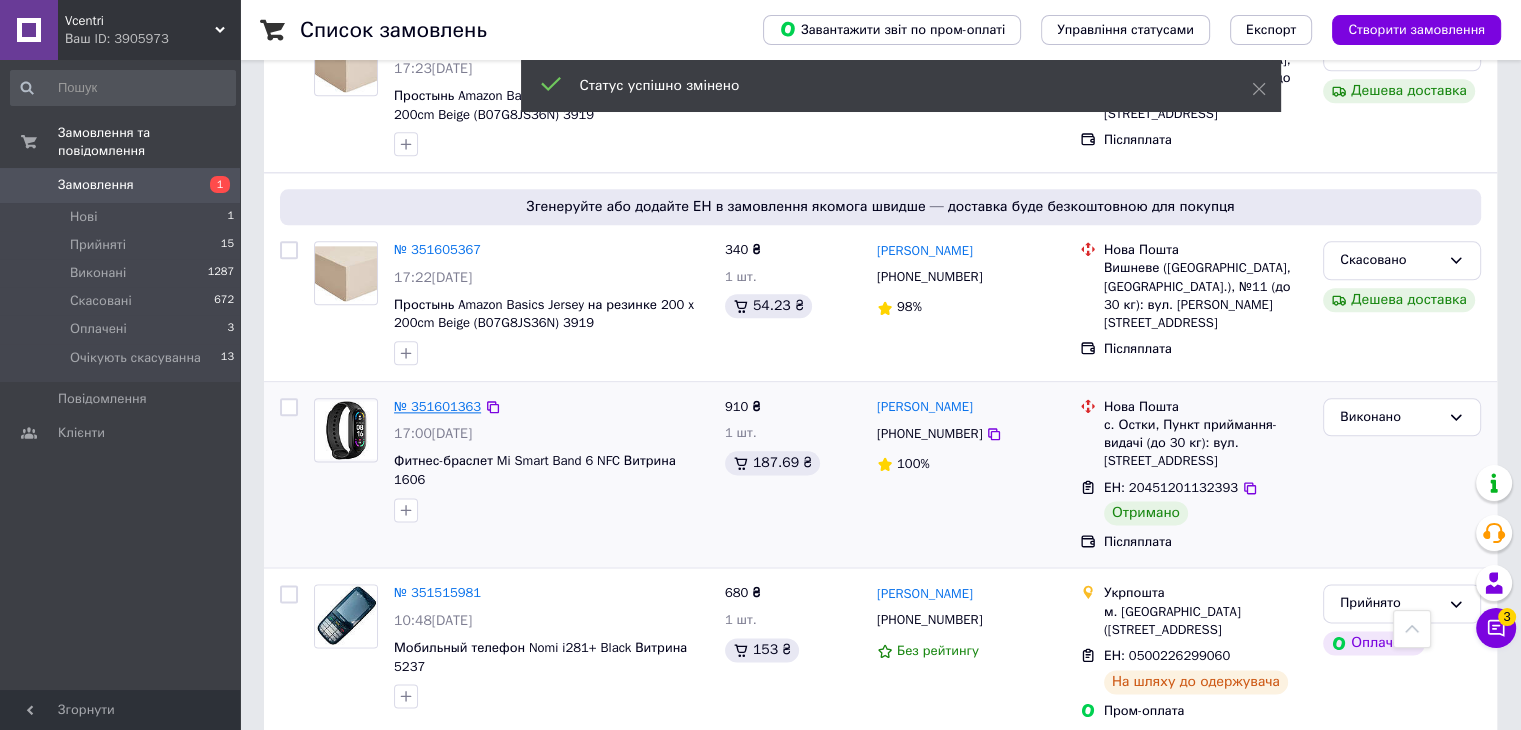 click on "№ 351601363" at bounding box center (437, 406) 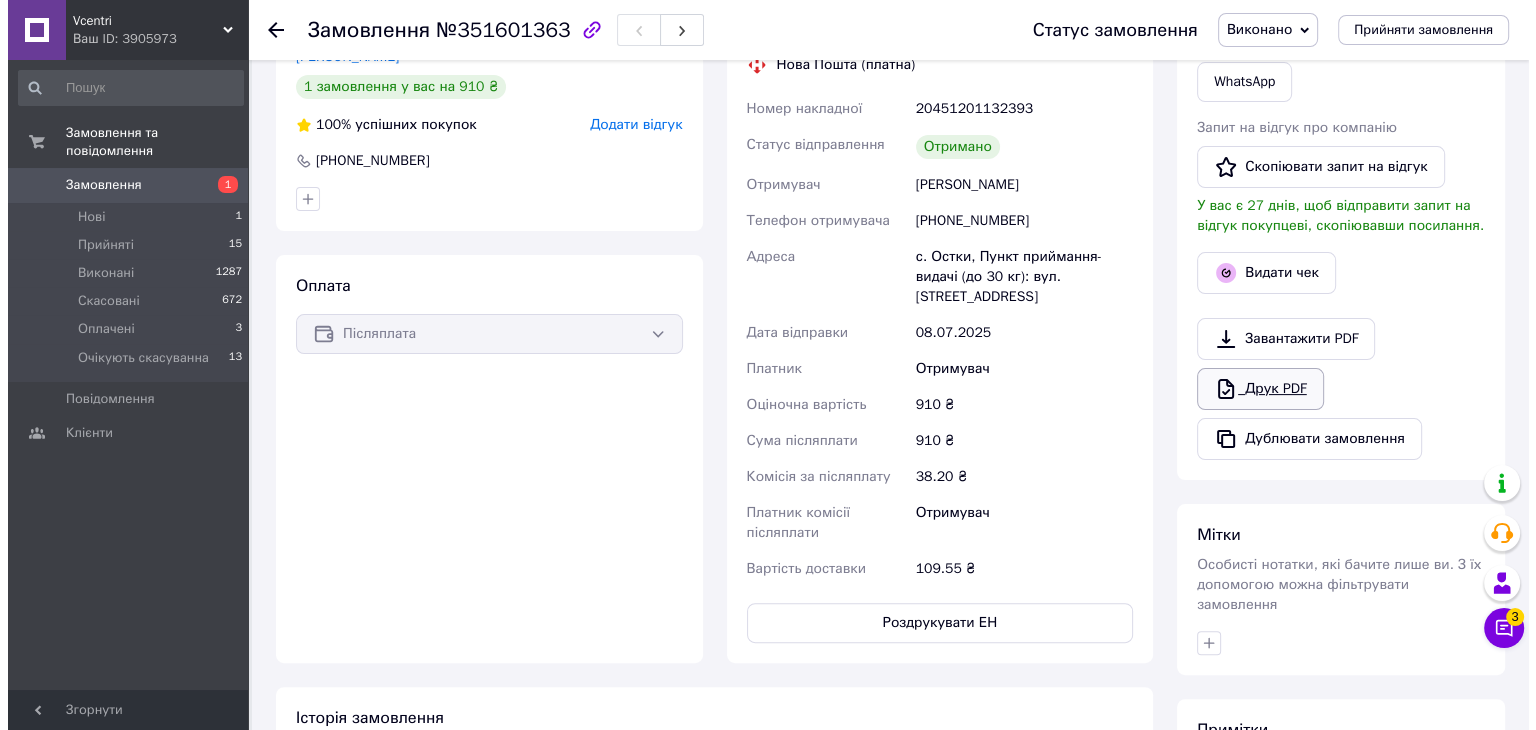 scroll, scrollTop: 441, scrollLeft: 0, axis: vertical 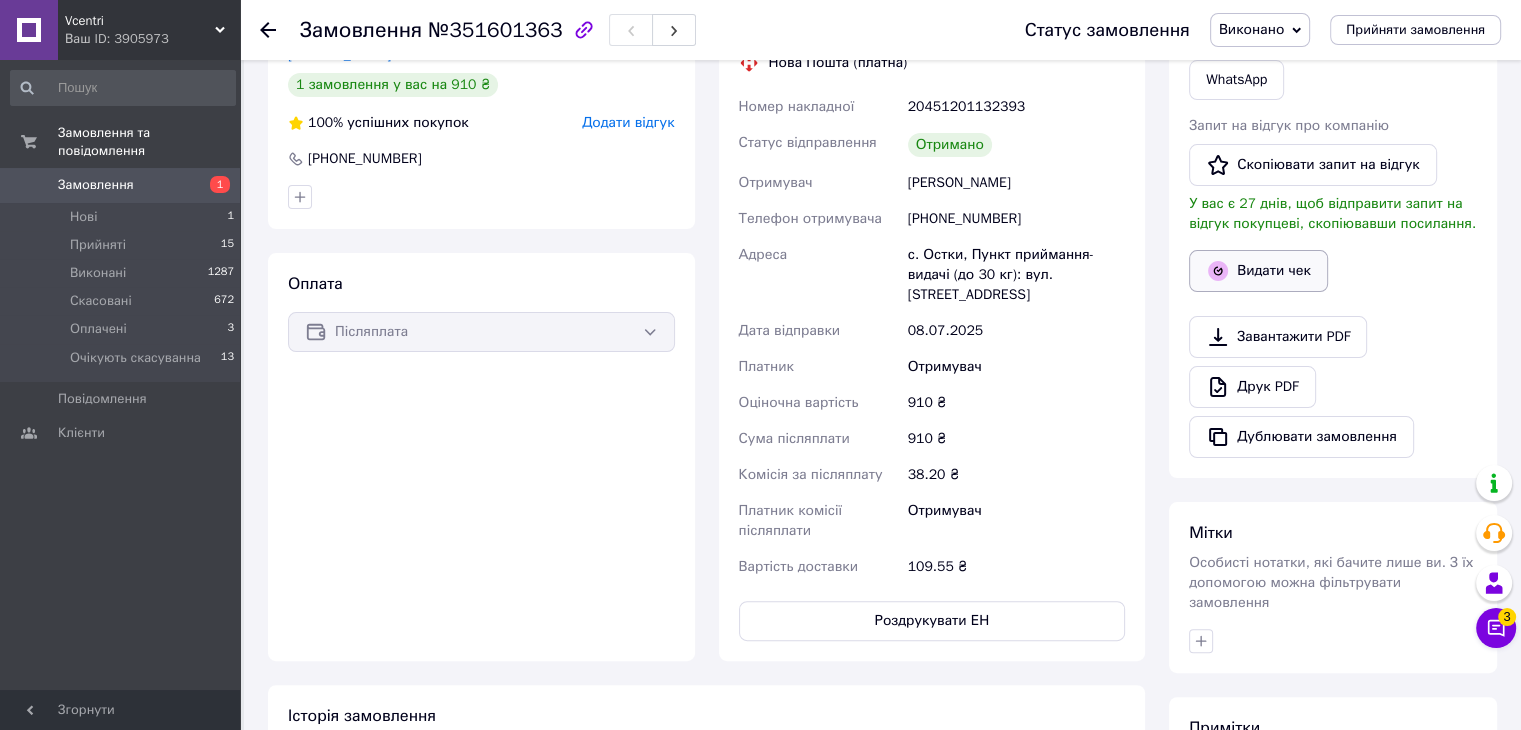 click on "Видати чек" at bounding box center [1258, 271] 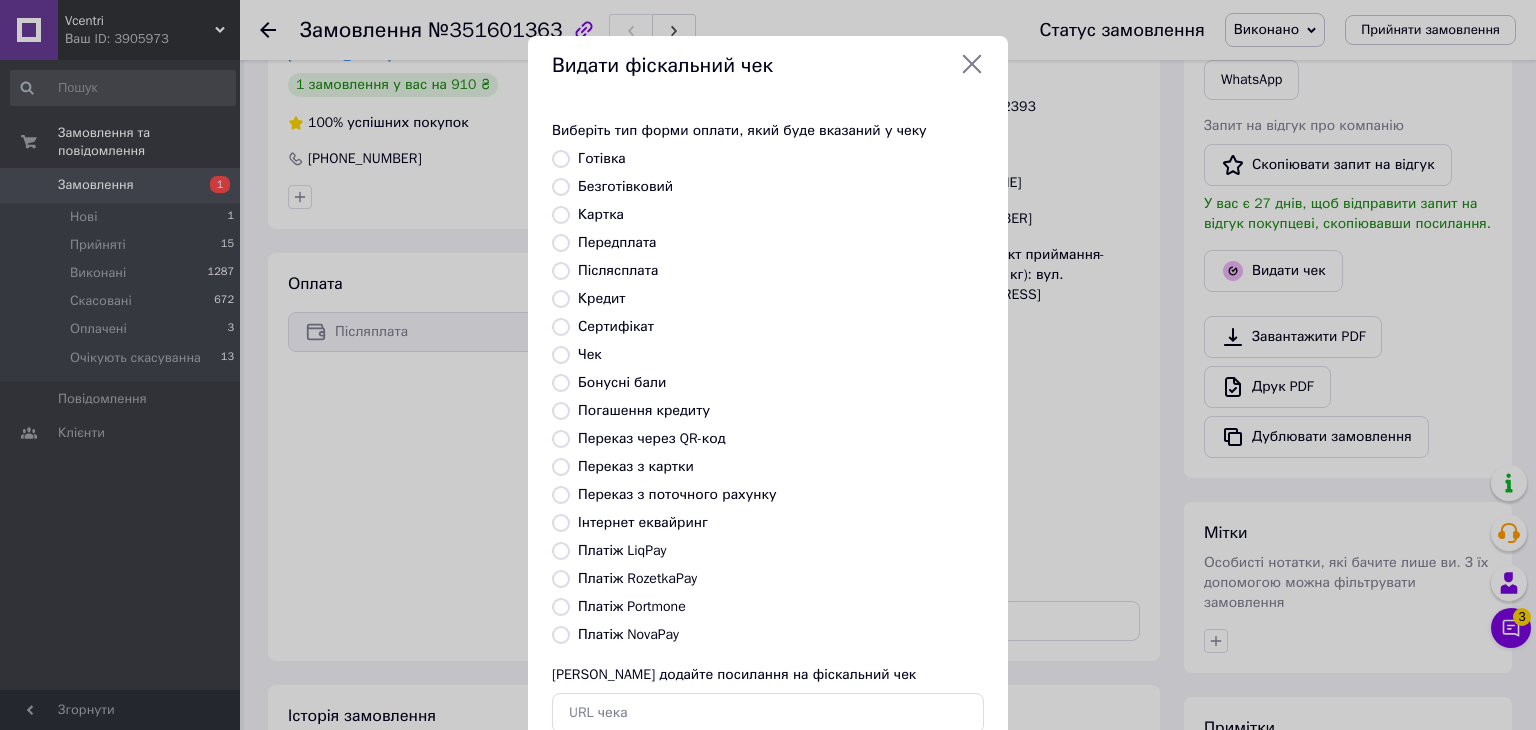 drag, startPoint x: 553, startPoint y: 269, endPoint x: 572, endPoint y: 272, distance: 19.235384 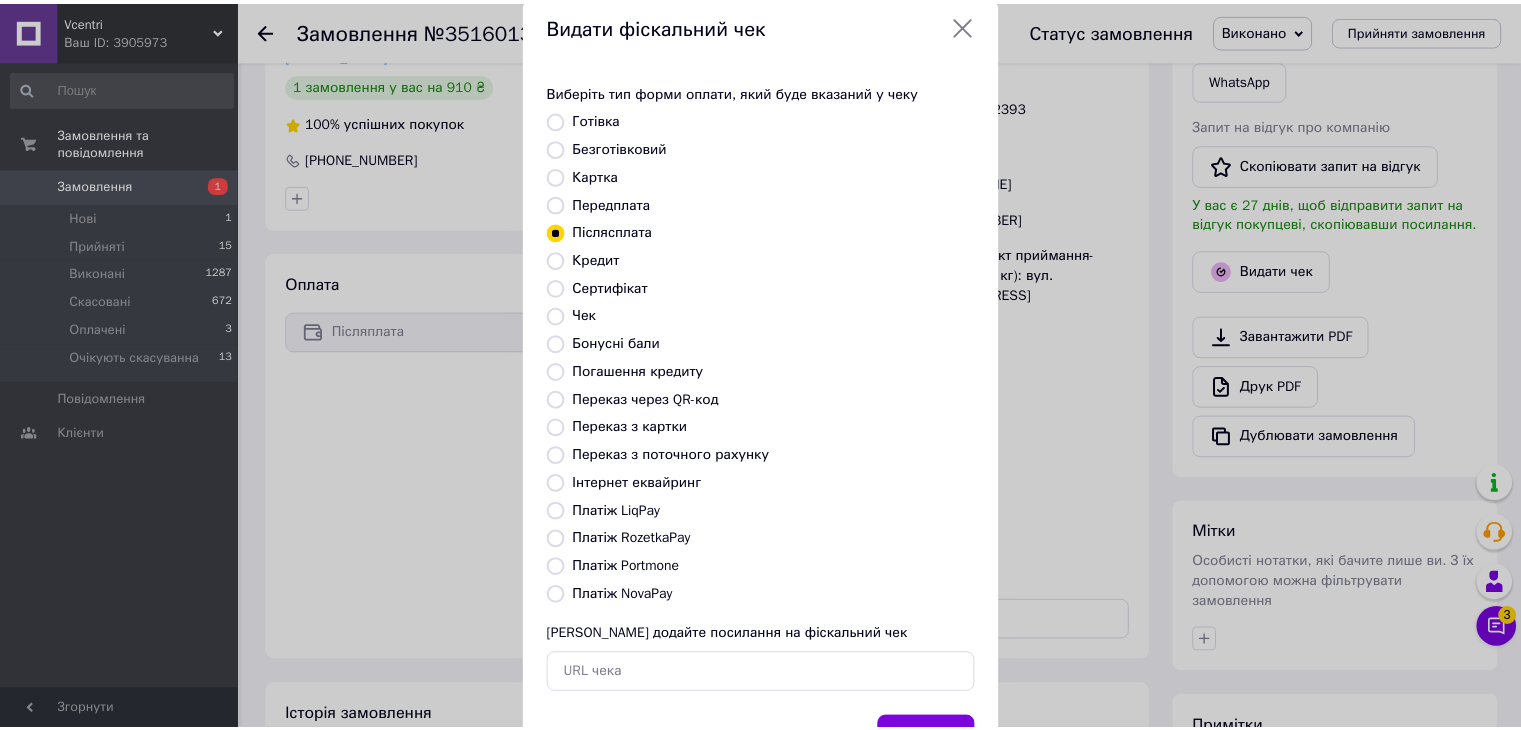 scroll, scrollTop: 128, scrollLeft: 0, axis: vertical 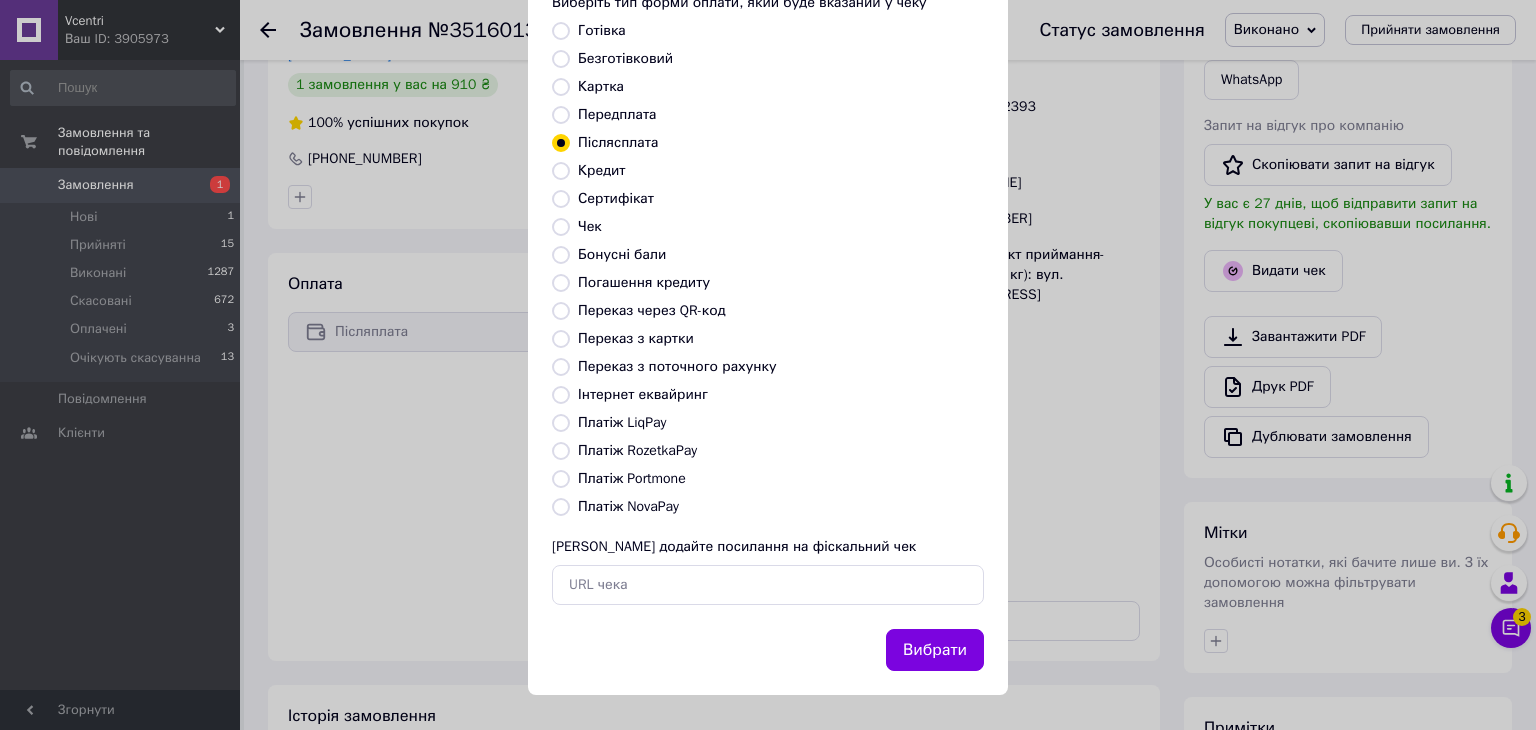 click on "Вибрати" at bounding box center (935, 650) 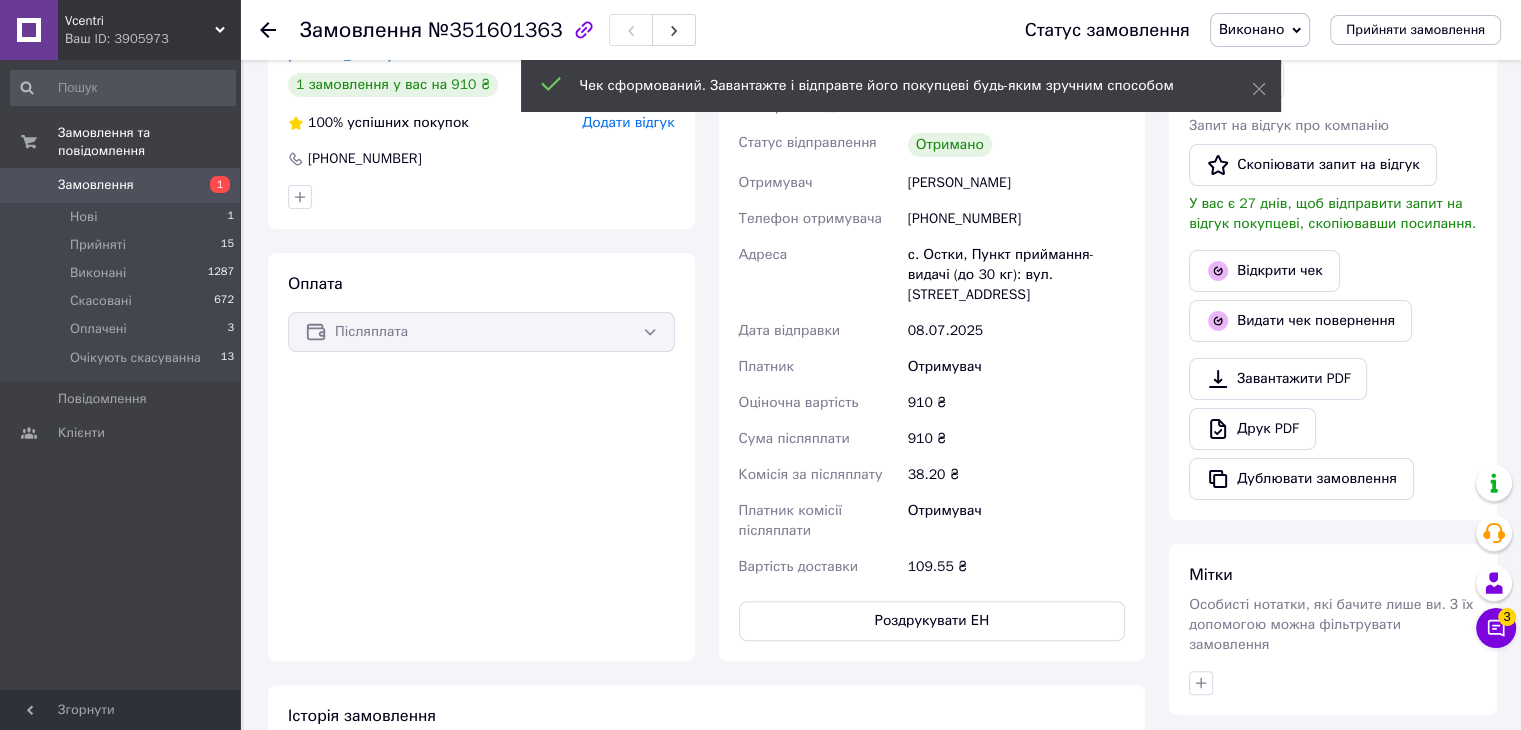 click on "Замовлення" at bounding box center (96, 185) 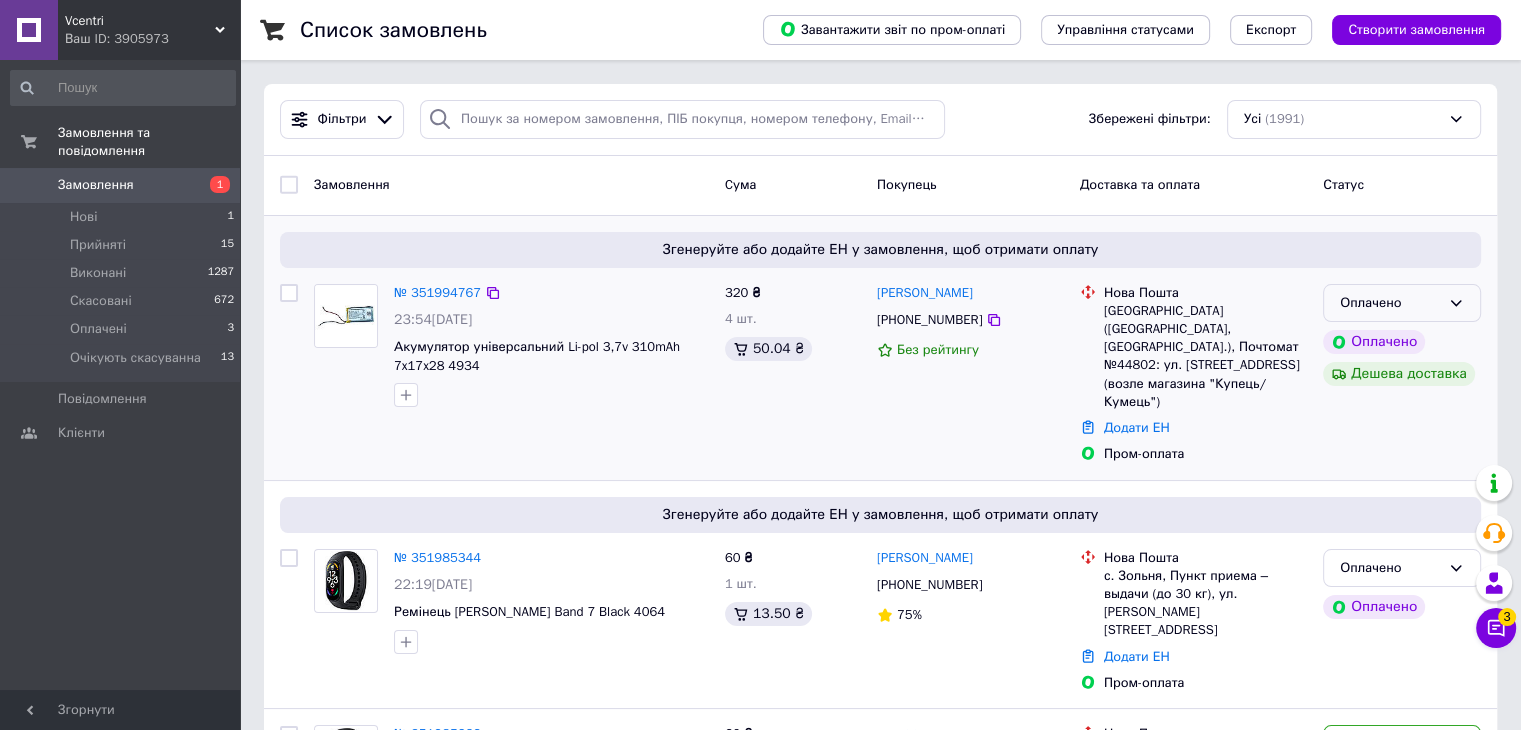 click on "Оплачено" at bounding box center [1402, 303] 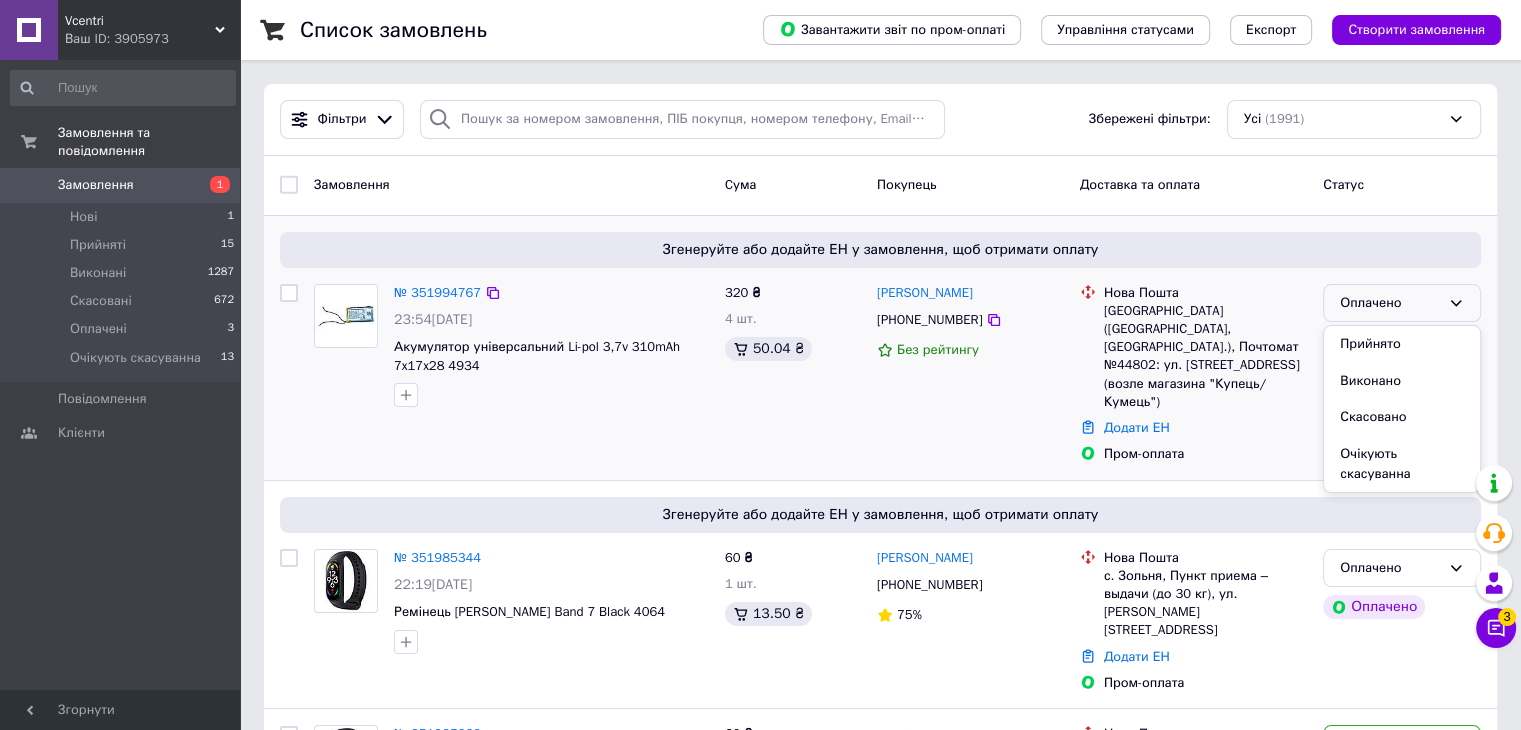 click on "Прийнято" at bounding box center [1402, 344] 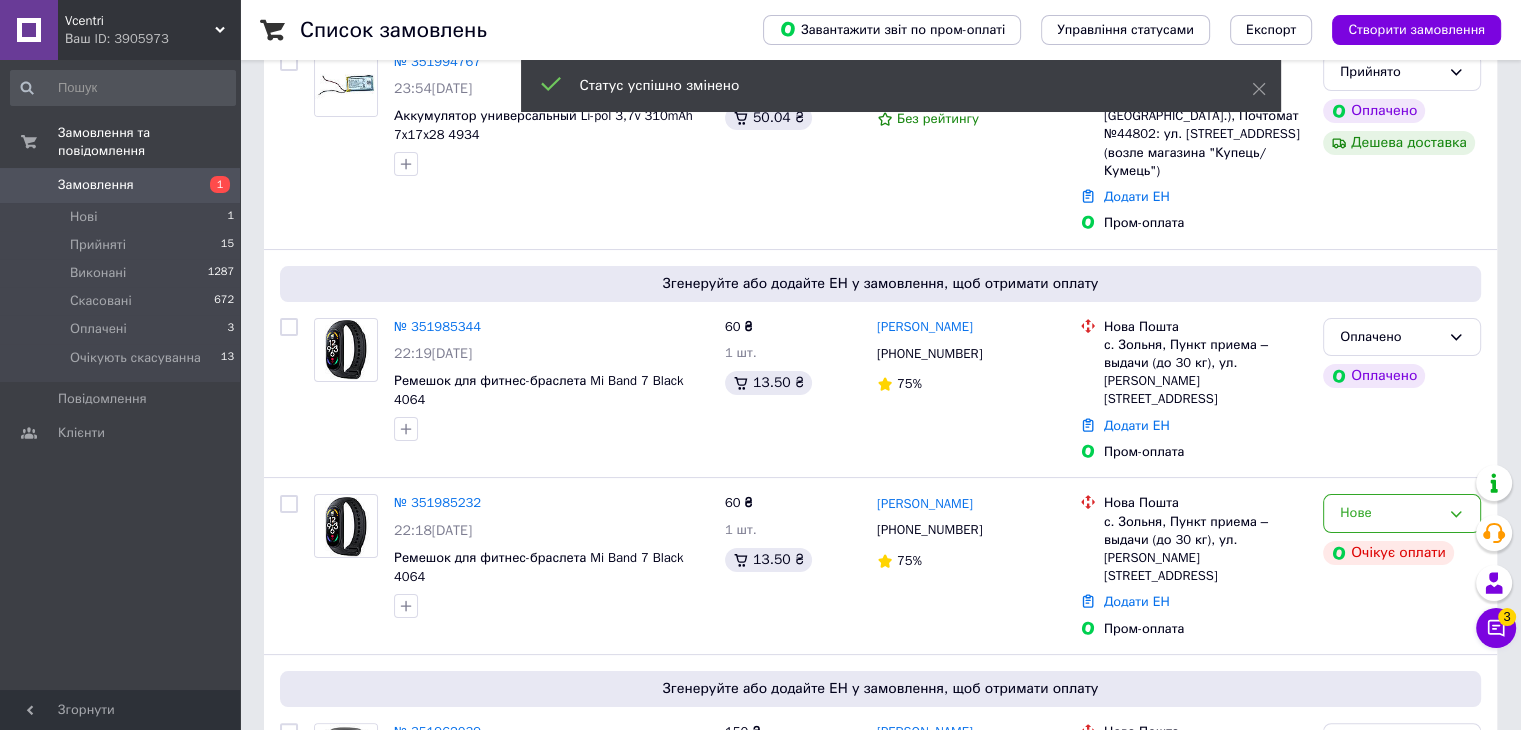 scroll, scrollTop: 400, scrollLeft: 0, axis: vertical 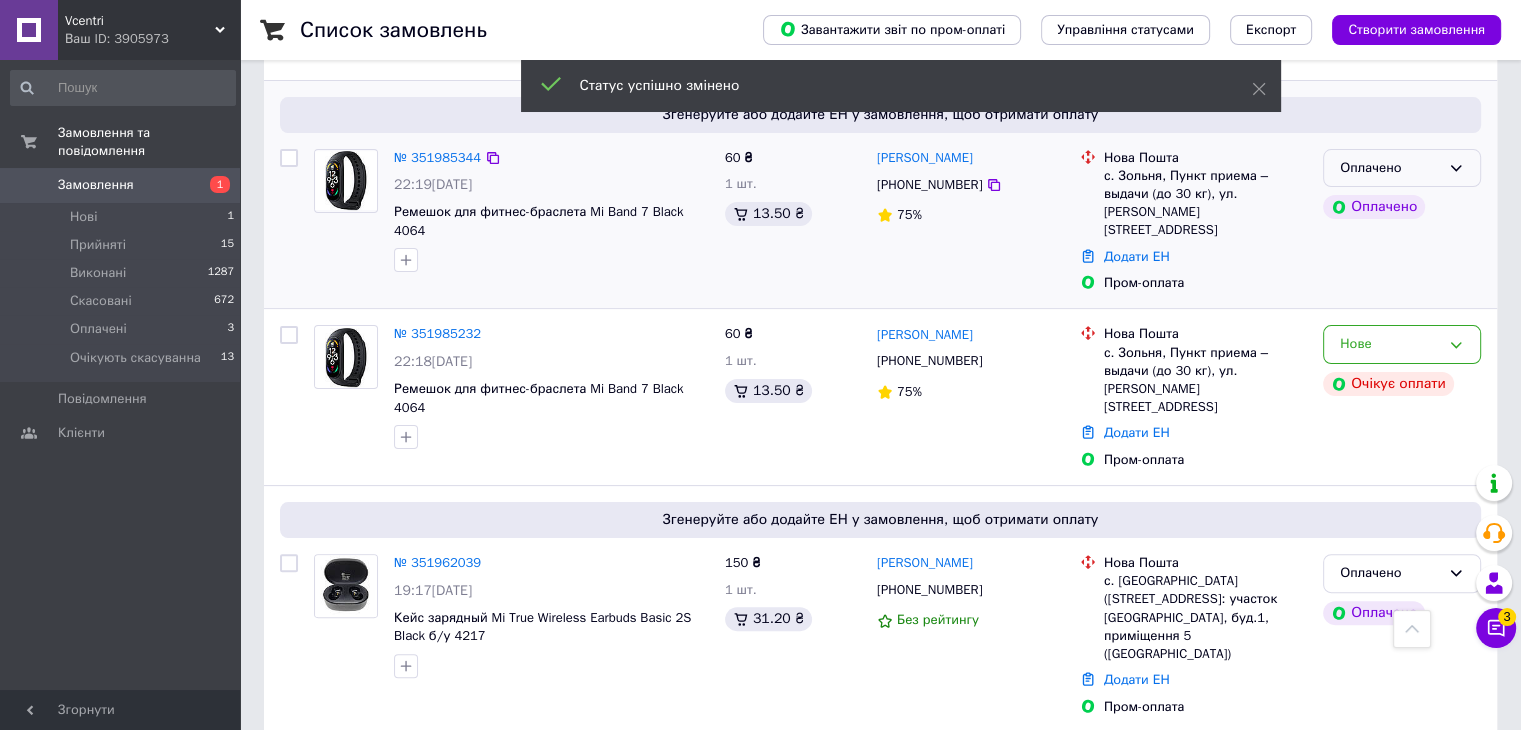 click on "Оплачено" at bounding box center (1402, 168) 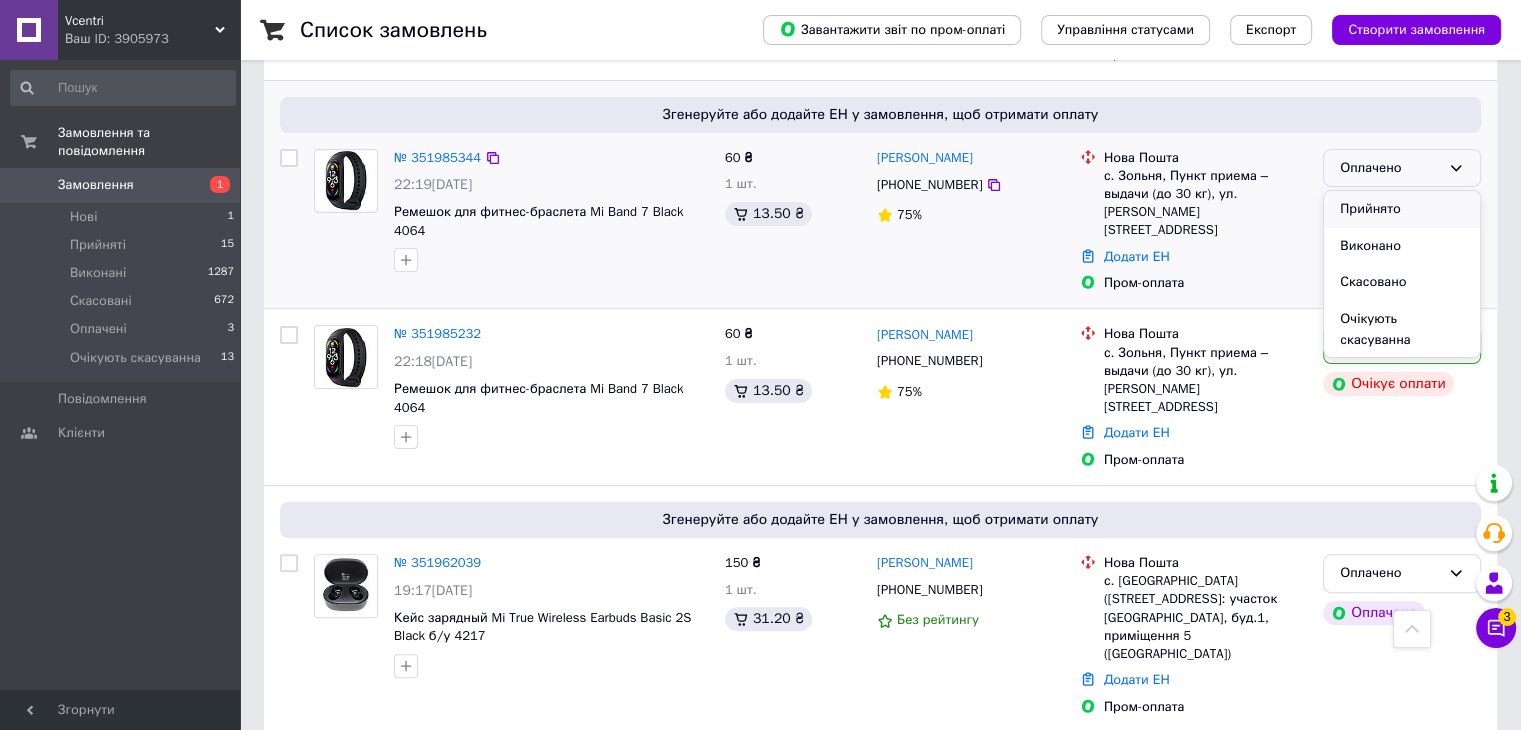 click on "Прийнято" at bounding box center [1402, 209] 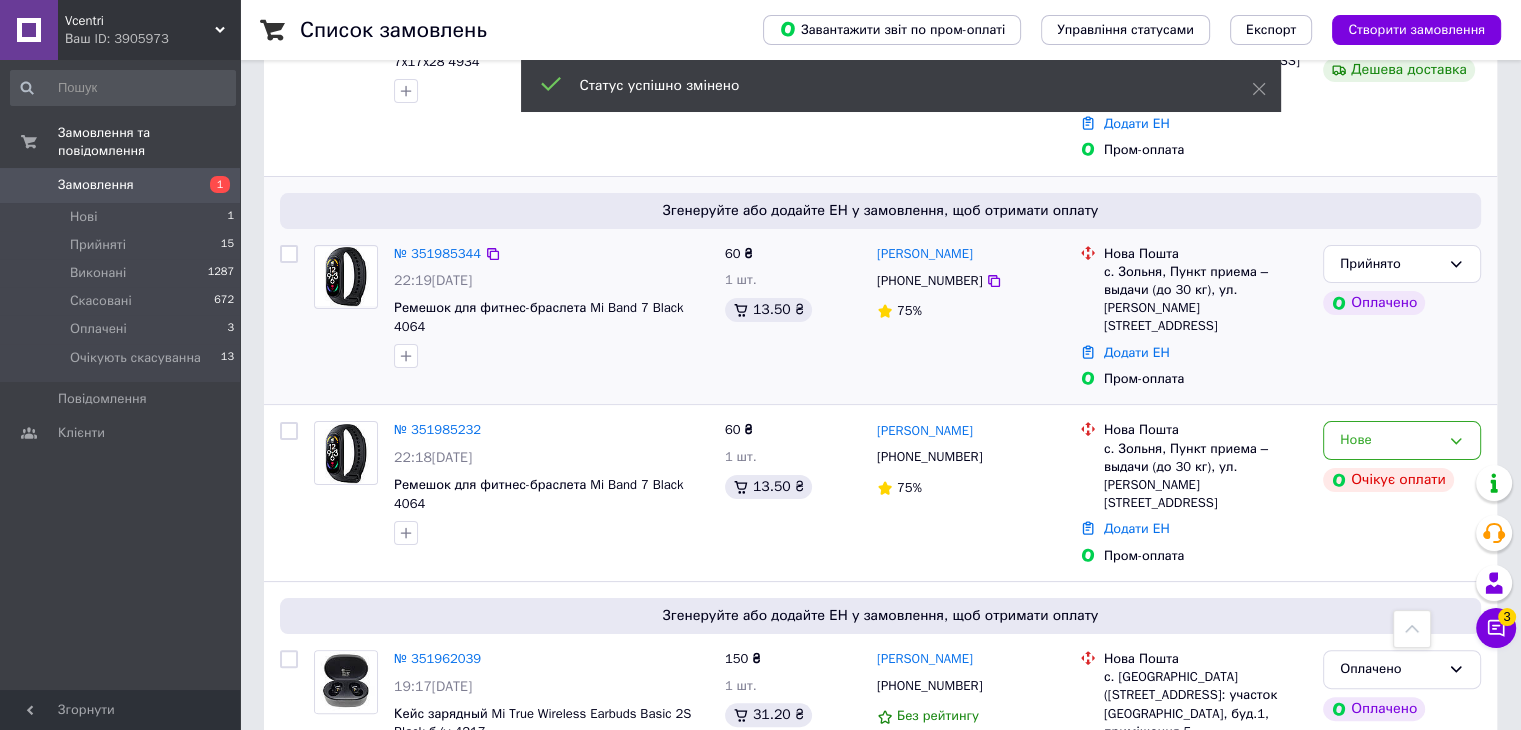 scroll, scrollTop: 300, scrollLeft: 0, axis: vertical 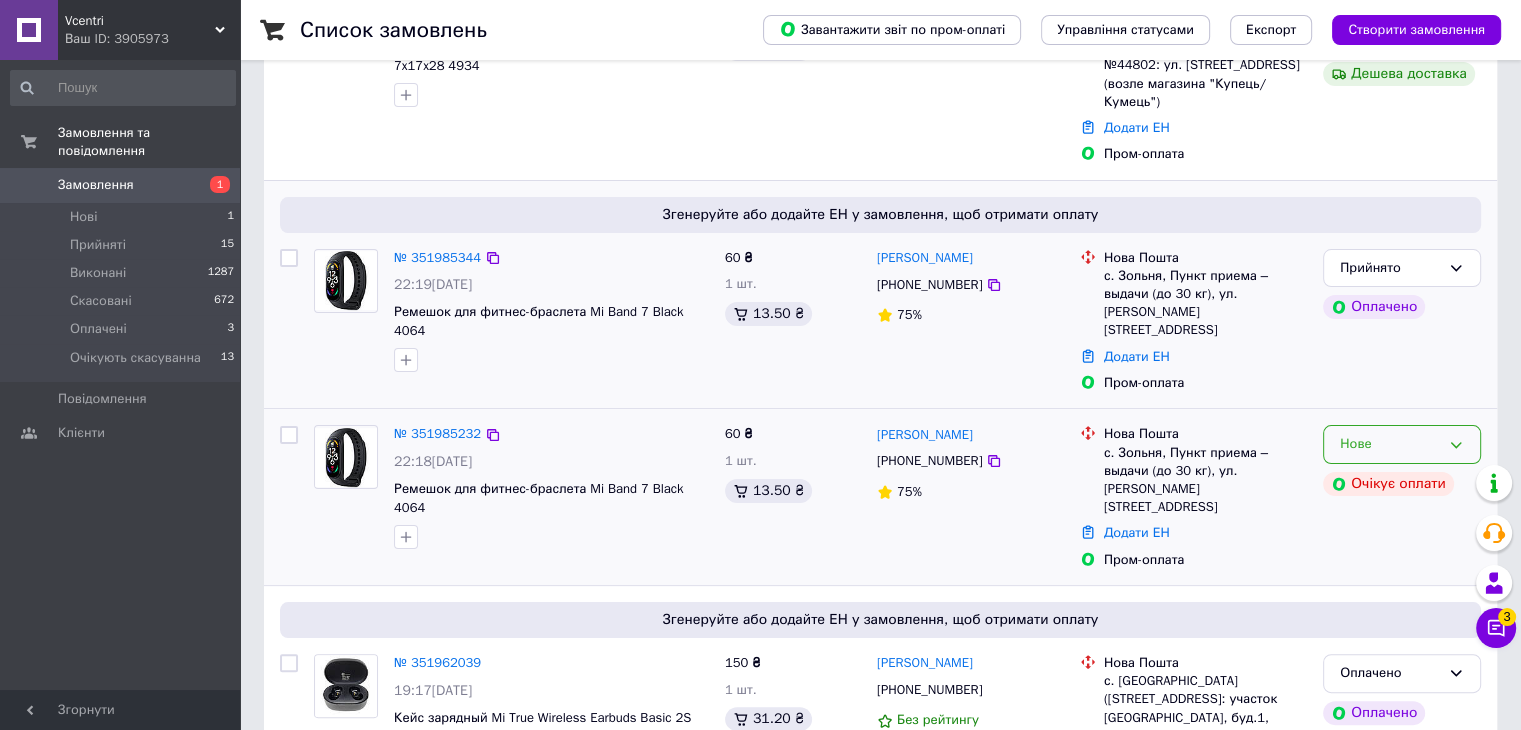 click on "Нове" at bounding box center (1402, 444) 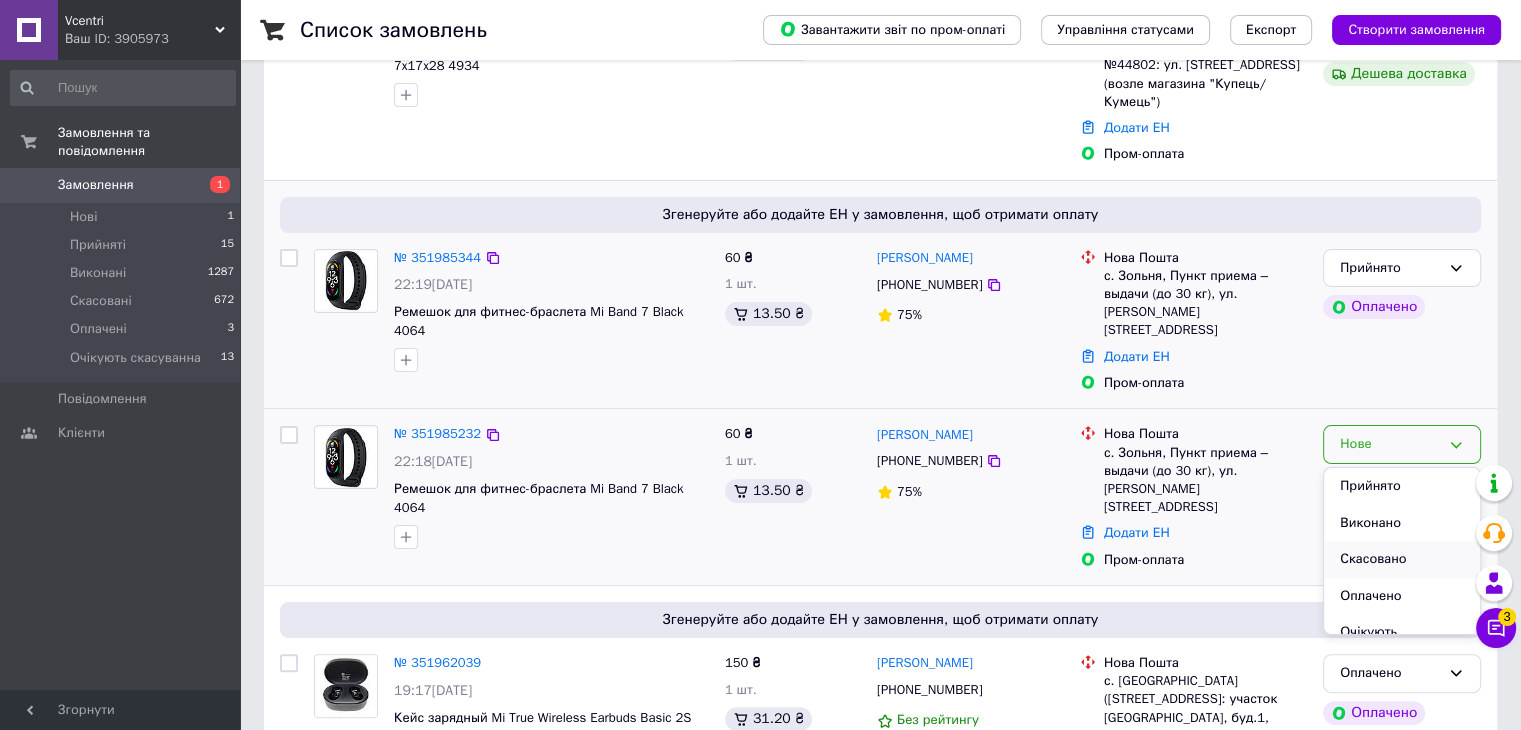 click on "Скасовано" at bounding box center (1402, 559) 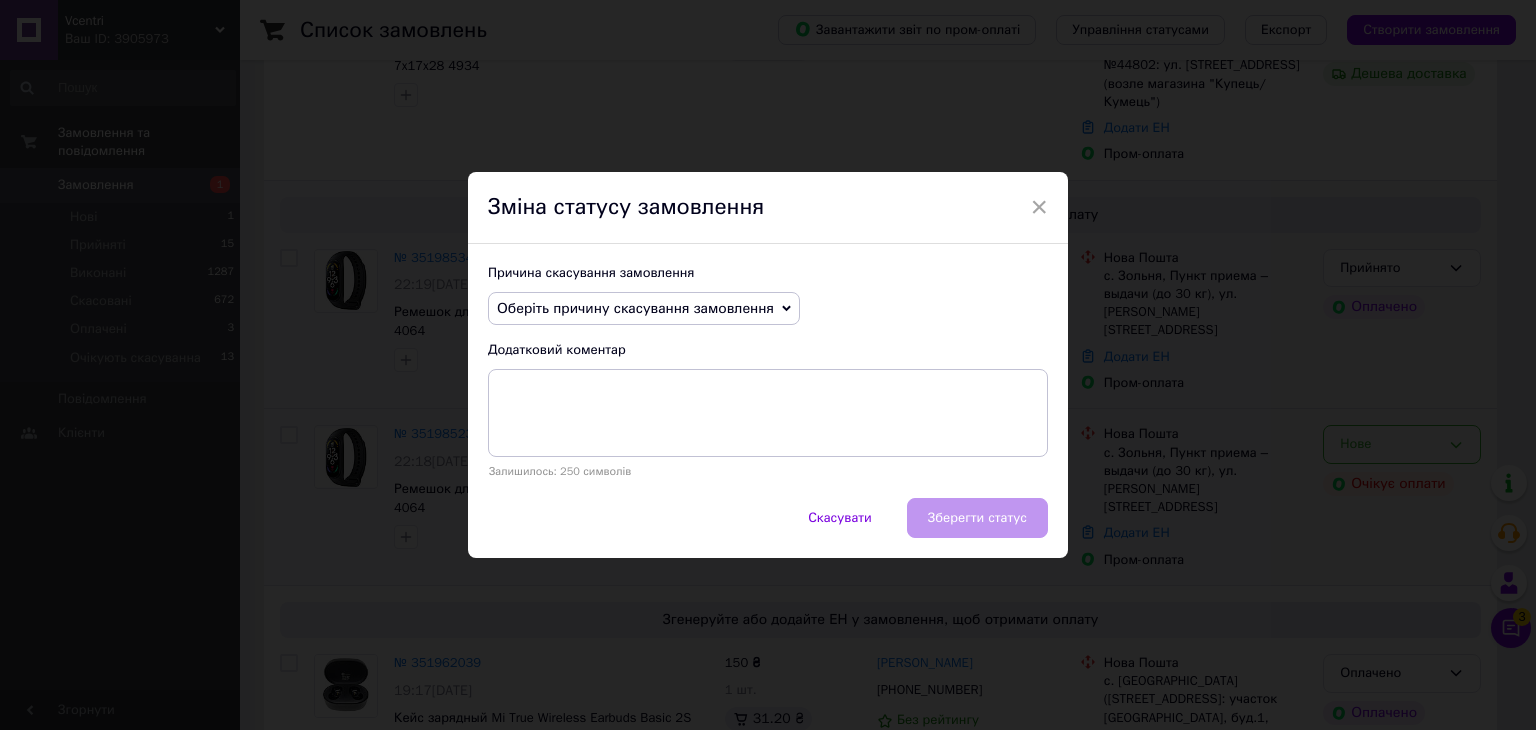 click on "Оберіть причину скасування замовлення" at bounding box center [635, 308] 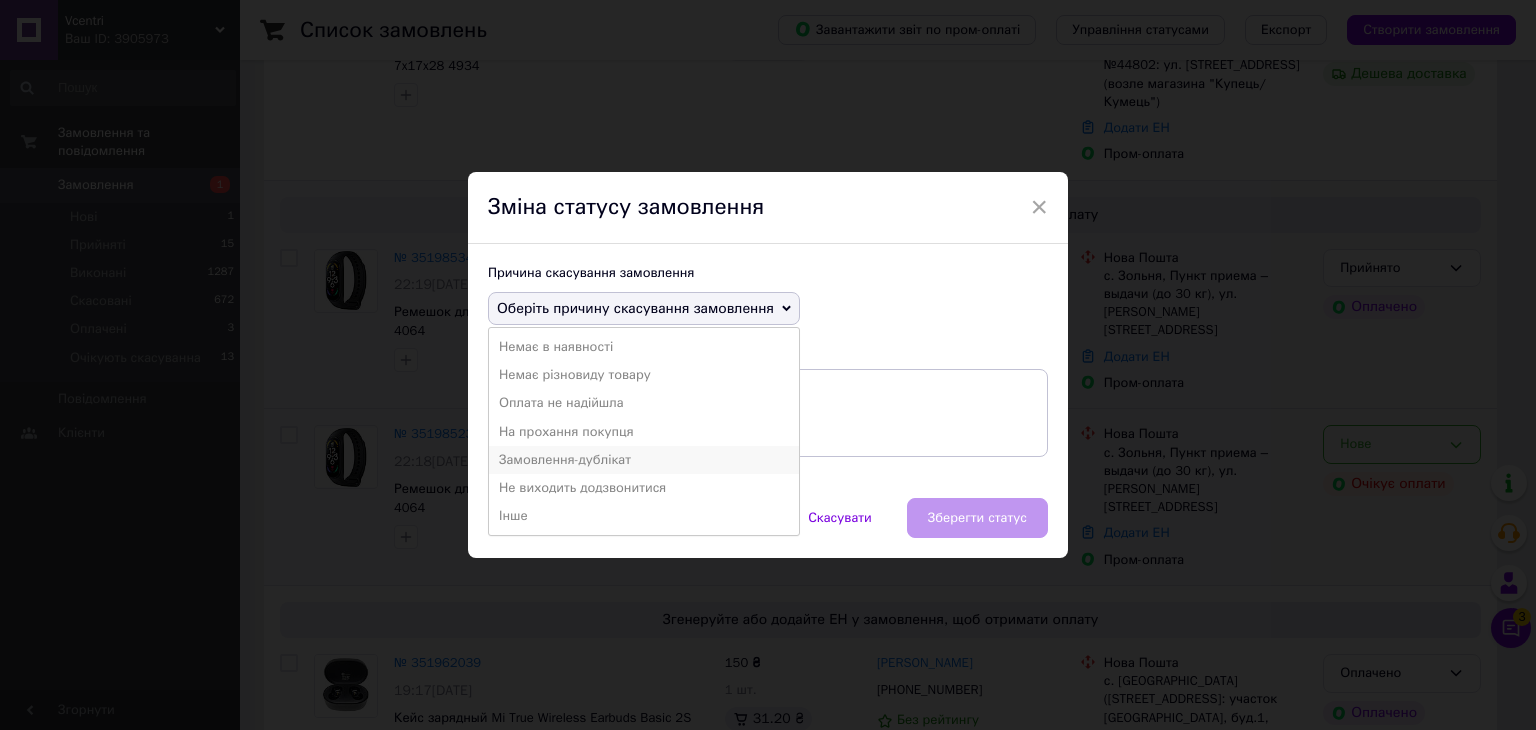 click on "Замовлення-дублікат" at bounding box center (644, 460) 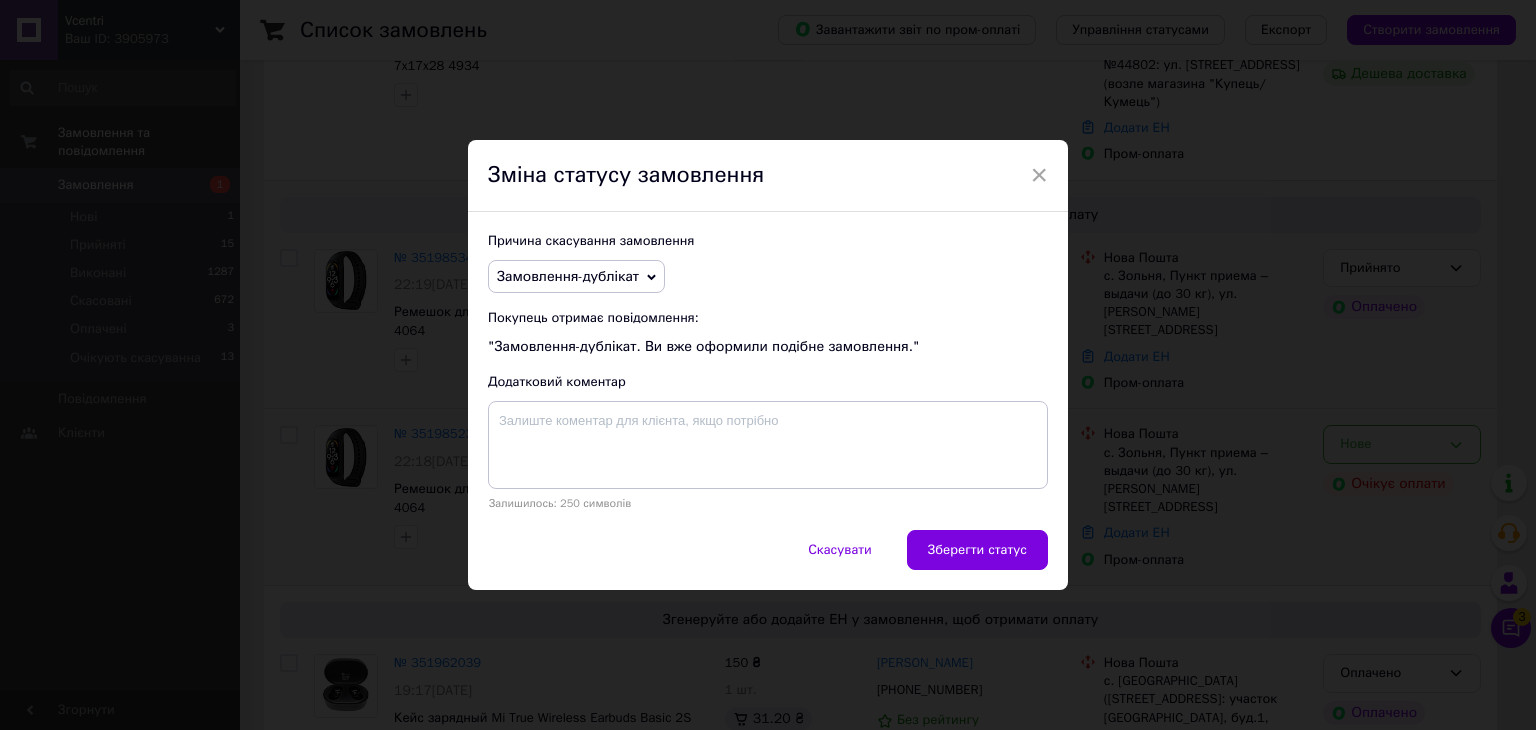 click on "Зберегти статус" at bounding box center (977, 550) 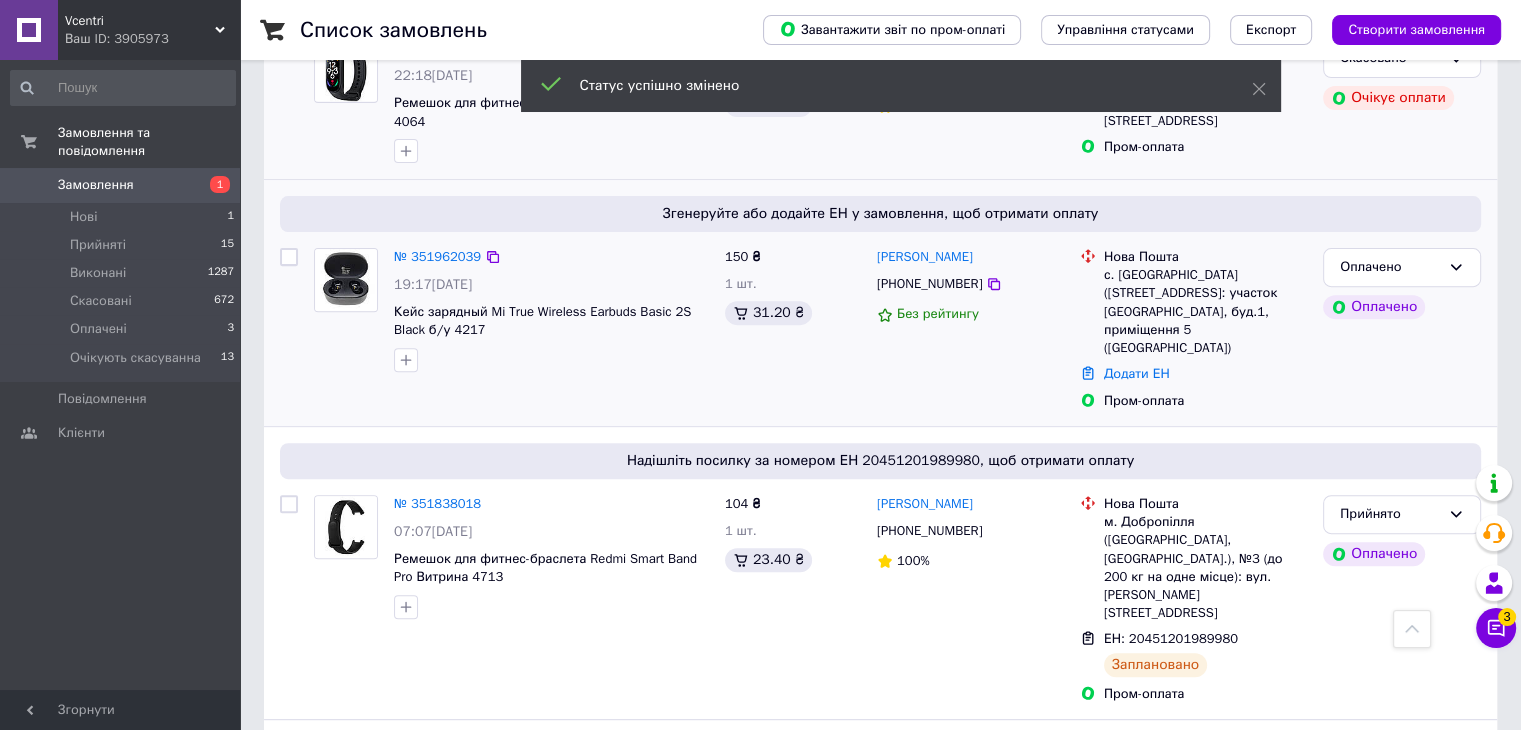 scroll, scrollTop: 700, scrollLeft: 0, axis: vertical 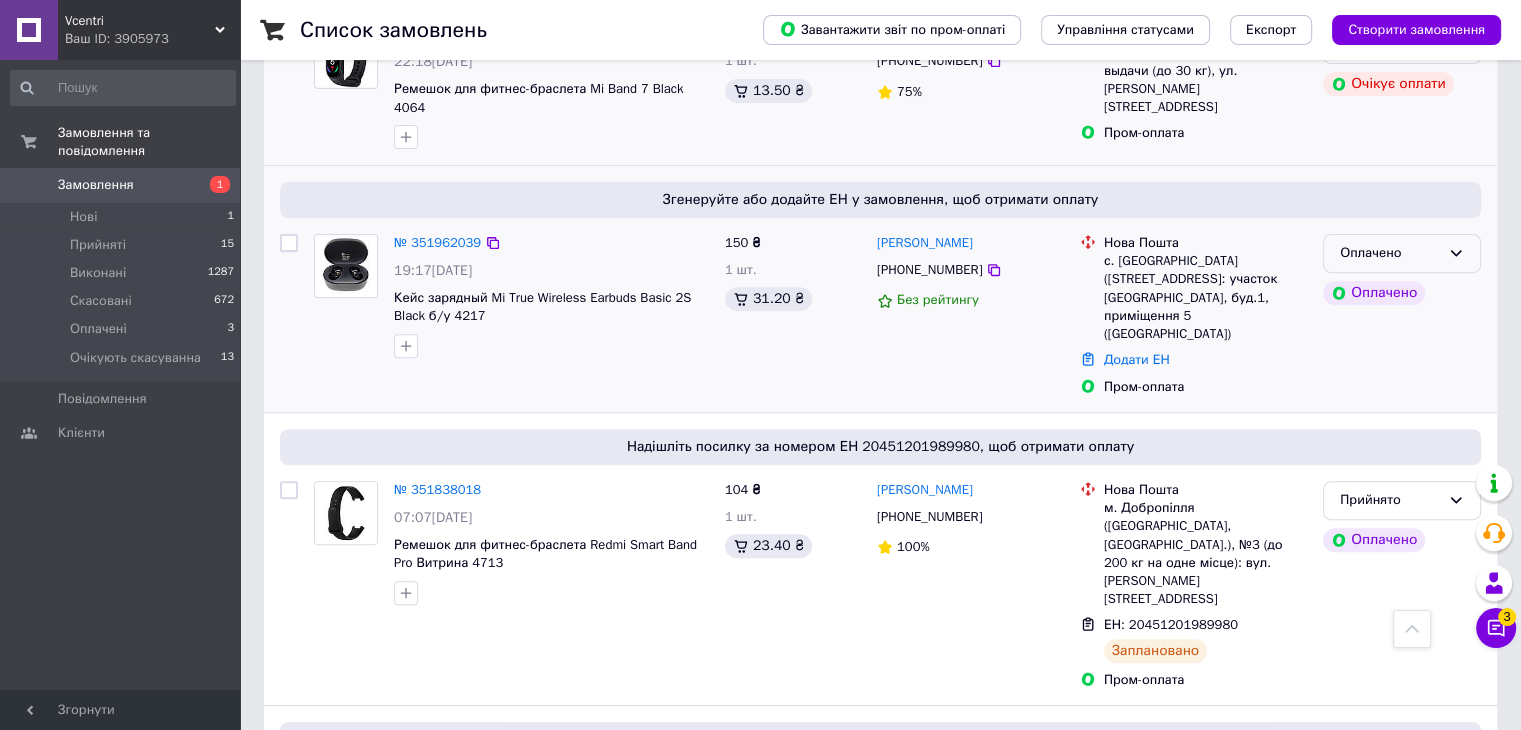 click 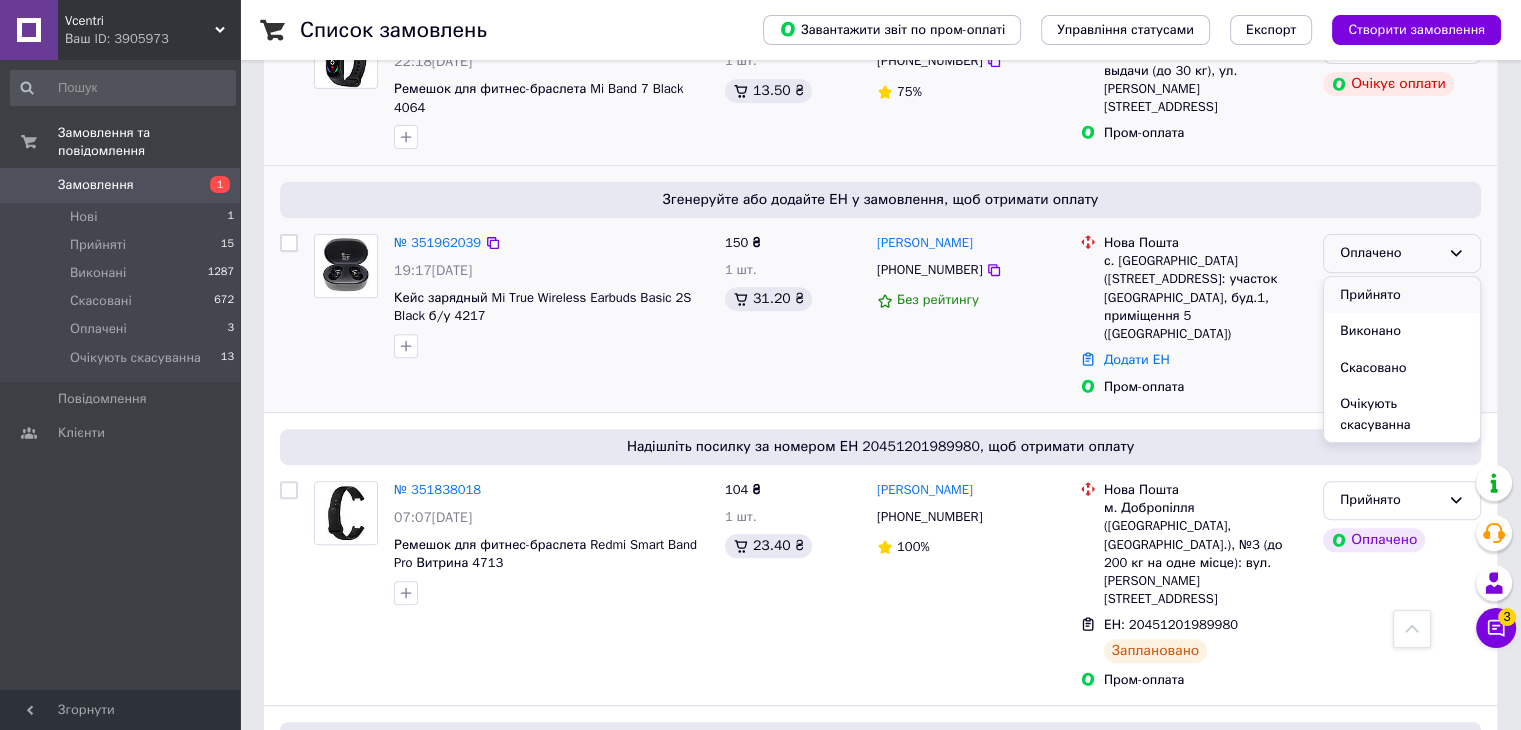 click on "Прийнято" at bounding box center (1402, 295) 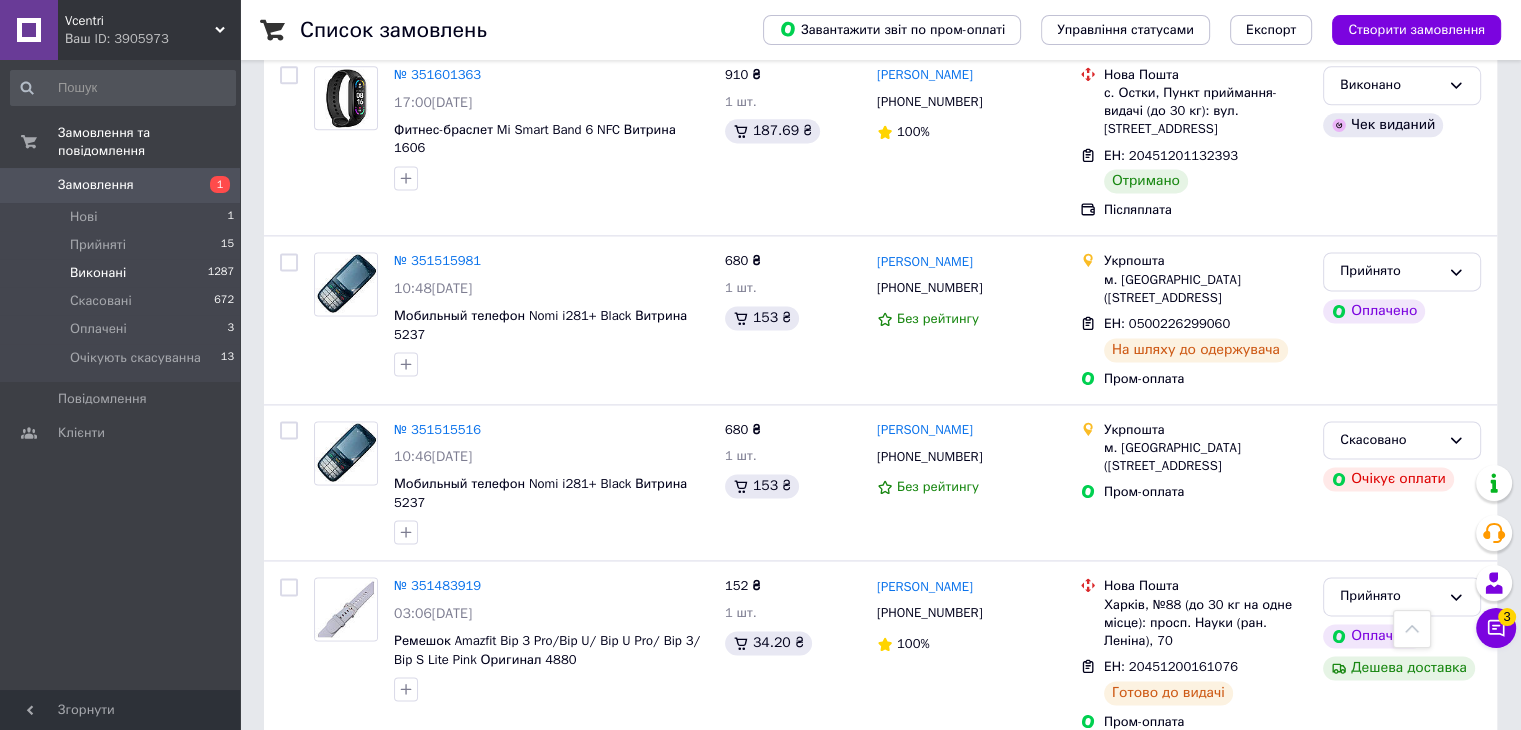 click on "Виконані" at bounding box center [98, 273] 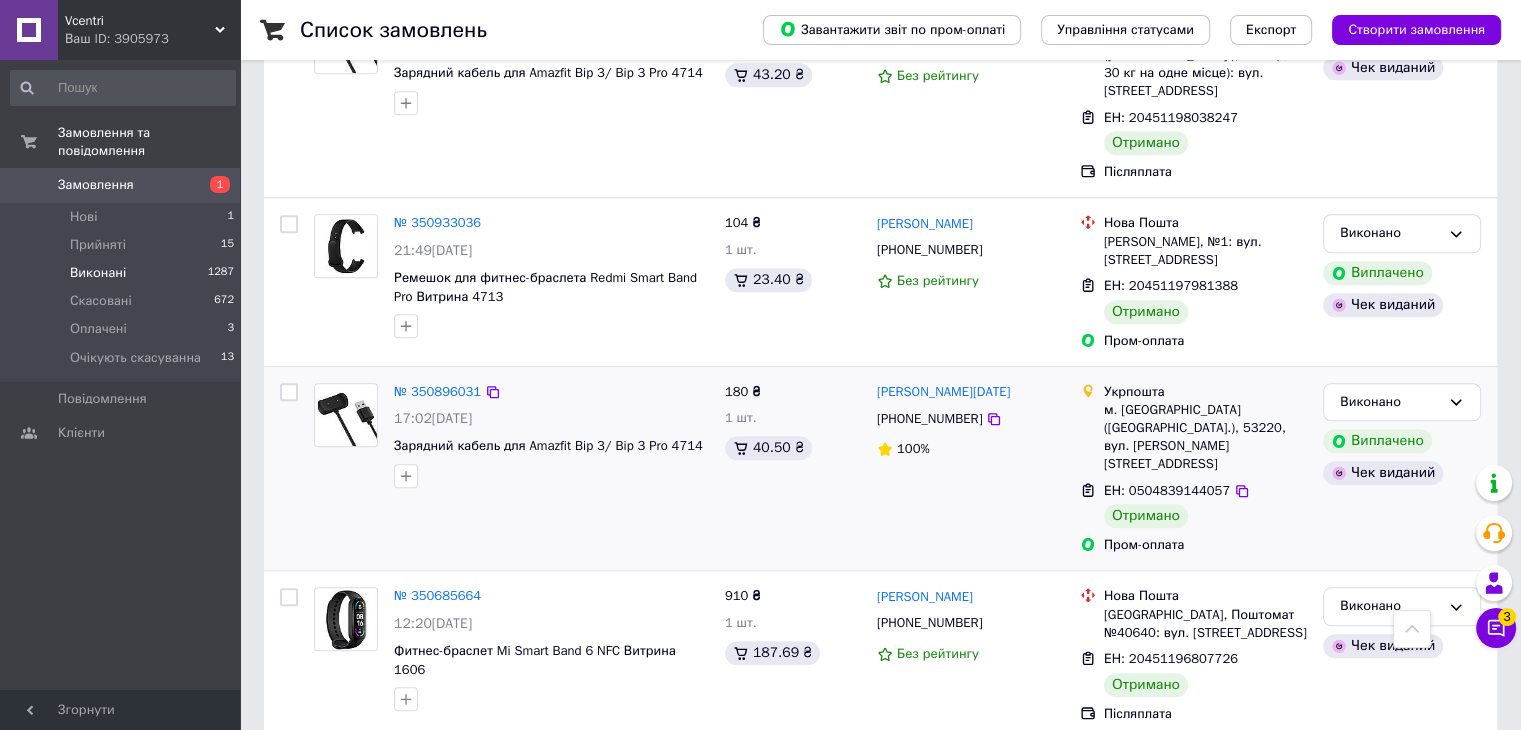 scroll, scrollTop: 1532, scrollLeft: 0, axis: vertical 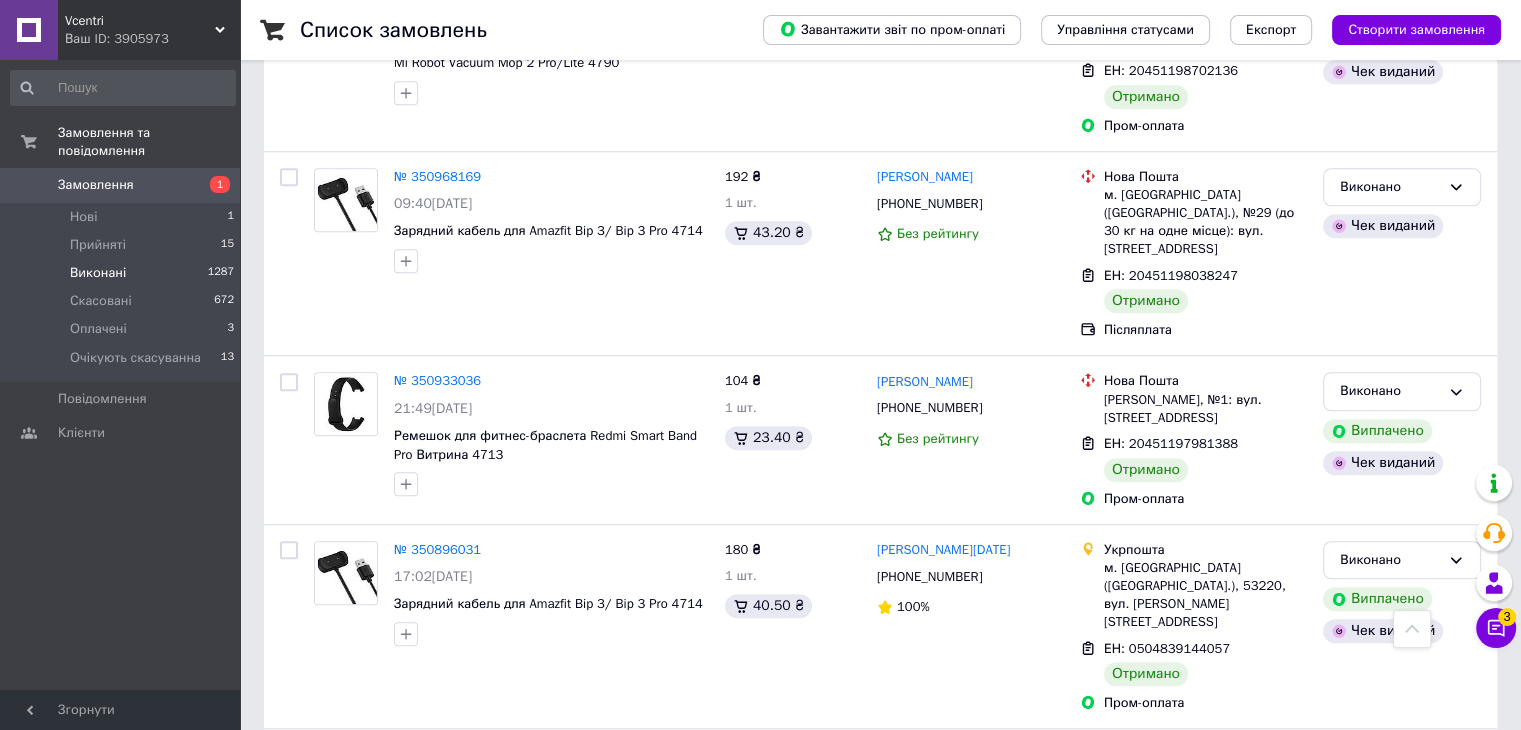 click on "Замовлення" at bounding box center [121, 185] 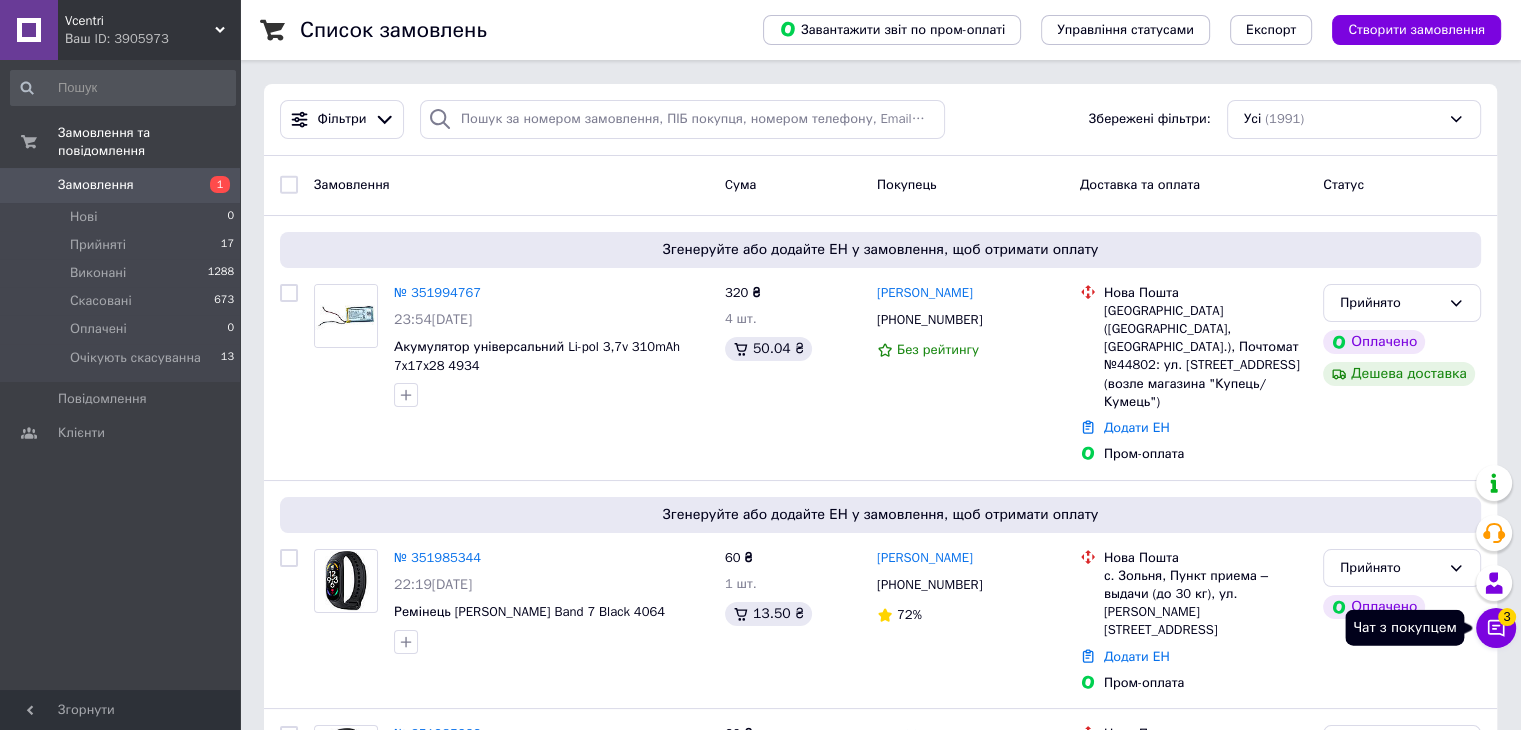 click on "Чат з покупцем 3" at bounding box center (1496, 628) 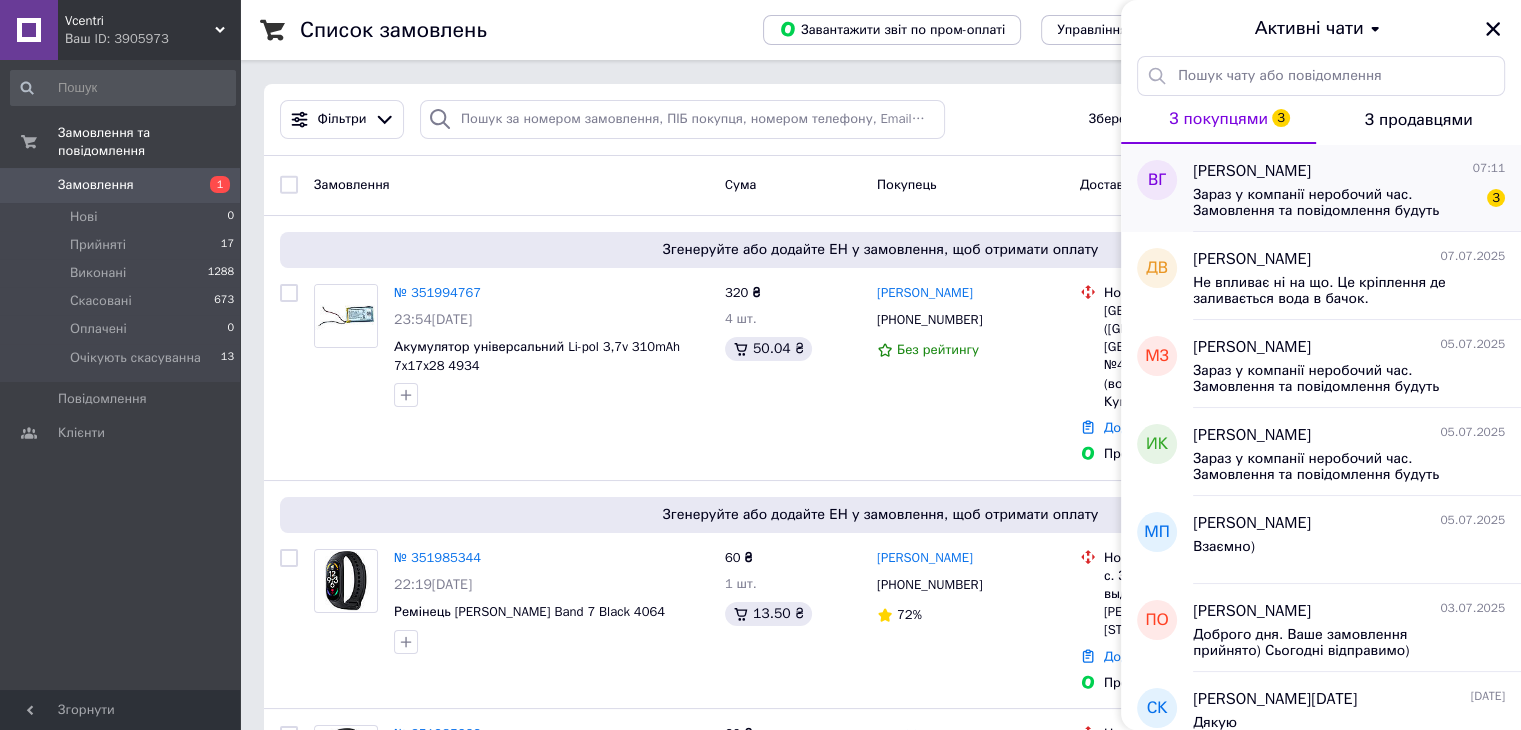 click on "Зараз у компанії неробочий час. Замовлення та повідомлення будуть оброблені з 10:00 найближчого робочого дня (сьогодні)" at bounding box center [1335, 203] 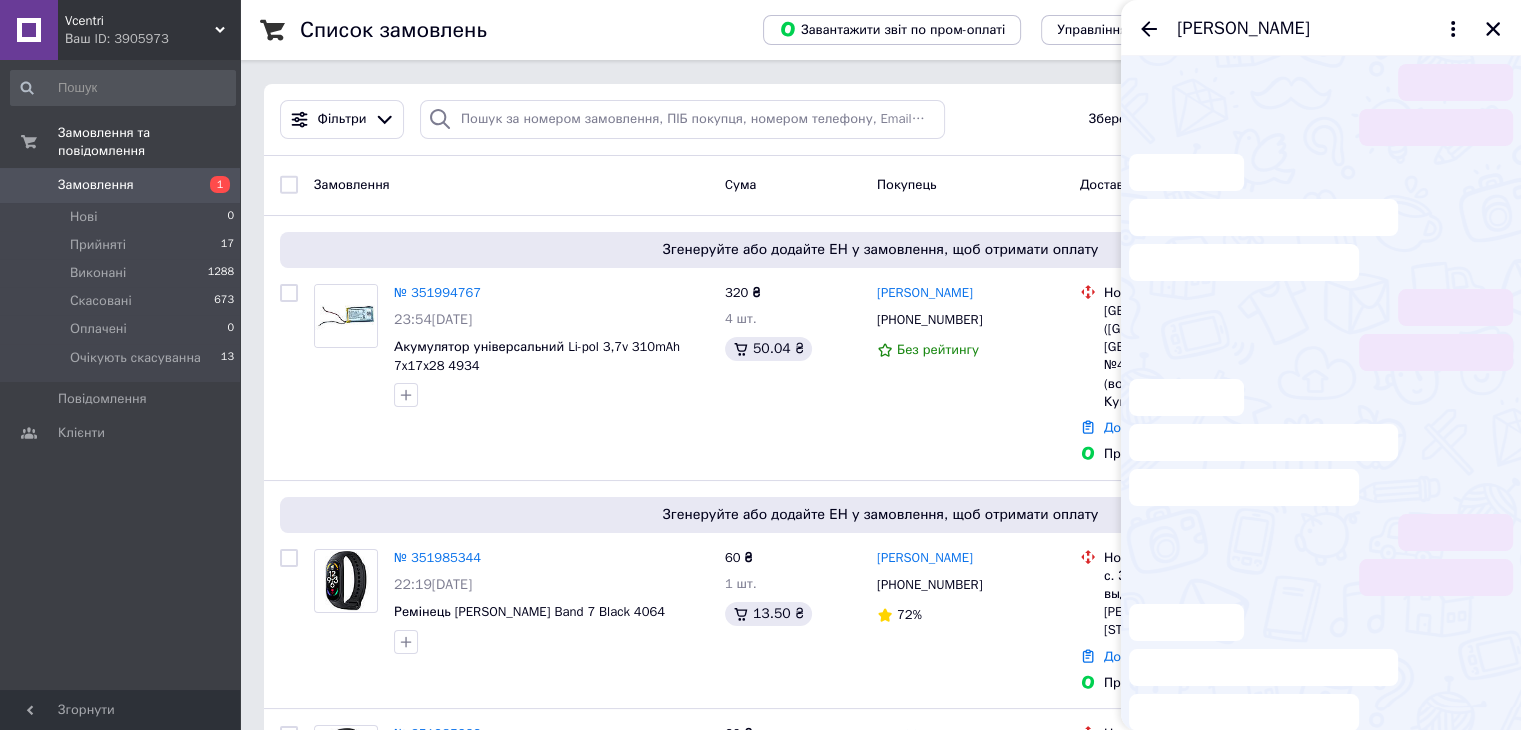 scroll, scrollTop: 70, scrollLeft: 0, axis: vertical 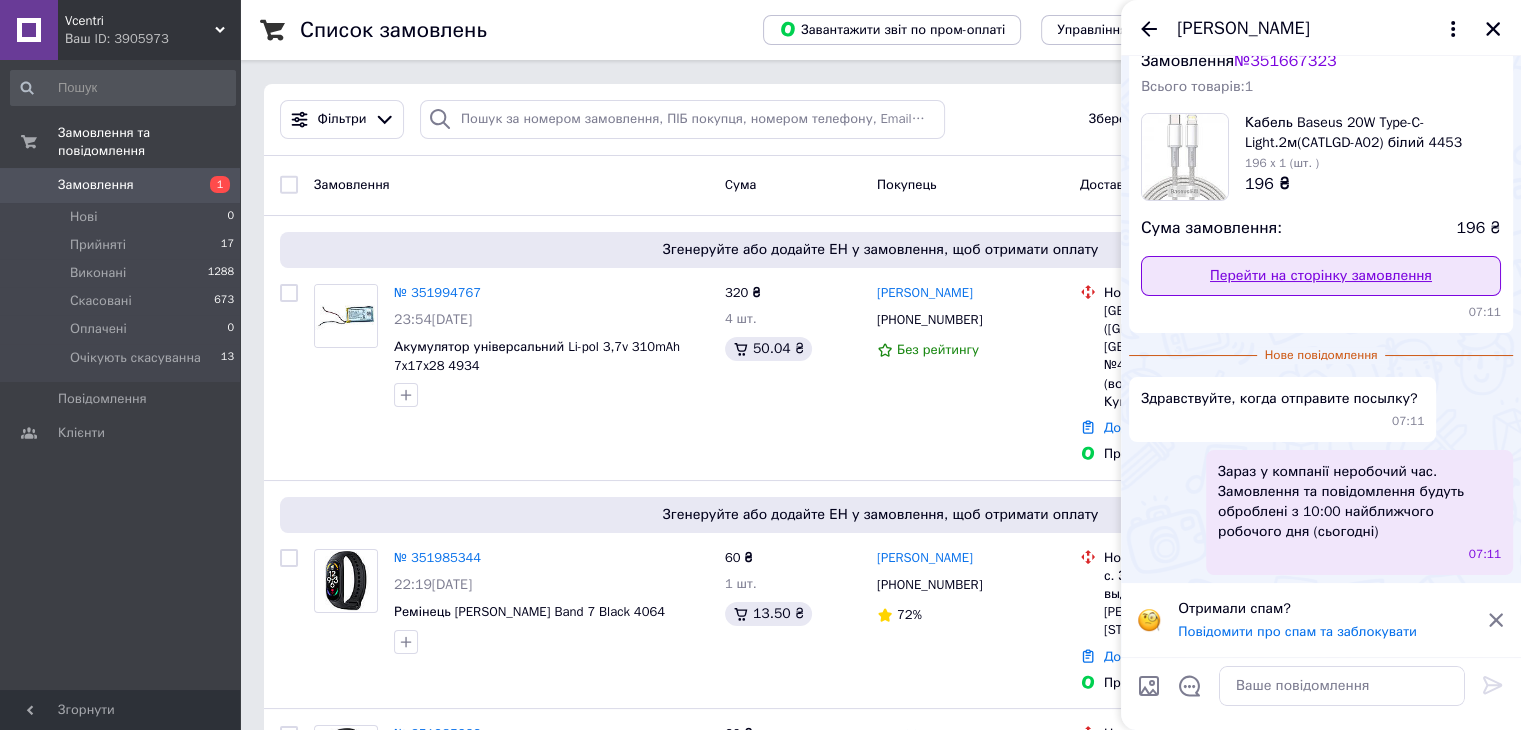 click on "Перейти на сторінку замовлення" at bounding box center [1321, 276] 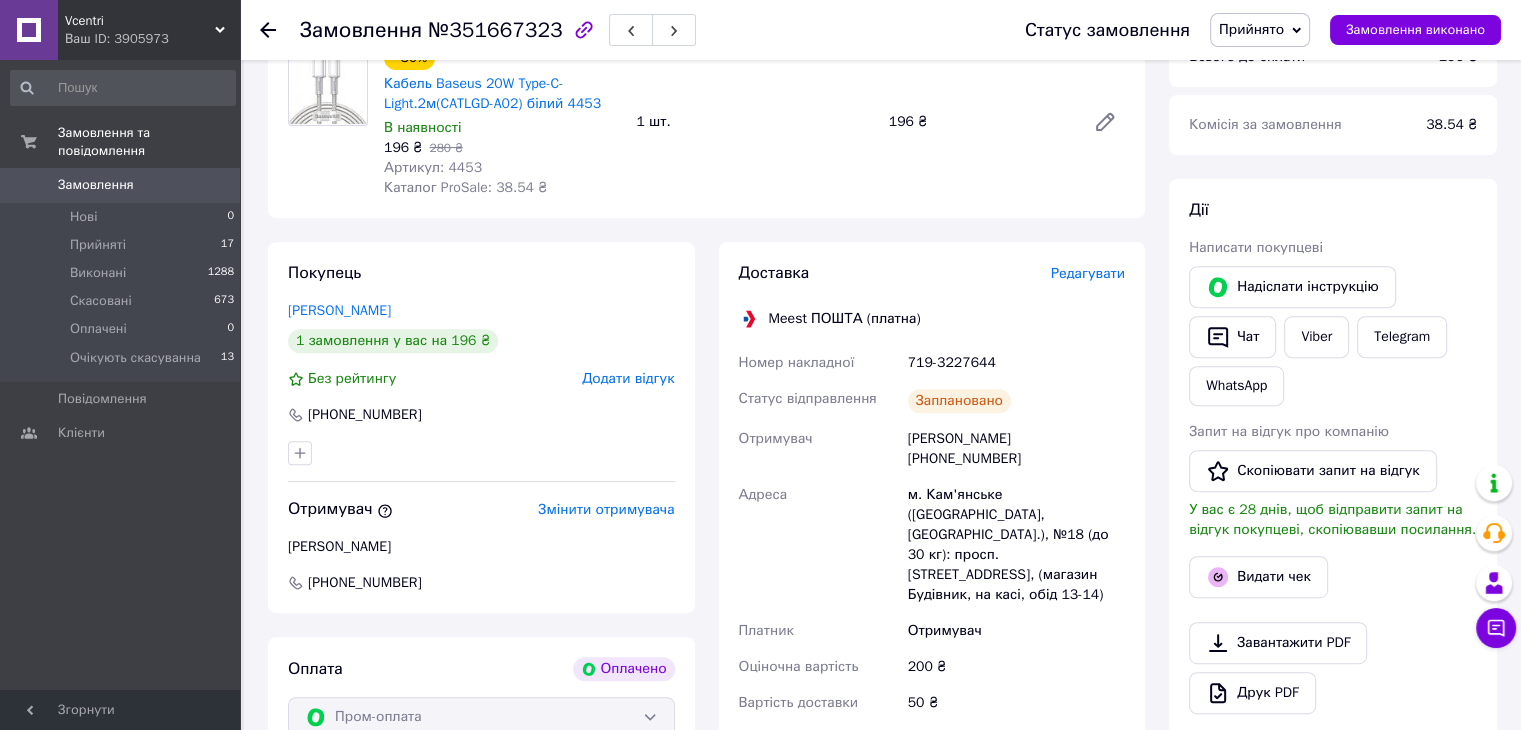 scroll, scrollTop: 800, scrollLeft: 0, axis: vertical 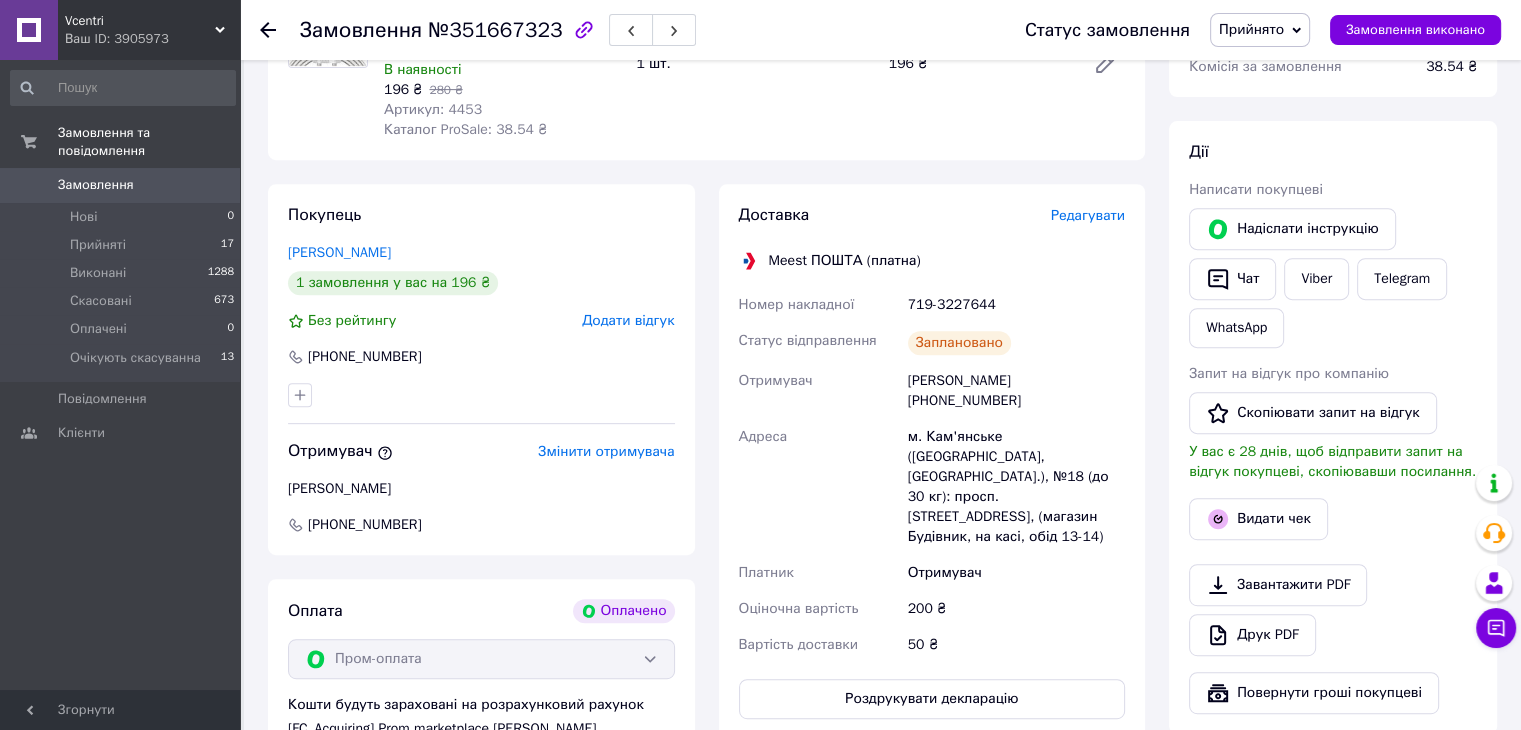 click on "Замовлення" at bounding box center [121, 185] 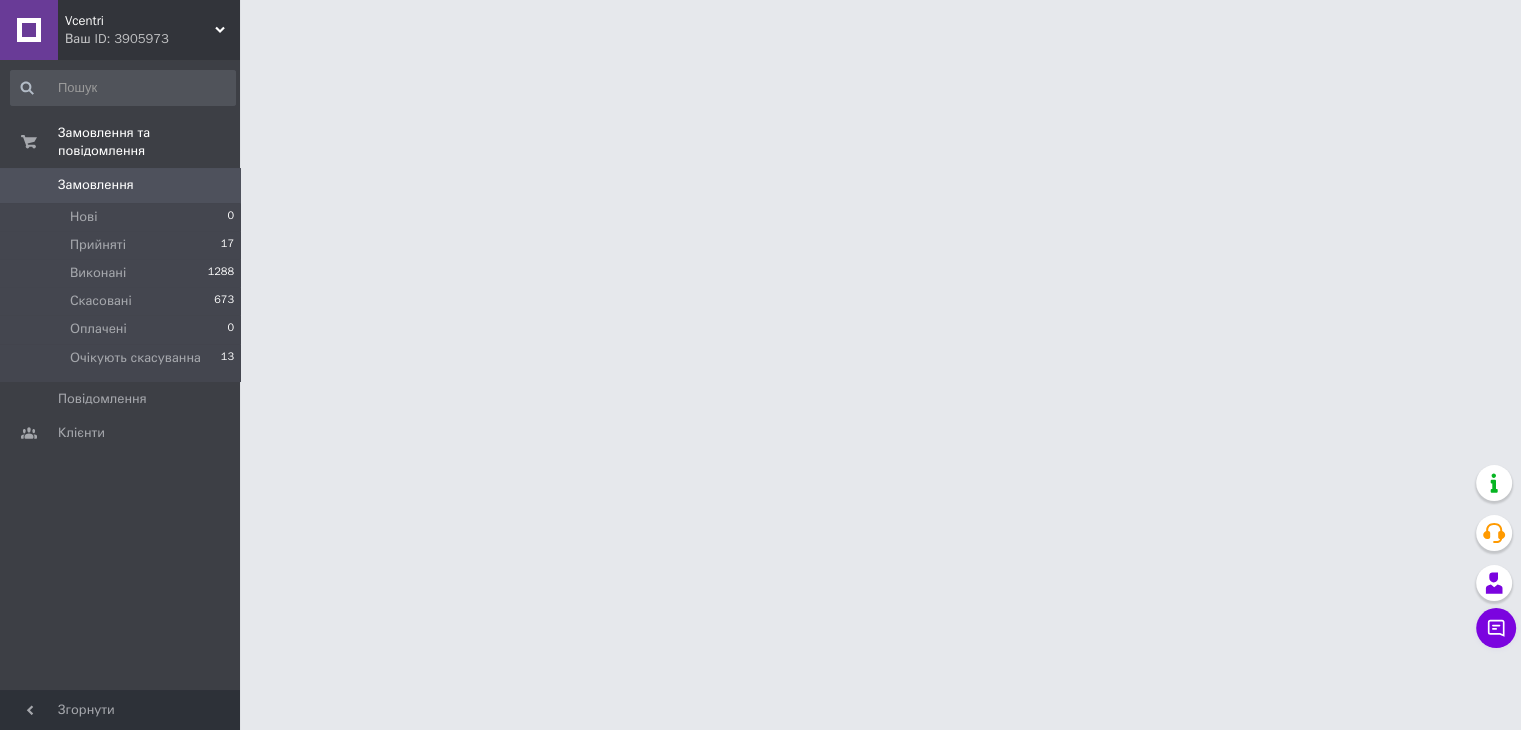 scroll, scrollTop: 0, scrollLeft: 0, axis: both 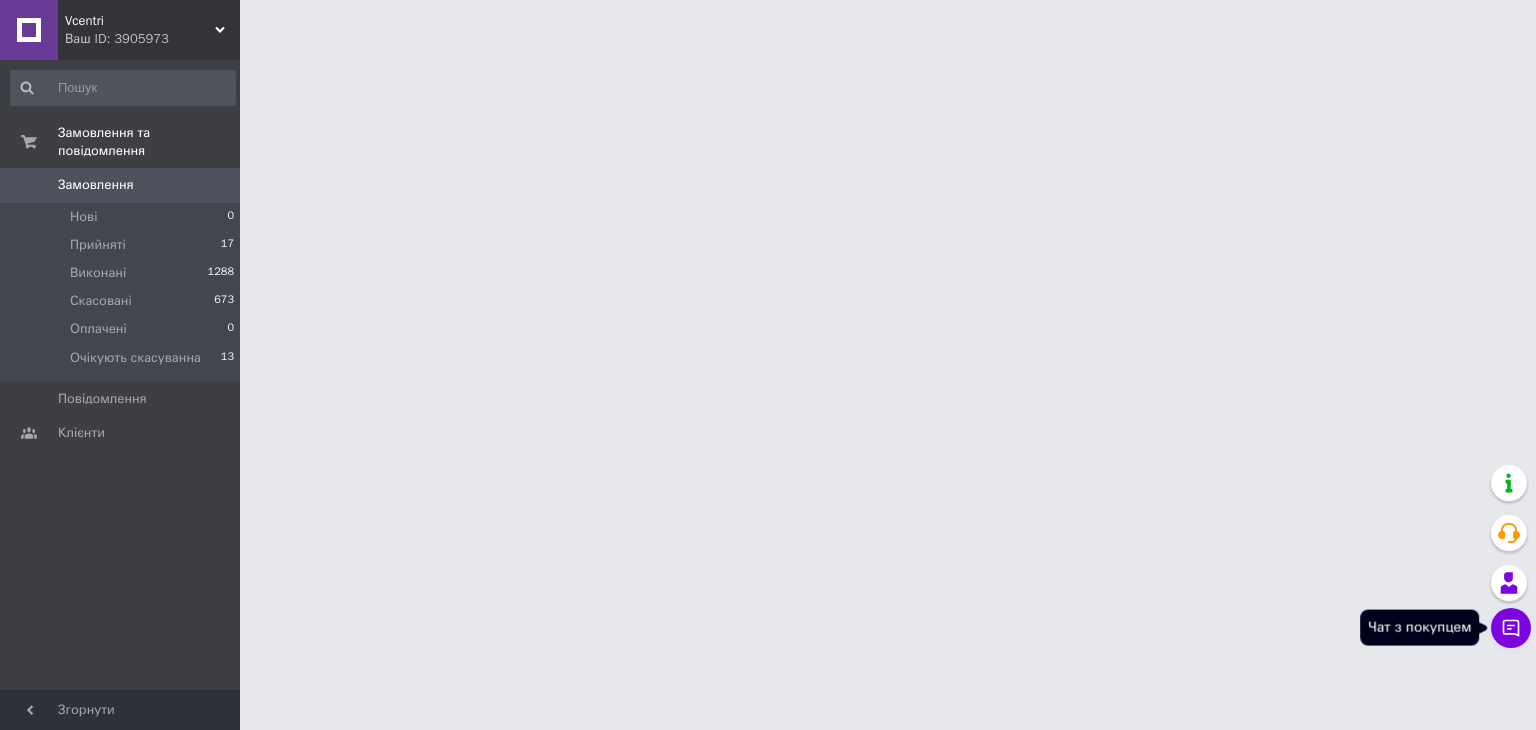 click 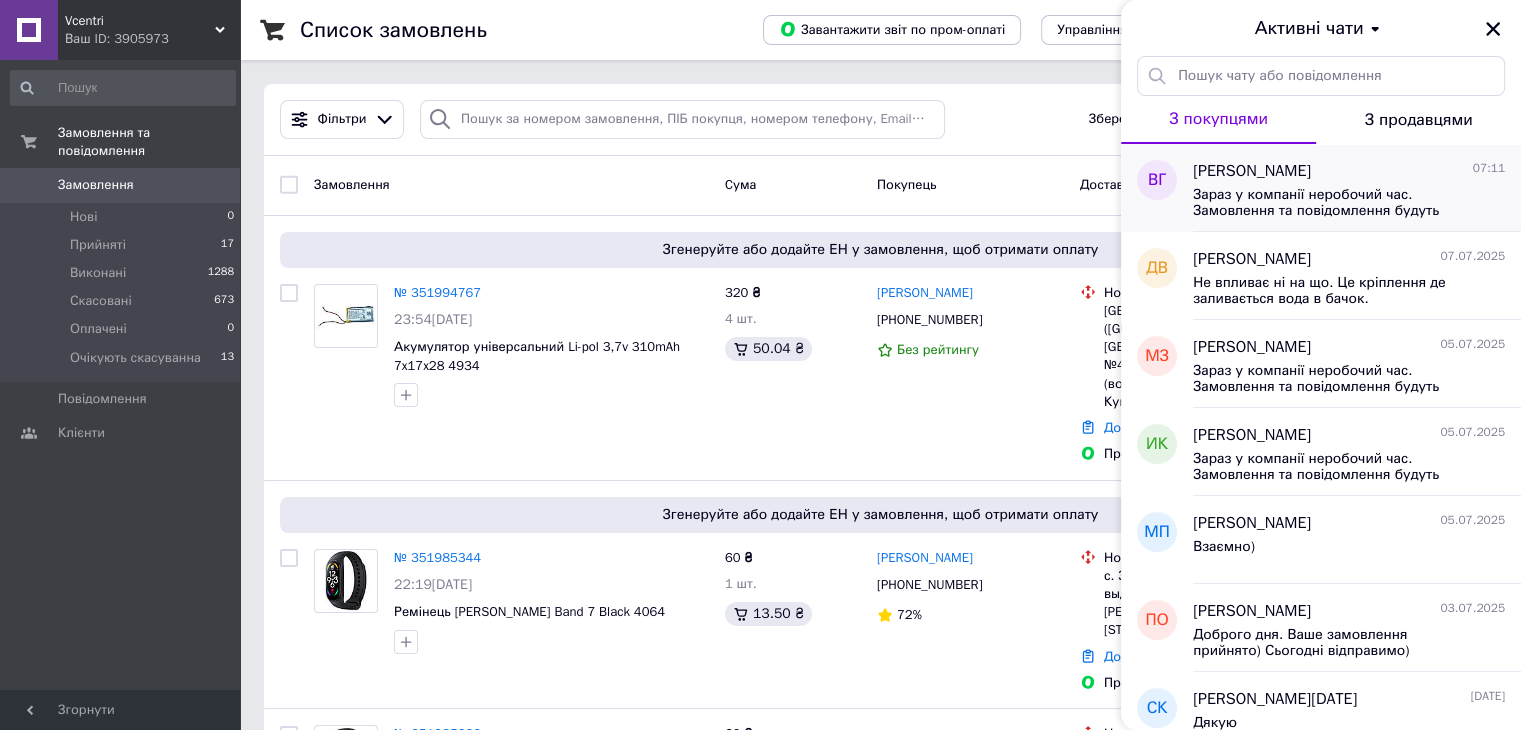 click on "Зараз у компанії неробочий час. Замовлення та повідомлення будуть оброблені з 10:00 найближчого робочого дня (сьогодні)" at bounding box center [1335, 203] 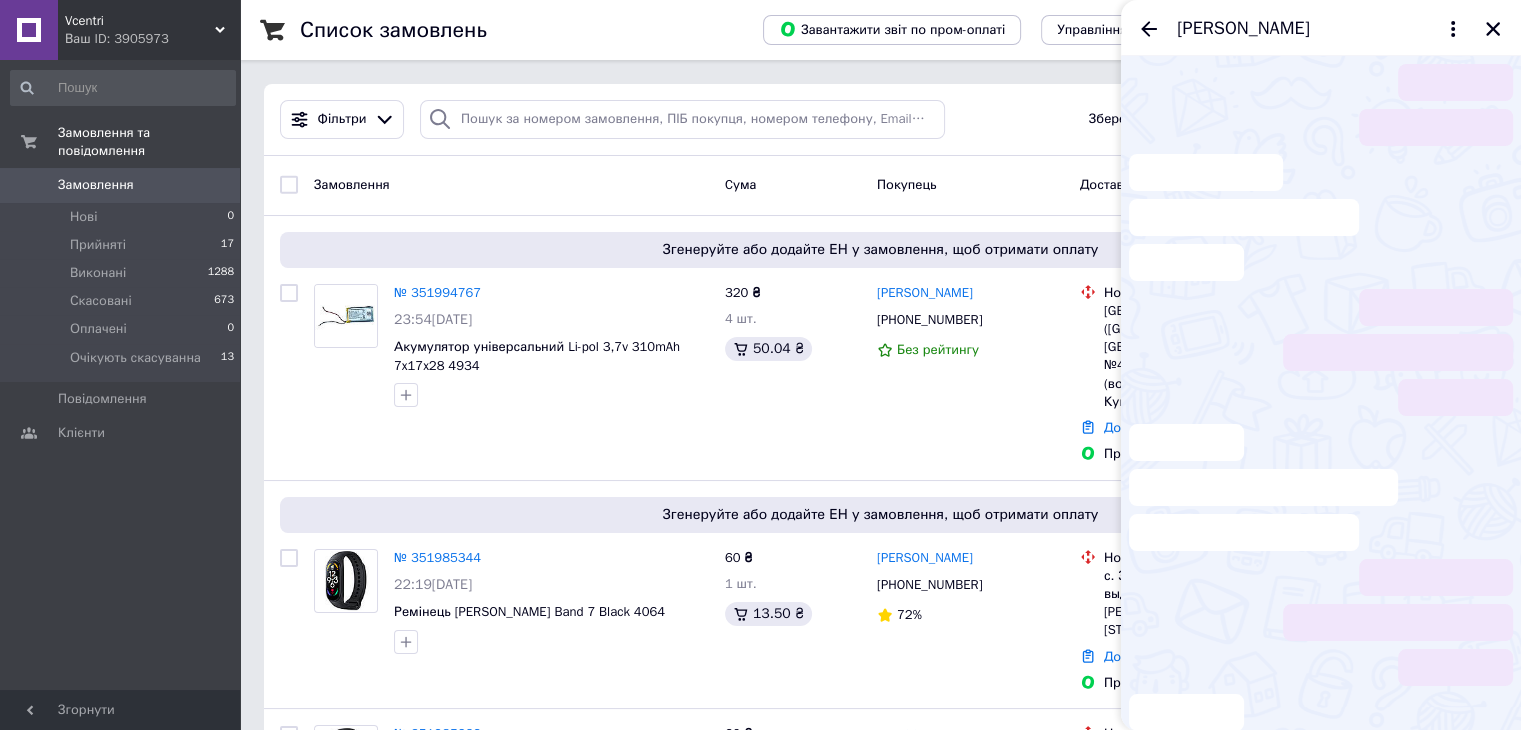 scroll, scrollTop: 33, scrollLeft: 0, axis: vertical 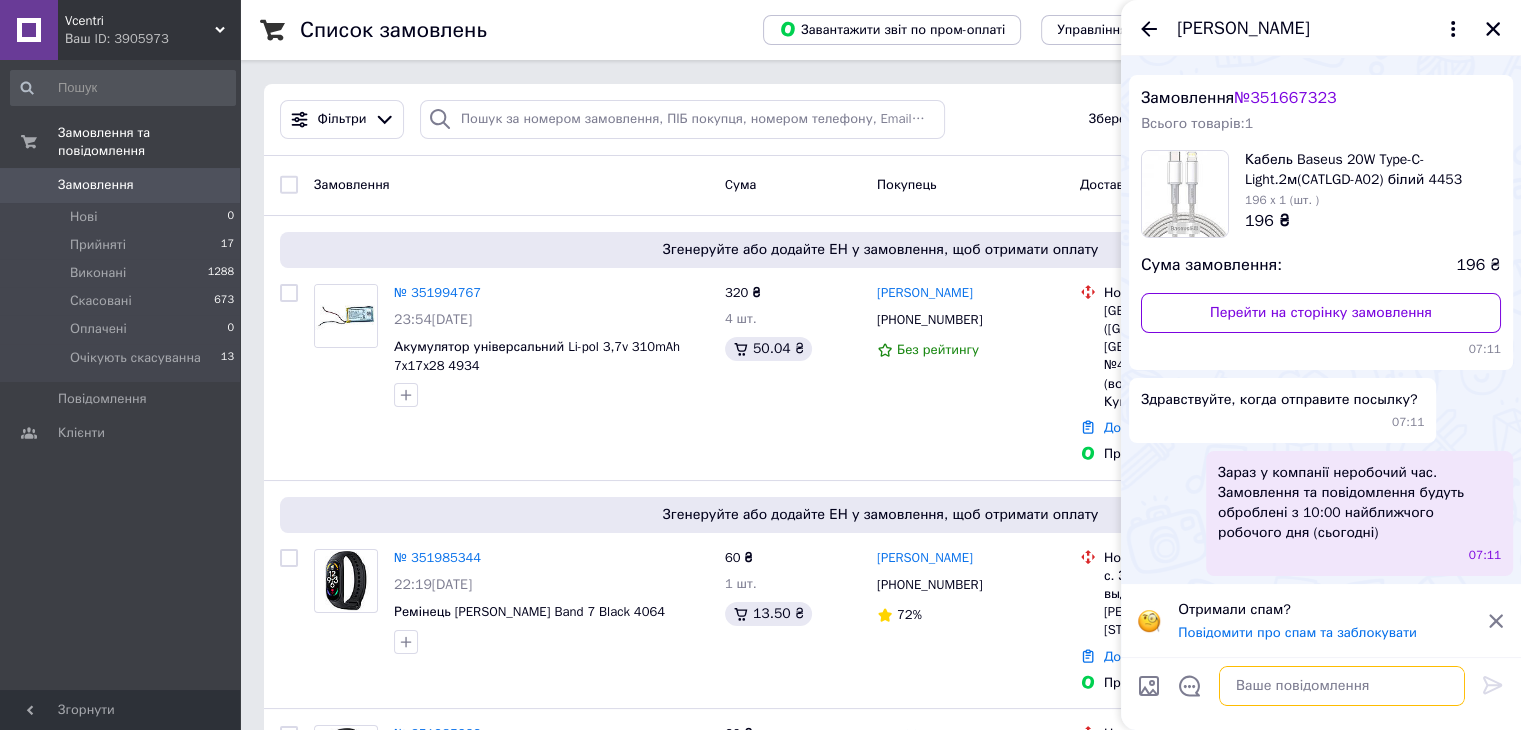 click at bounding box center (1342, 686) 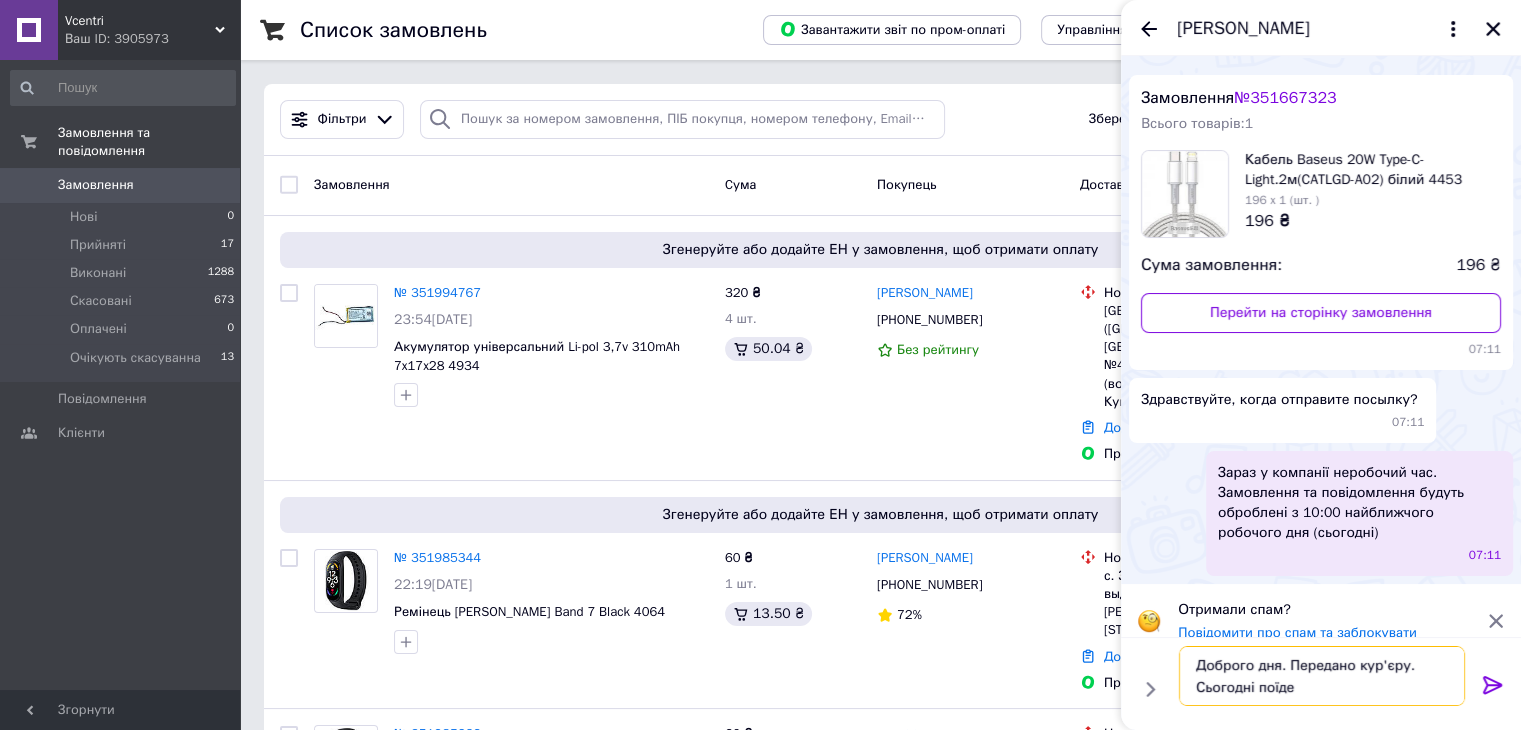 type on "Доброго дня. Передано кур'єру. Сьогодні поїде" 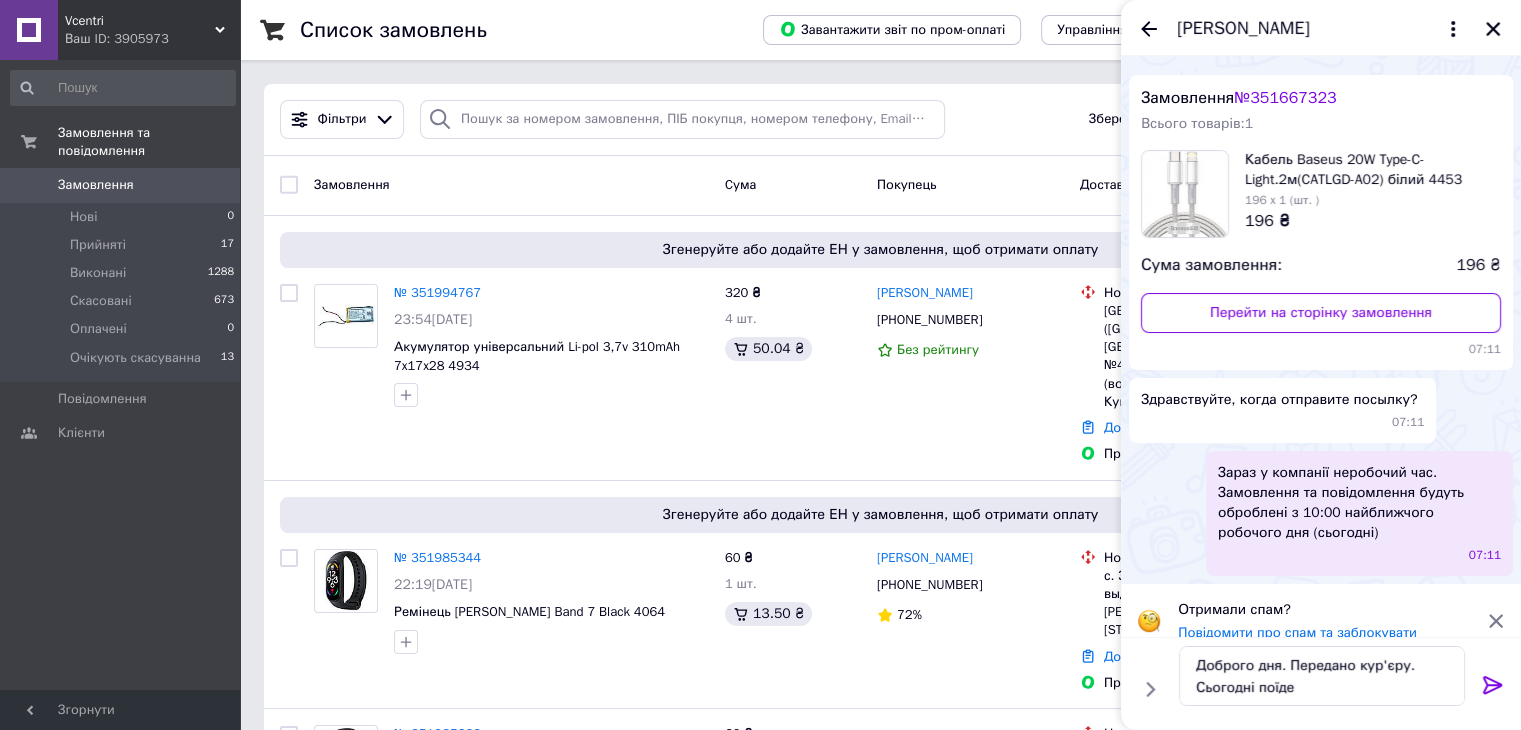 click 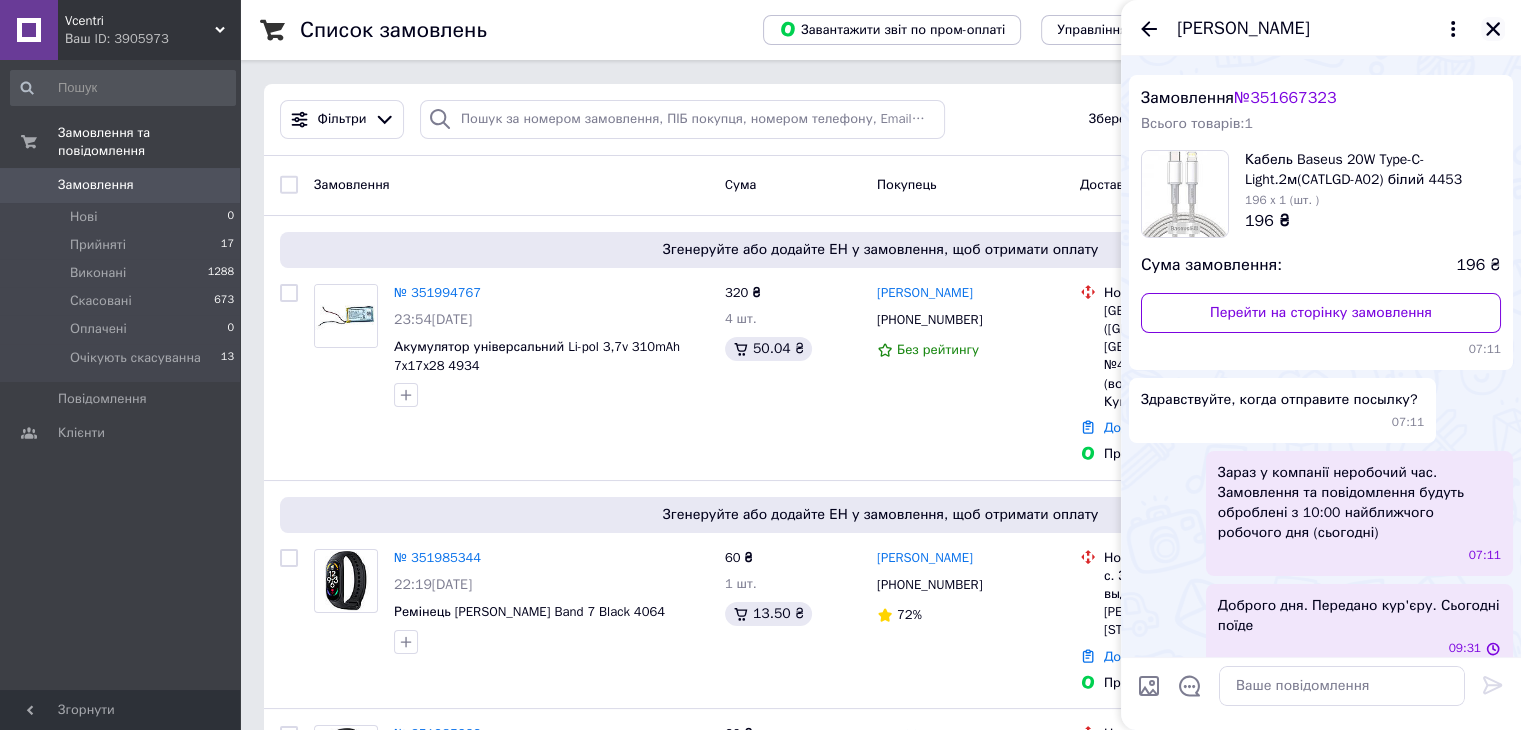 click 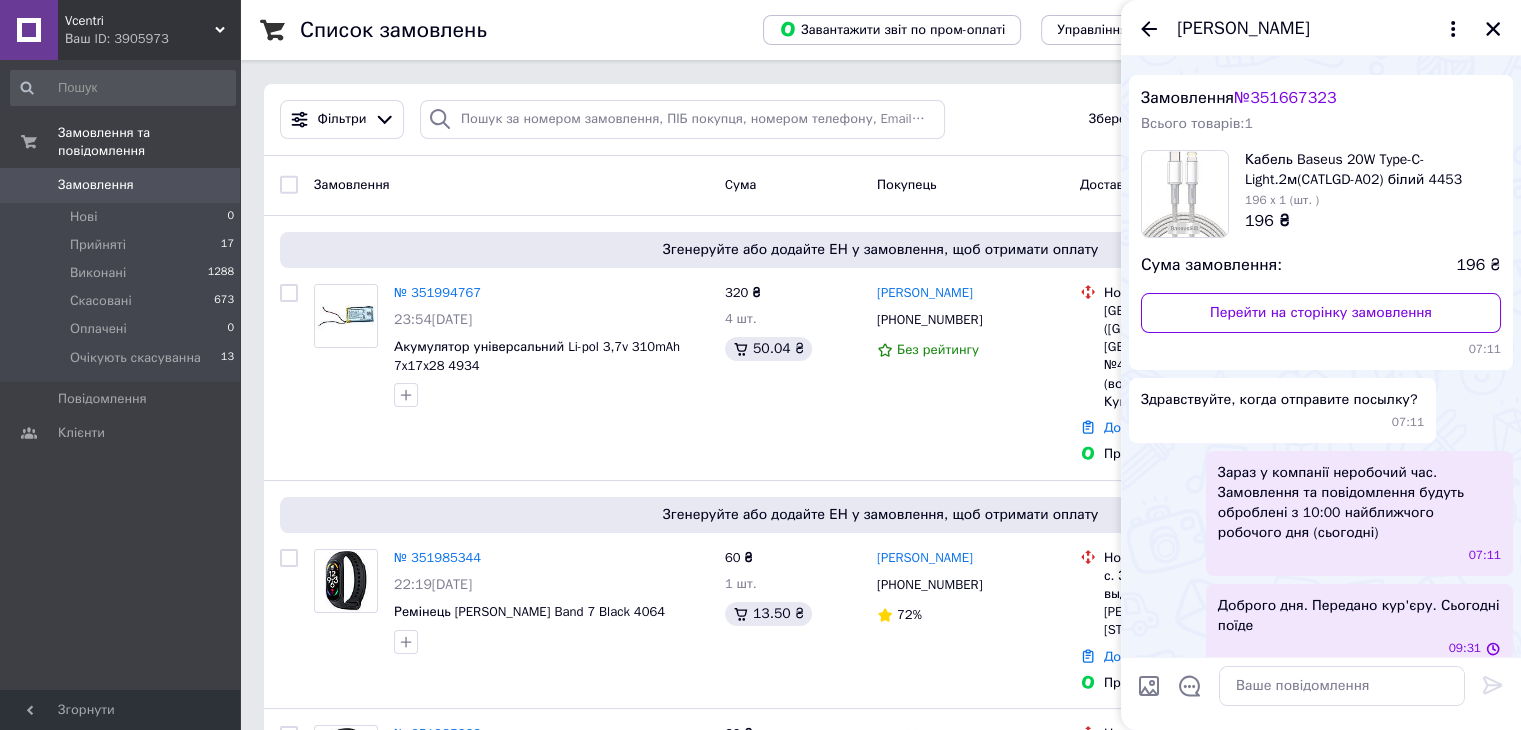 scroll, scrollTop: 53, scrollLeft: 0, axis: vertical 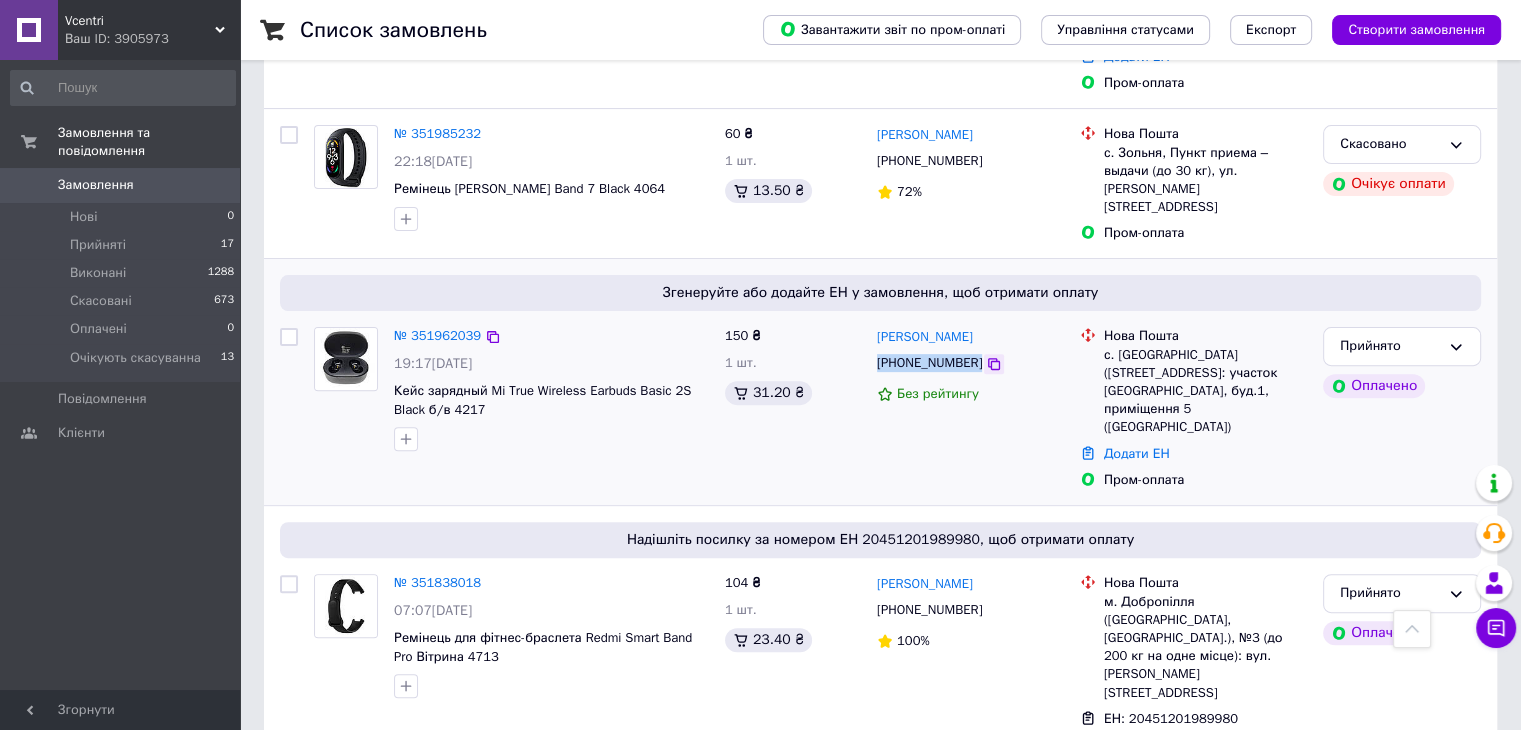 drag, startPoint x: 872, startPoint y: 276, endPoint x: 971, endPoint y: 282, distance: 99.18165 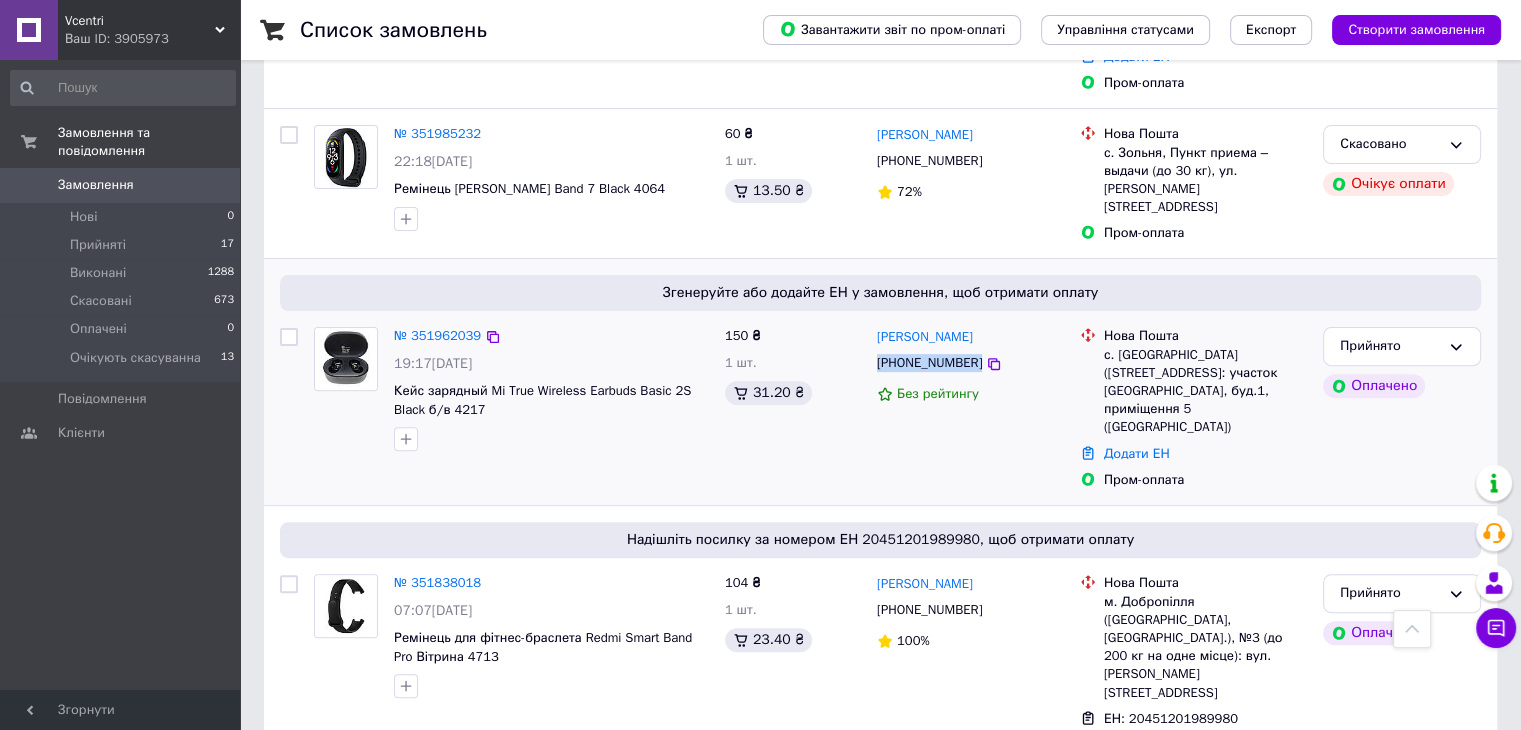 copy on "[PHONE_NUMBER]" 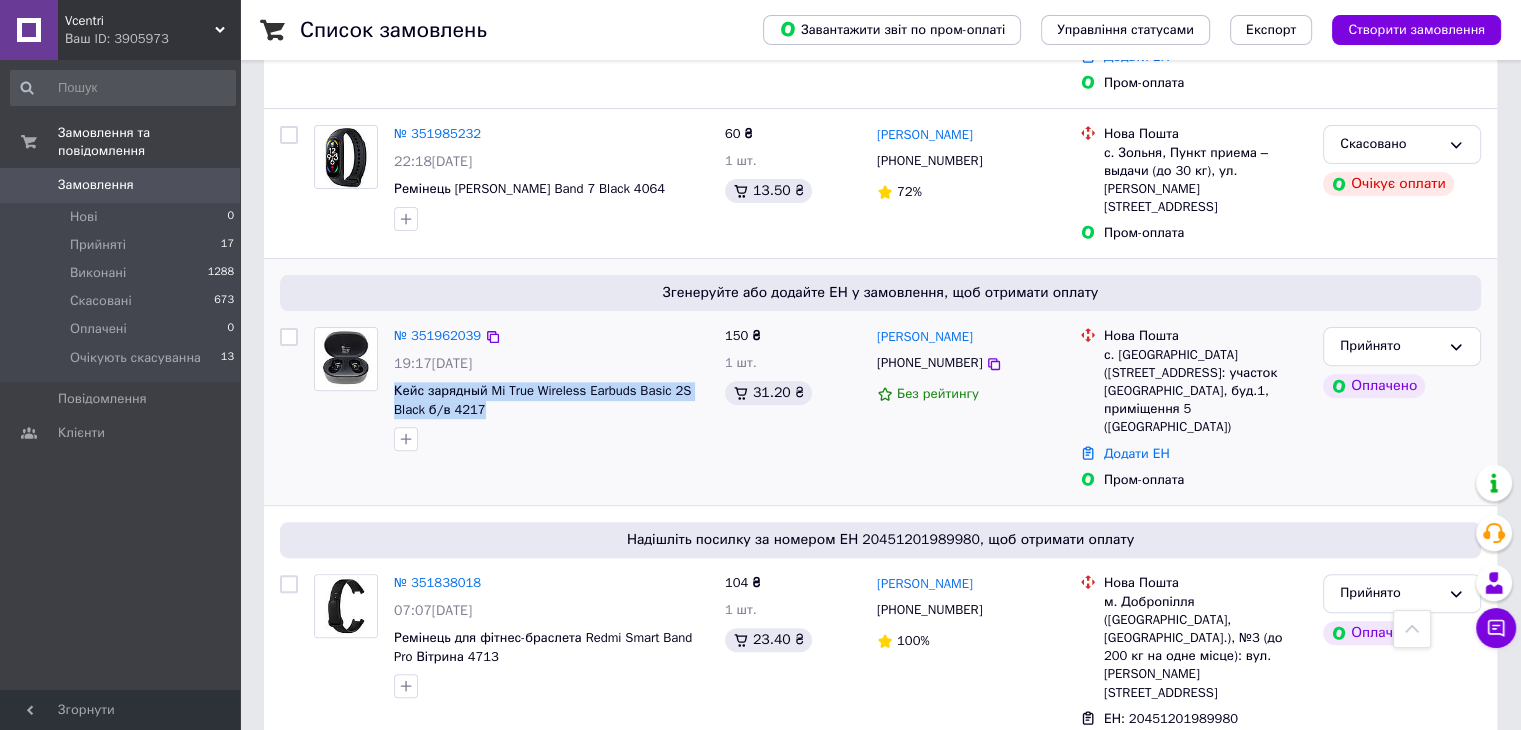 drag, startPoint x: 489, startPoint y: 321, endPoint x: 391, endPoint y: 308, distance: 98.85848 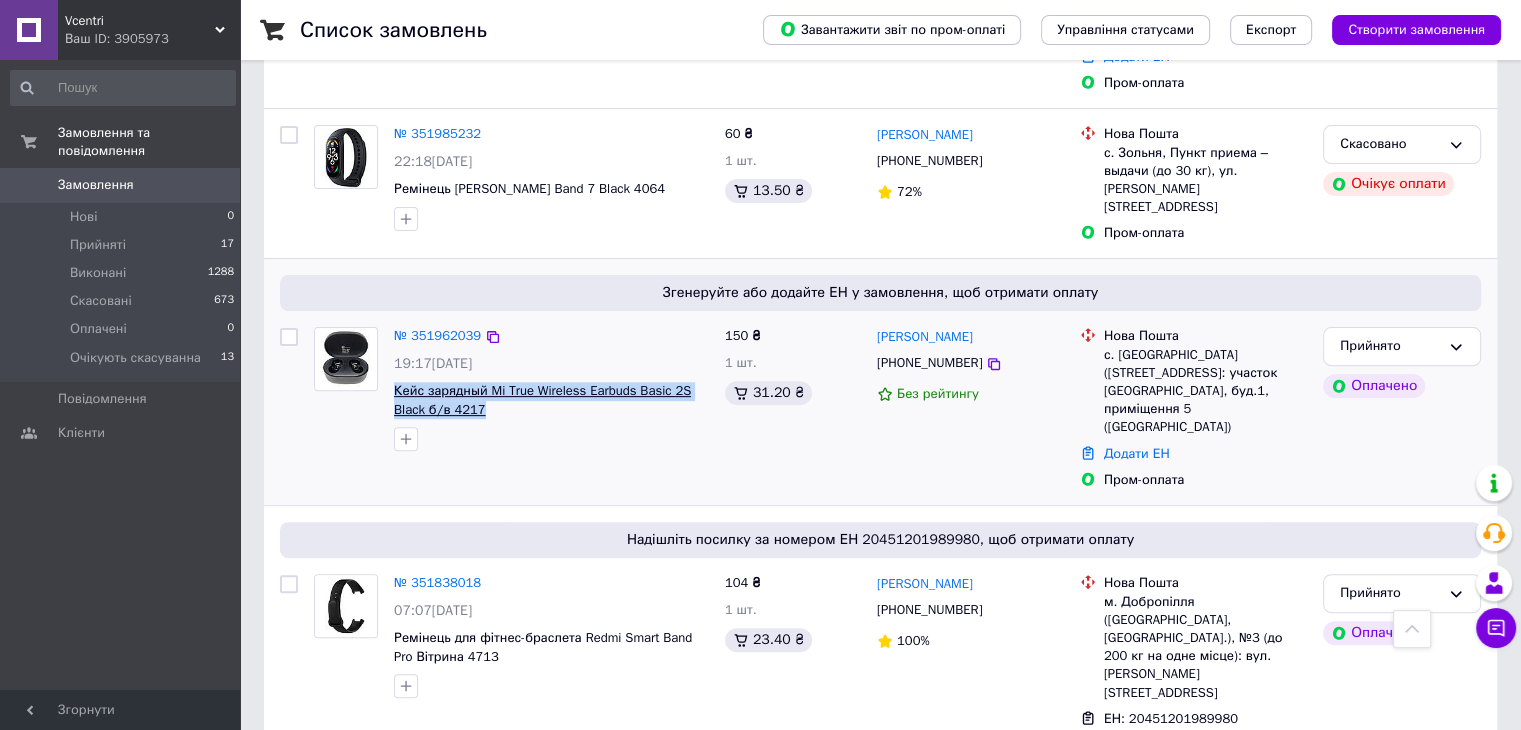 copy on "Кейс зарядный  Mi True Wireless Earbuds Basic 2S Black б/в 4217" 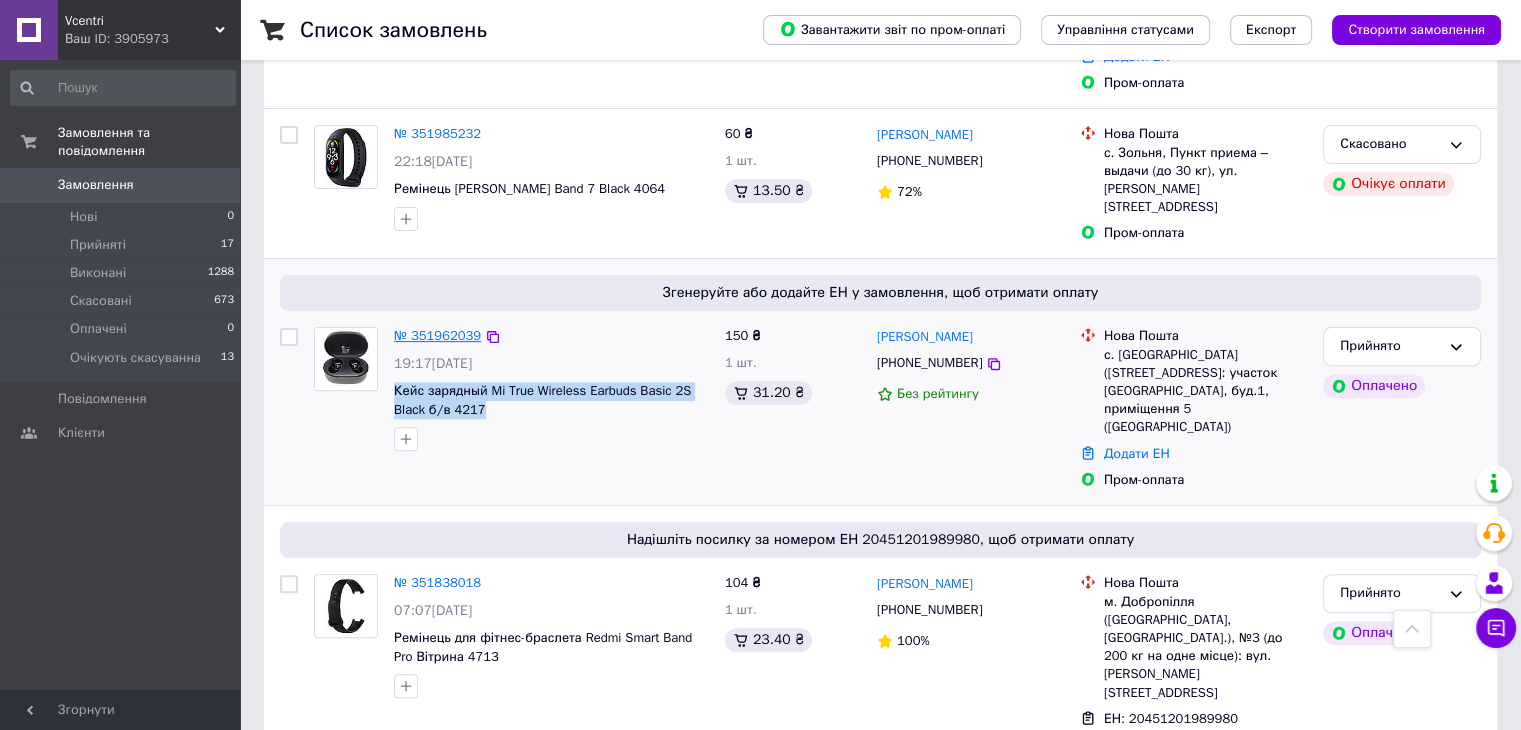 click on "№ 351962039" at bounding box center [437, 335] 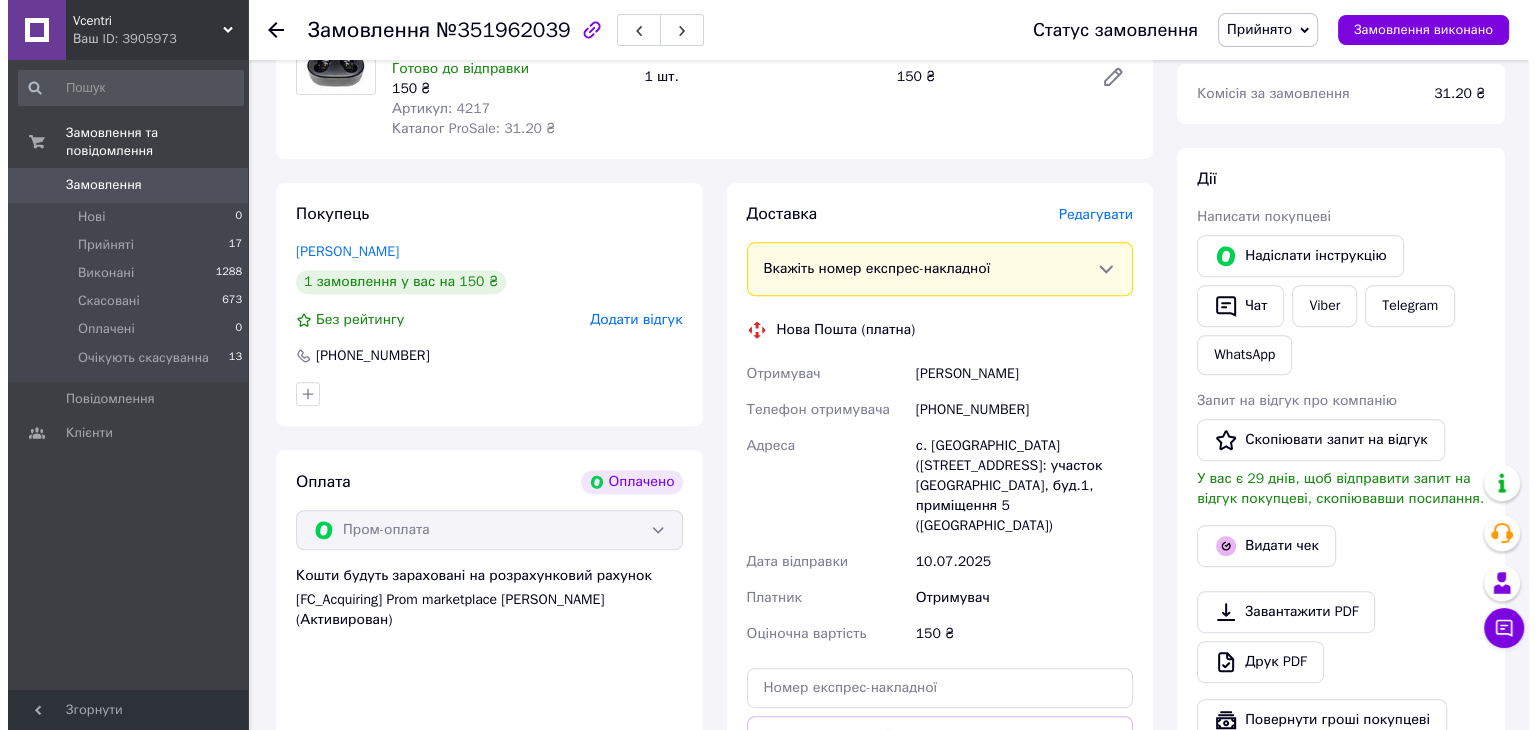 scroll, scrollTop: 848, scrollLeft: 0, axis: vertical 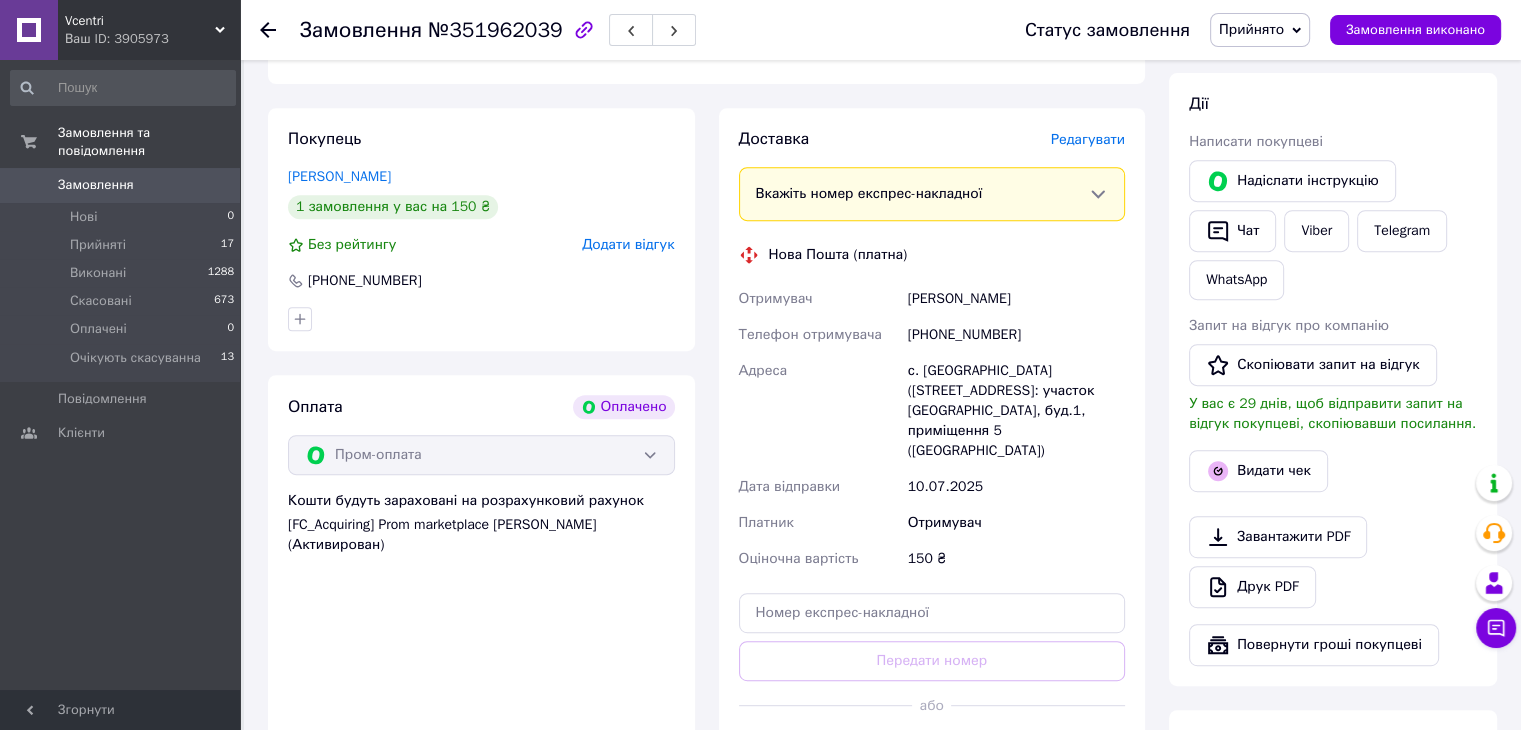 click on "Редагувати" at bounding box center (1088, 139) 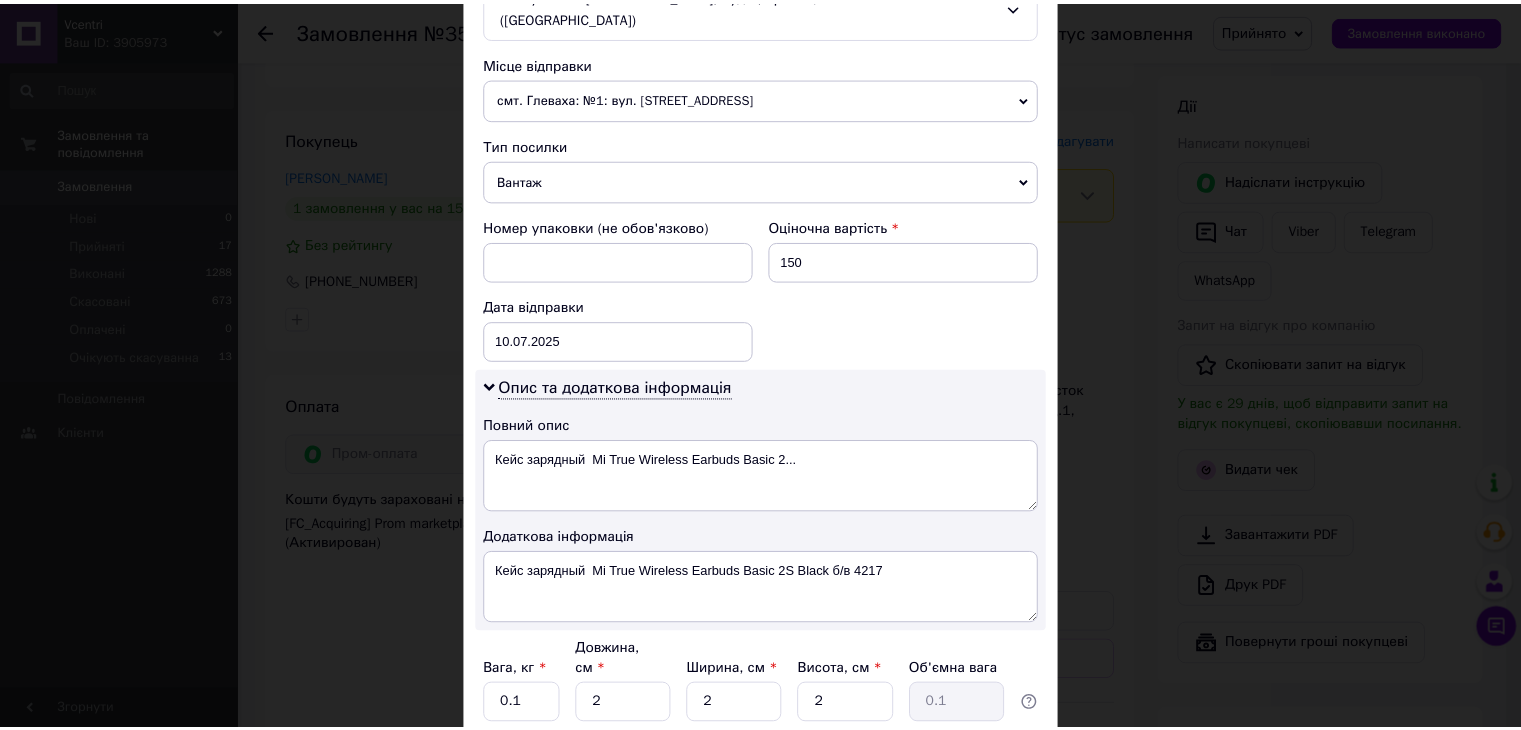 scroll, scrollTop: 816, scrollLeft: 0, axis: vertical 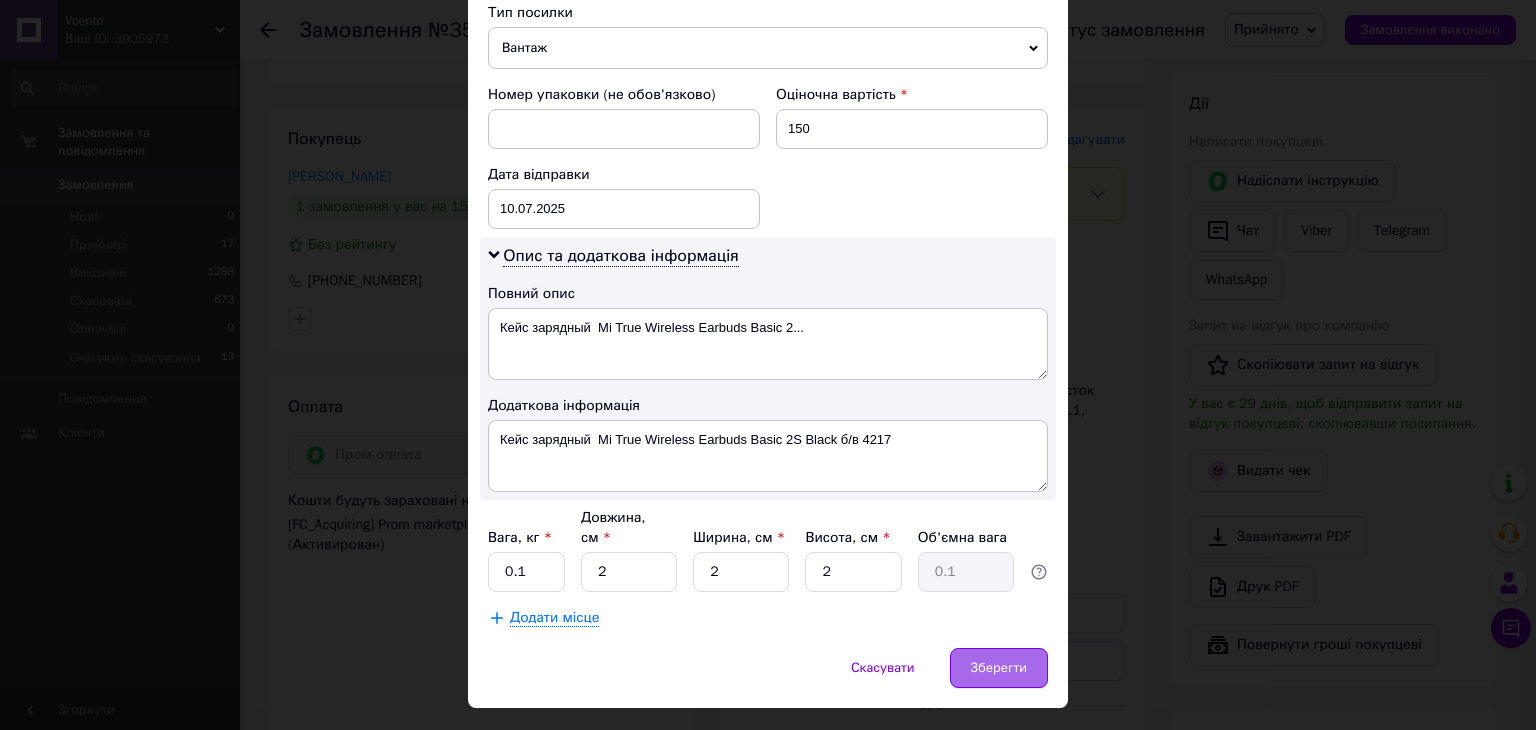 click on "Зберегти" at bounding box center (999, 668) 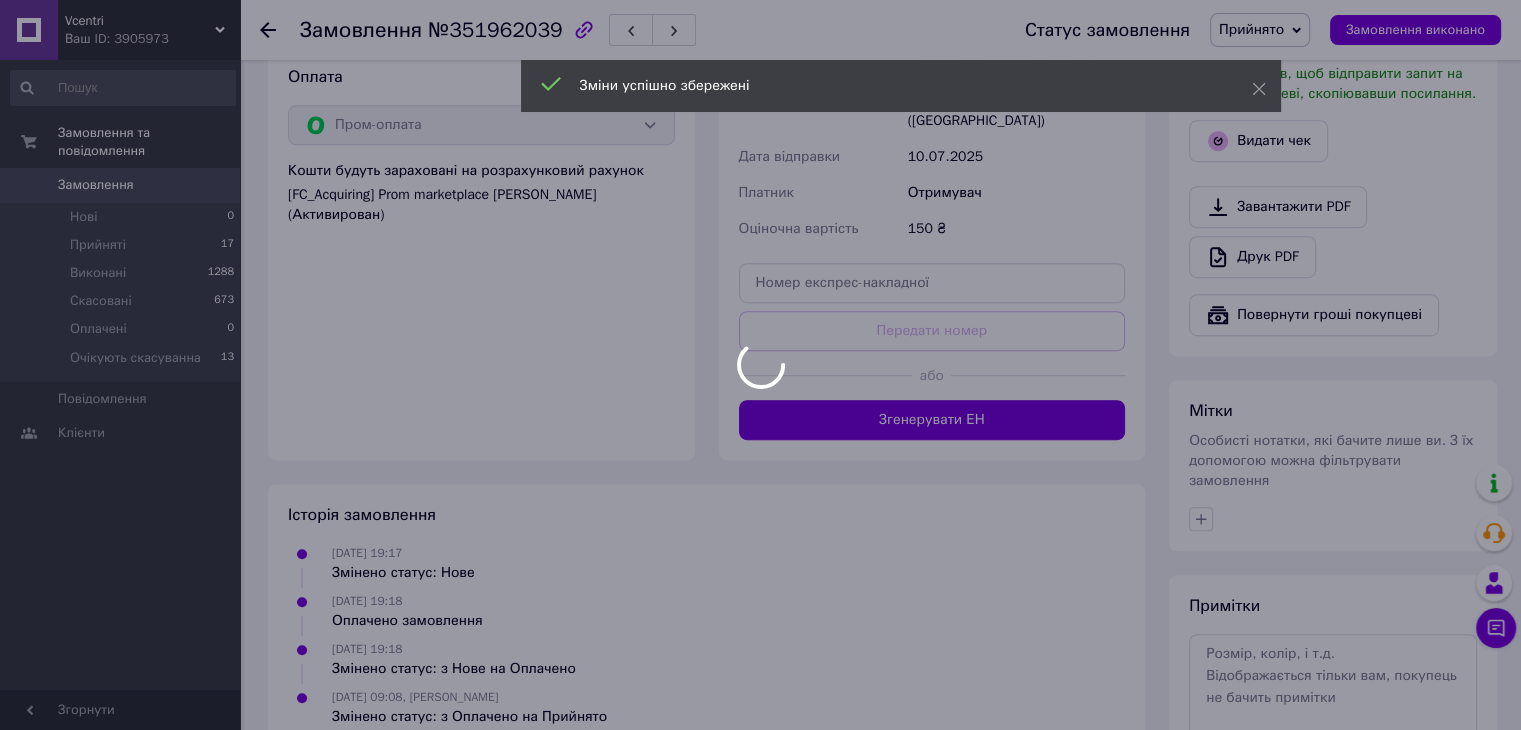scroll, scrollTop: 1248, scrollLeft: 0, axis: vertical 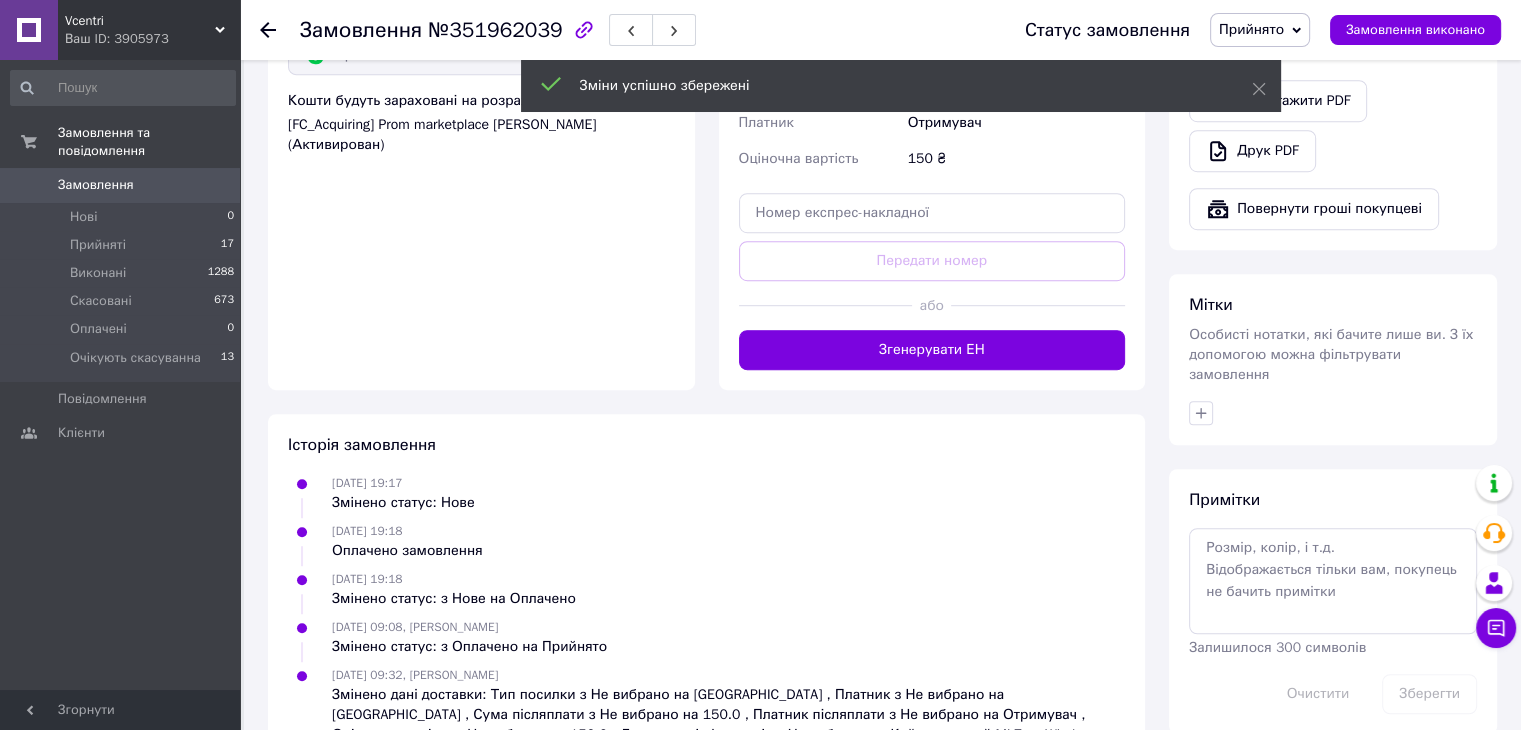 click on "Згенерувати ЕН" at bounding box center (932, 350) 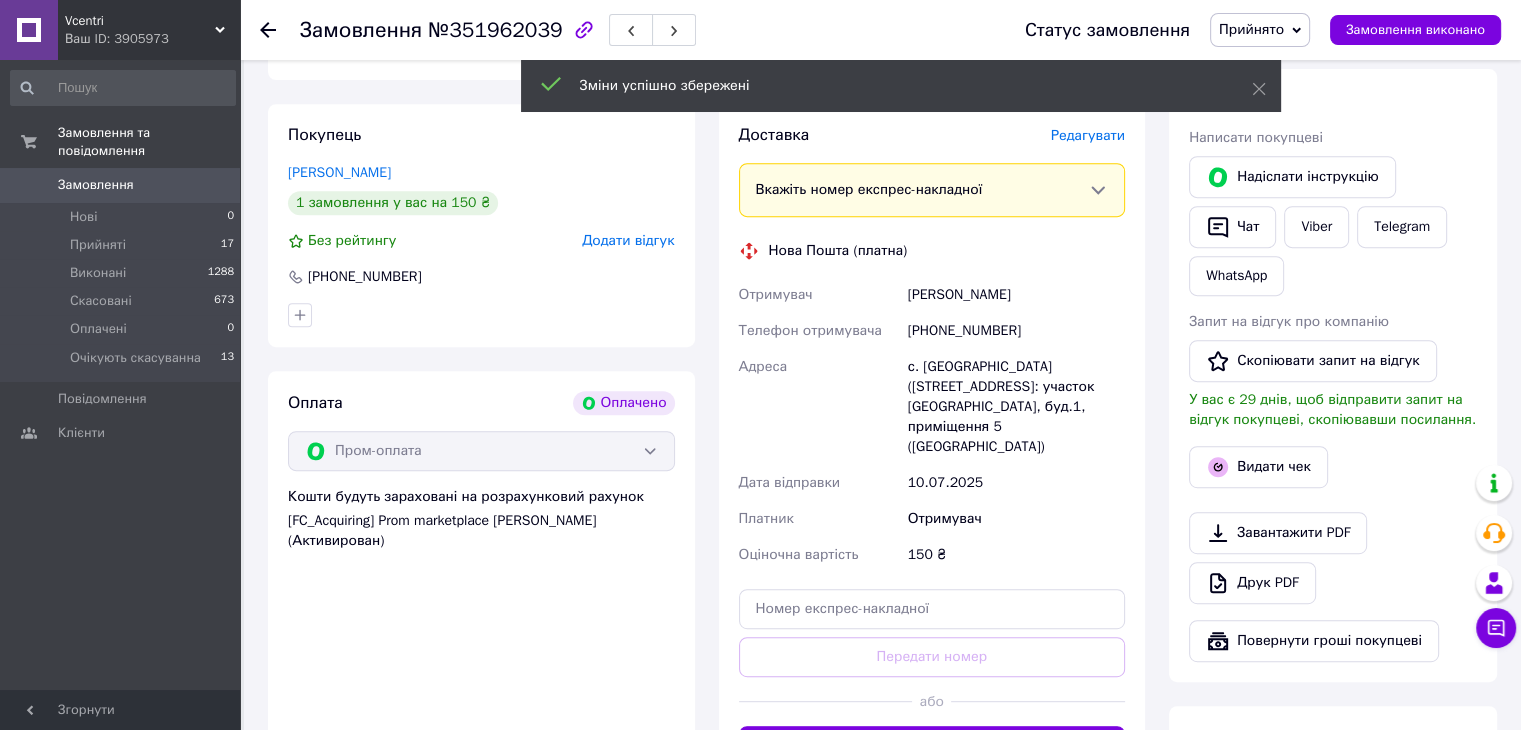scroll, scrollTop: 848, scrollLeft: 0, axis: vertical 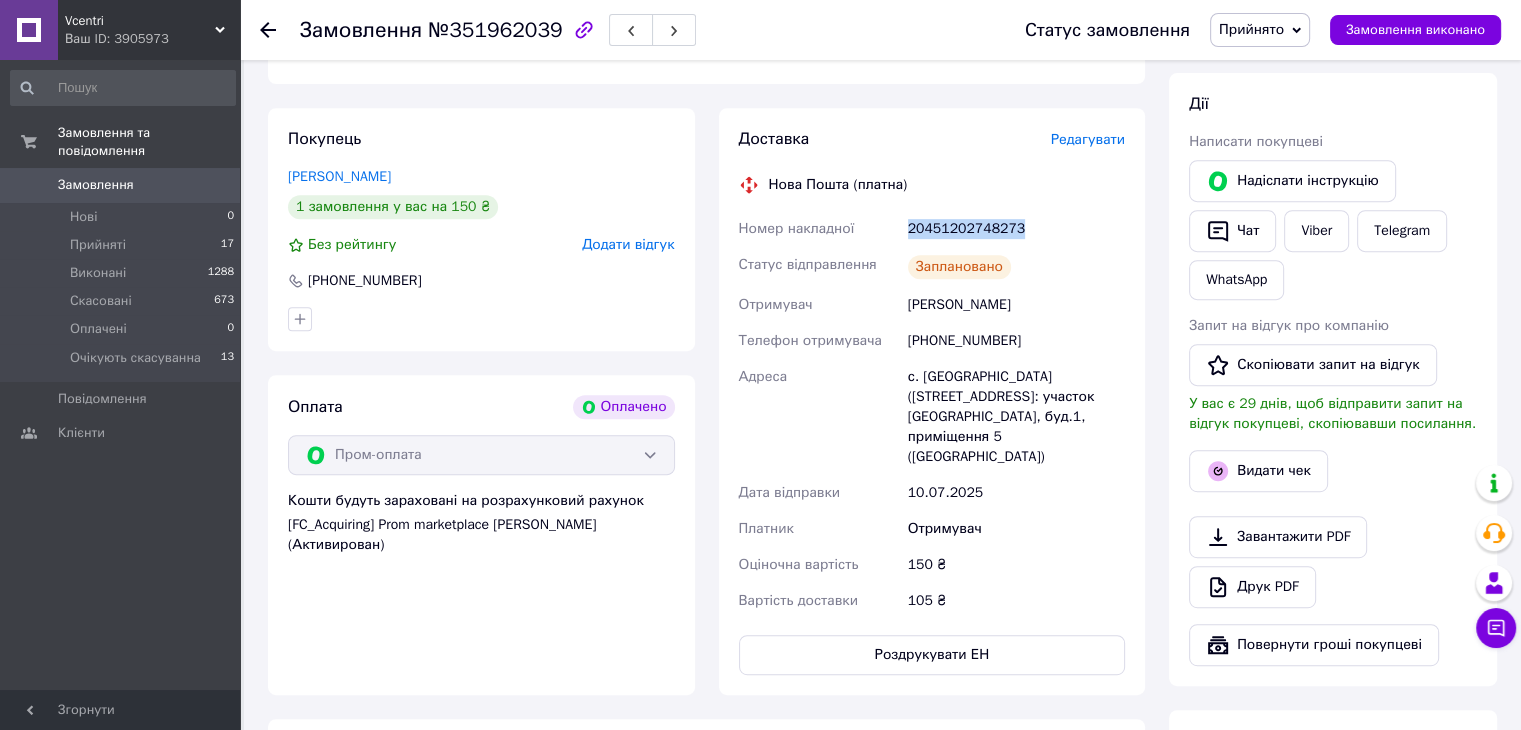 drag, startPoint x: 1015, startPoint y: 232, endPoint x: 900, endPoint y: 224, distance: 115.27792 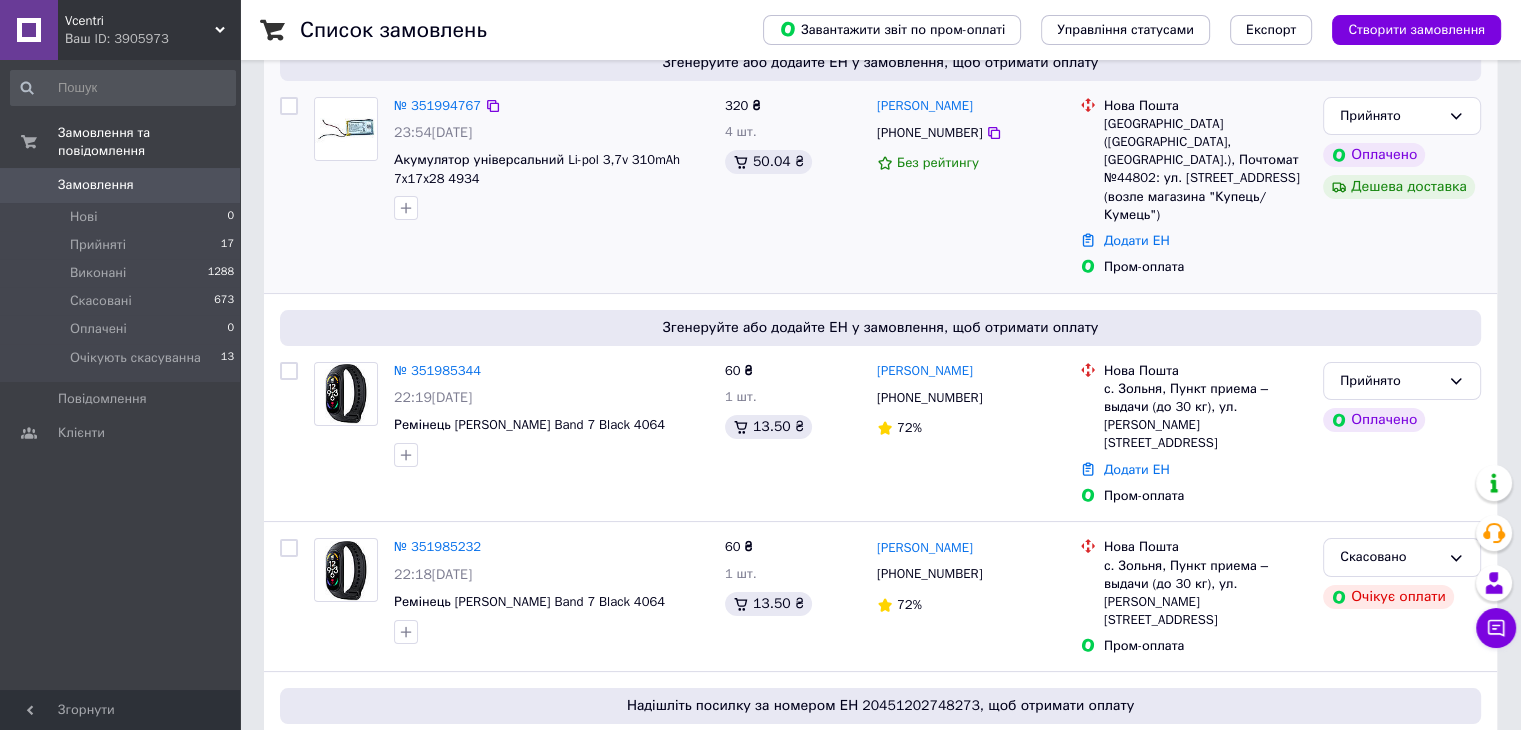 scroll, scrollTop: 300, scrollLeft: 0, axis: vertical 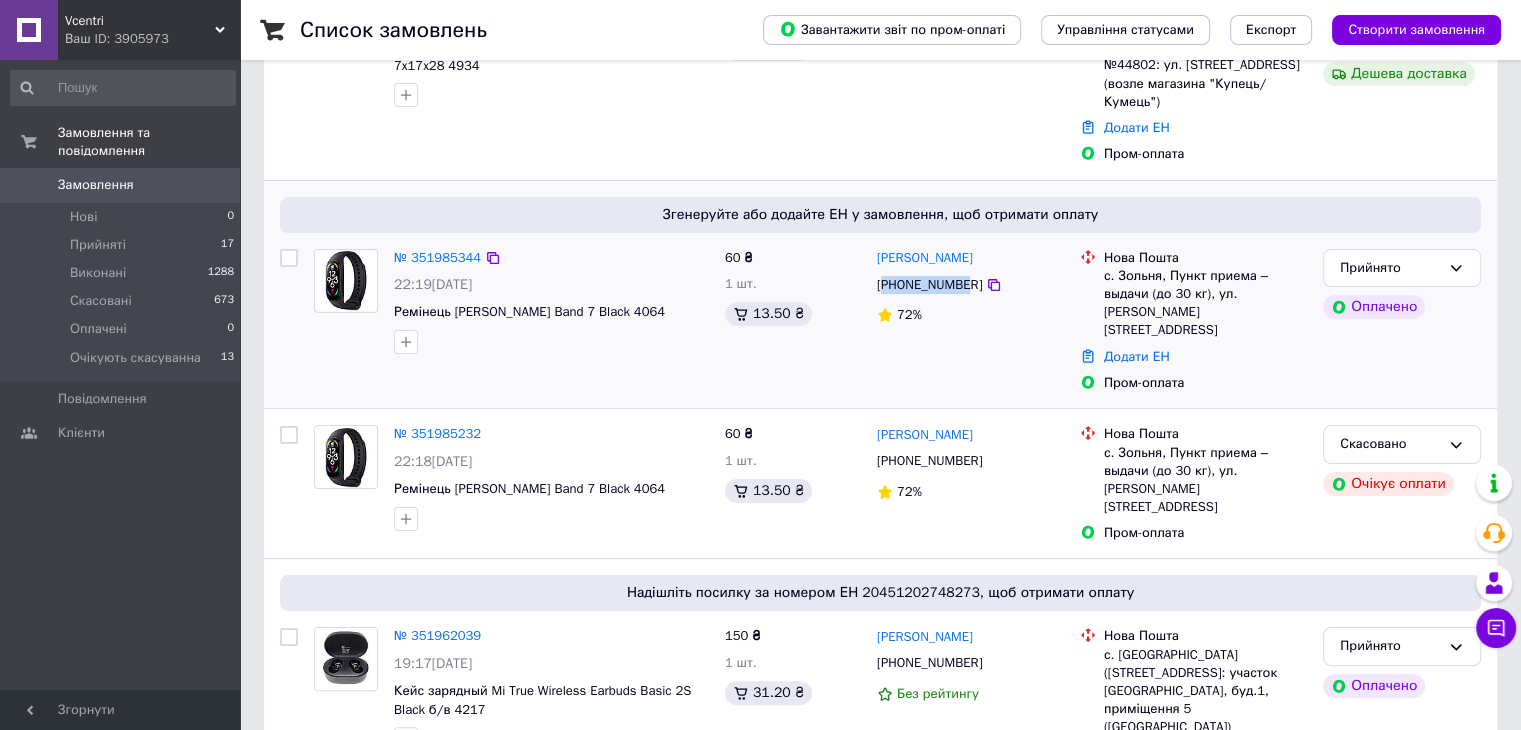 drag, startPoint x: 884, startPoint y: 251, endPoint x: 960, endPoint y: 251, distance: 76 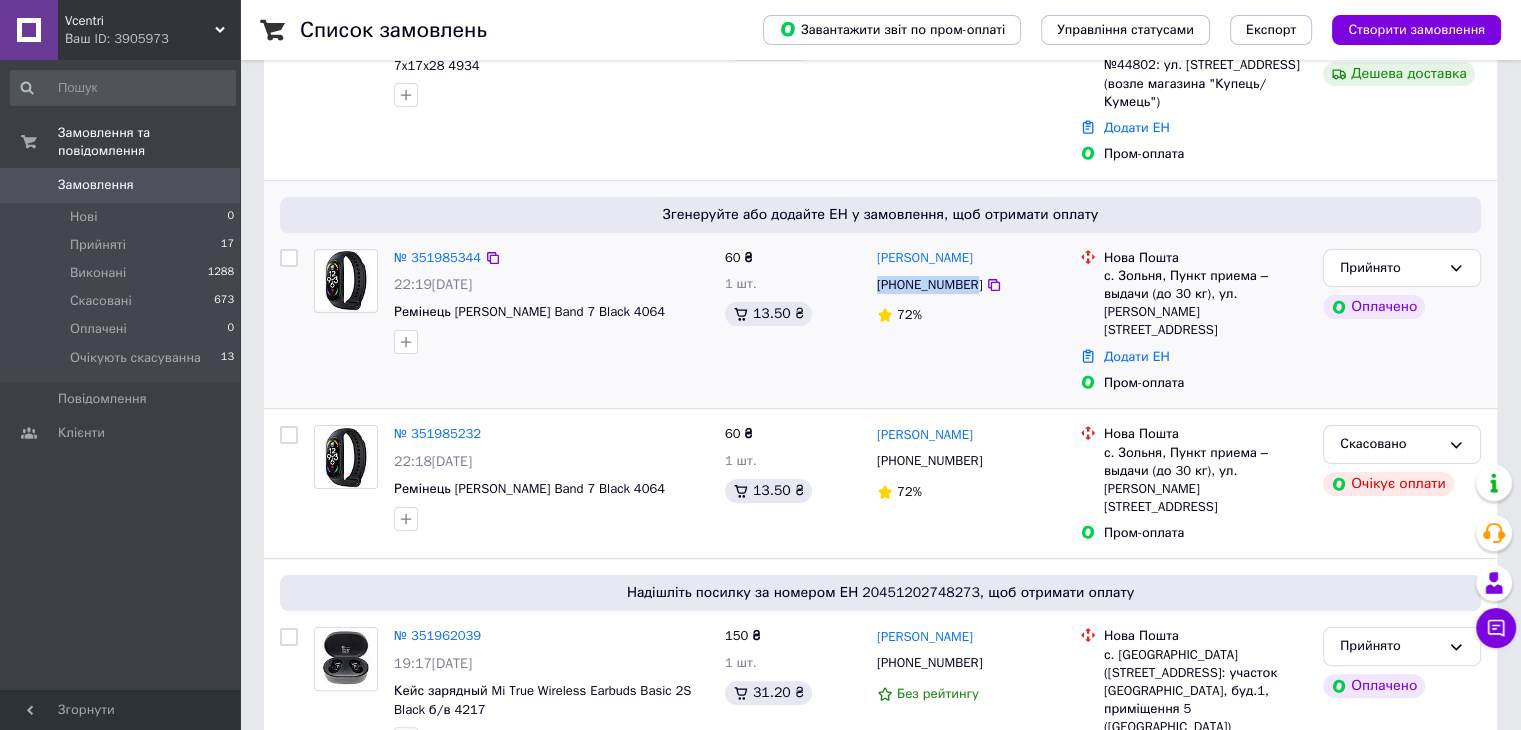 drag, startPoint x: 874, startPoint y: 245, endPoint x: 968, endPoint y: 255, distance: 94.53042 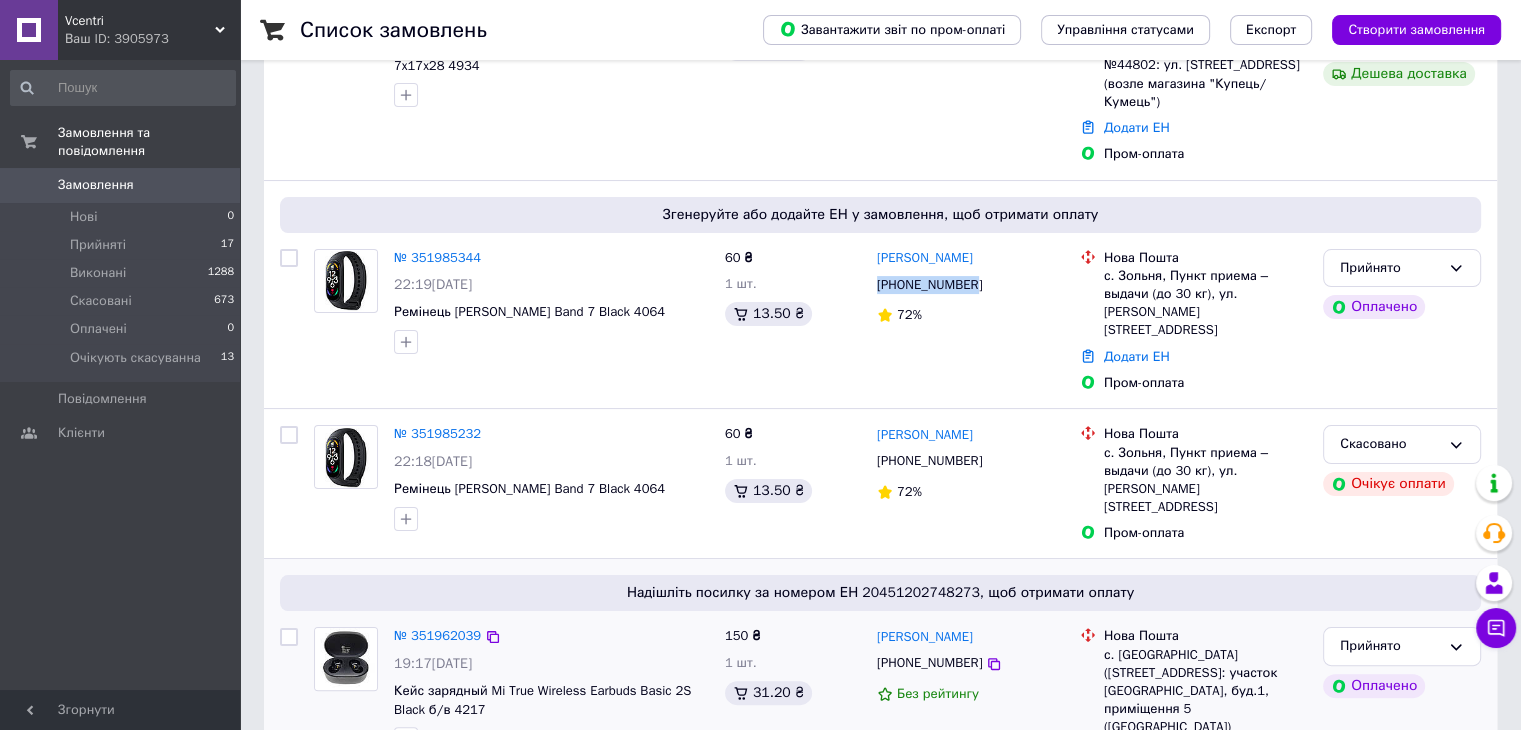 copy on "[PHONE_NUMBER]" 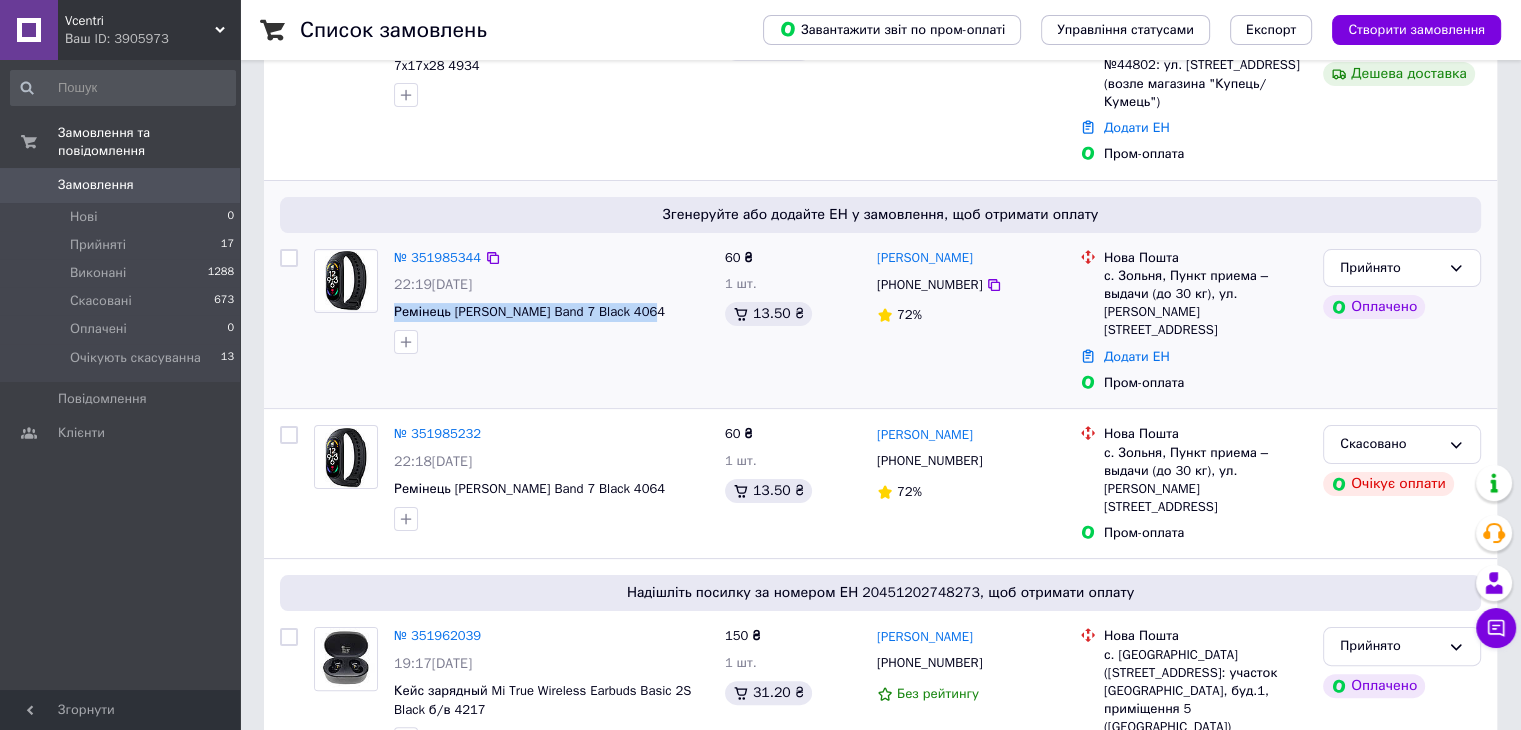 drag, startPoint x: 643, startPoint y: 277, endPoint x: 390, endPoint y: 270, distance: 253.09682 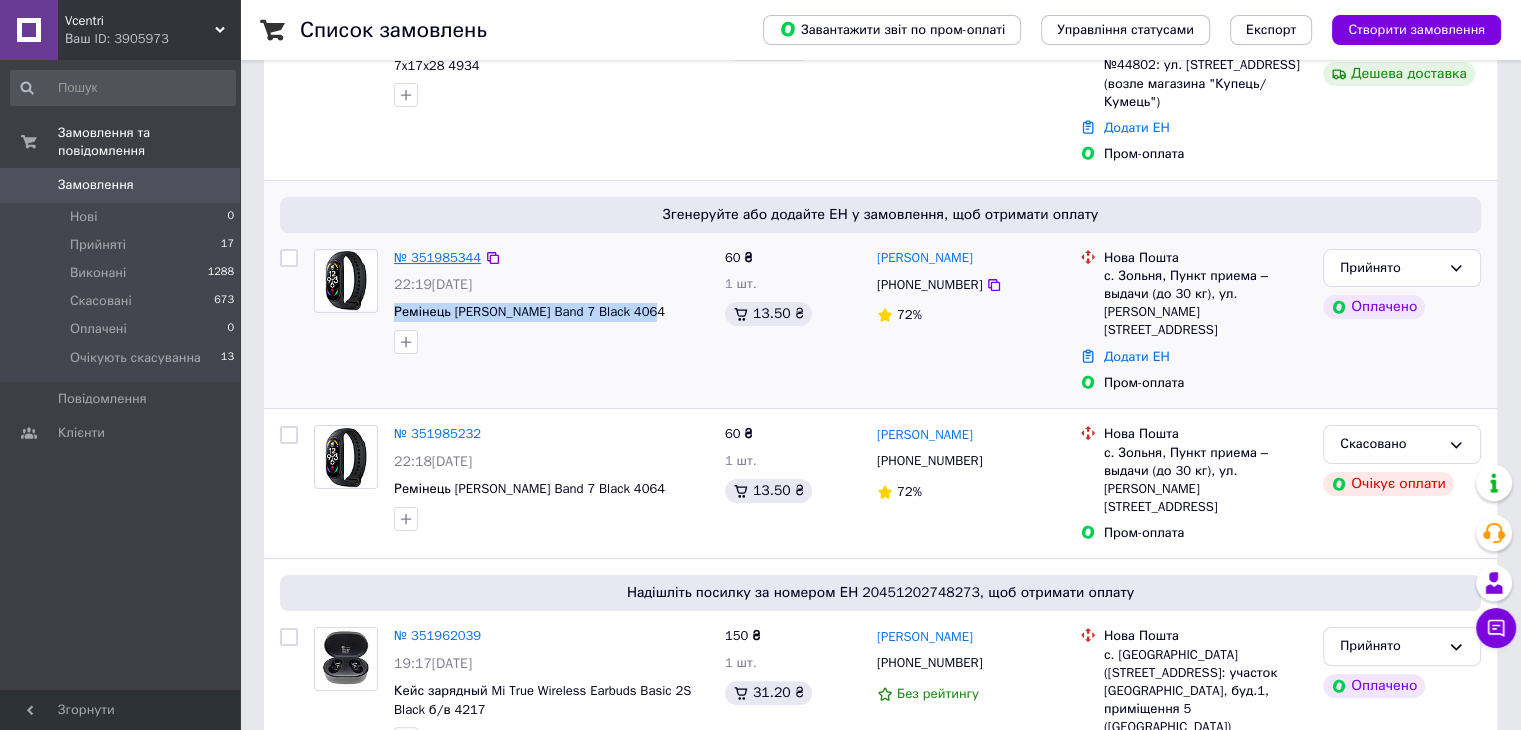 click on "№ 351985344" at bounding box center (437, 257) 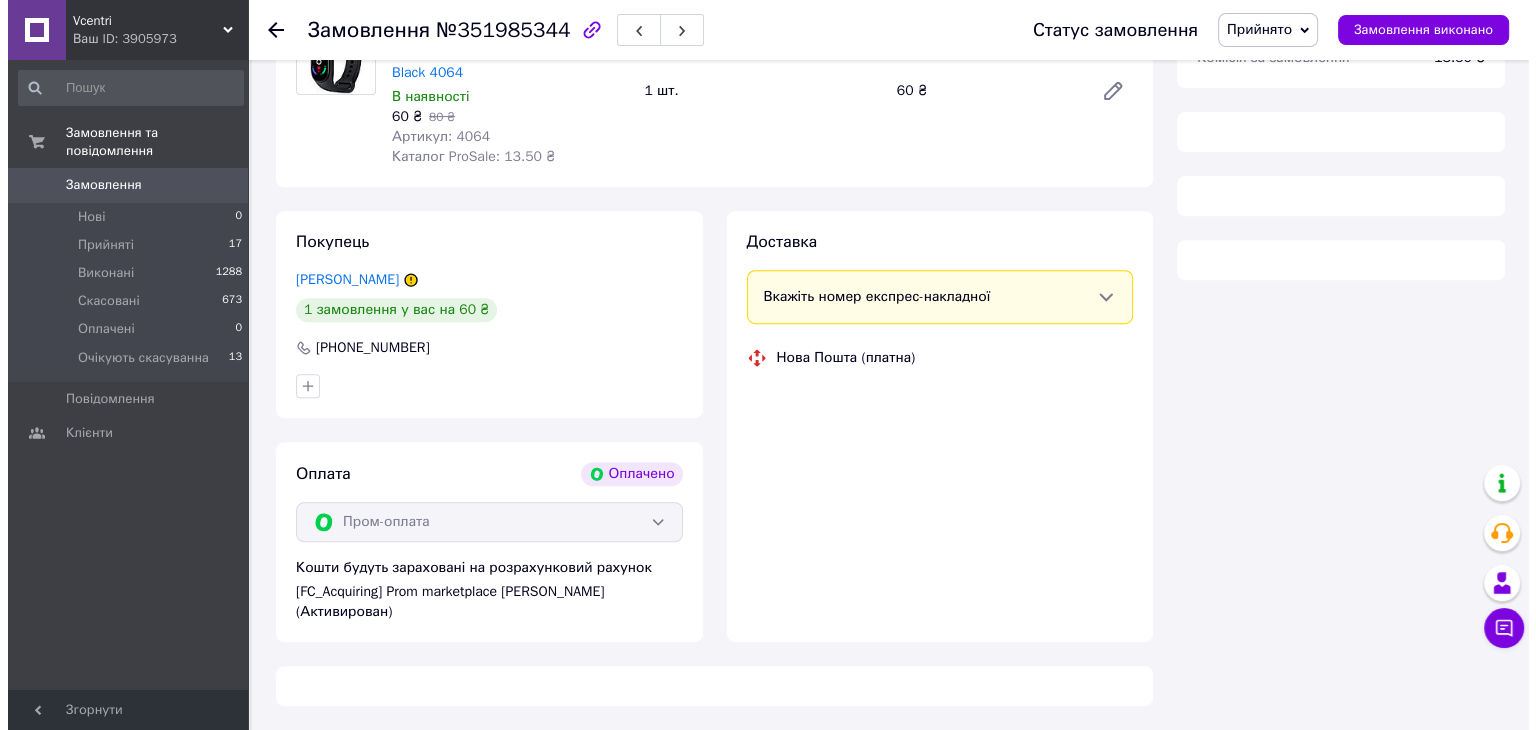 scroll, scrollTop: 777, scrollLeft: 0, axis: vertical 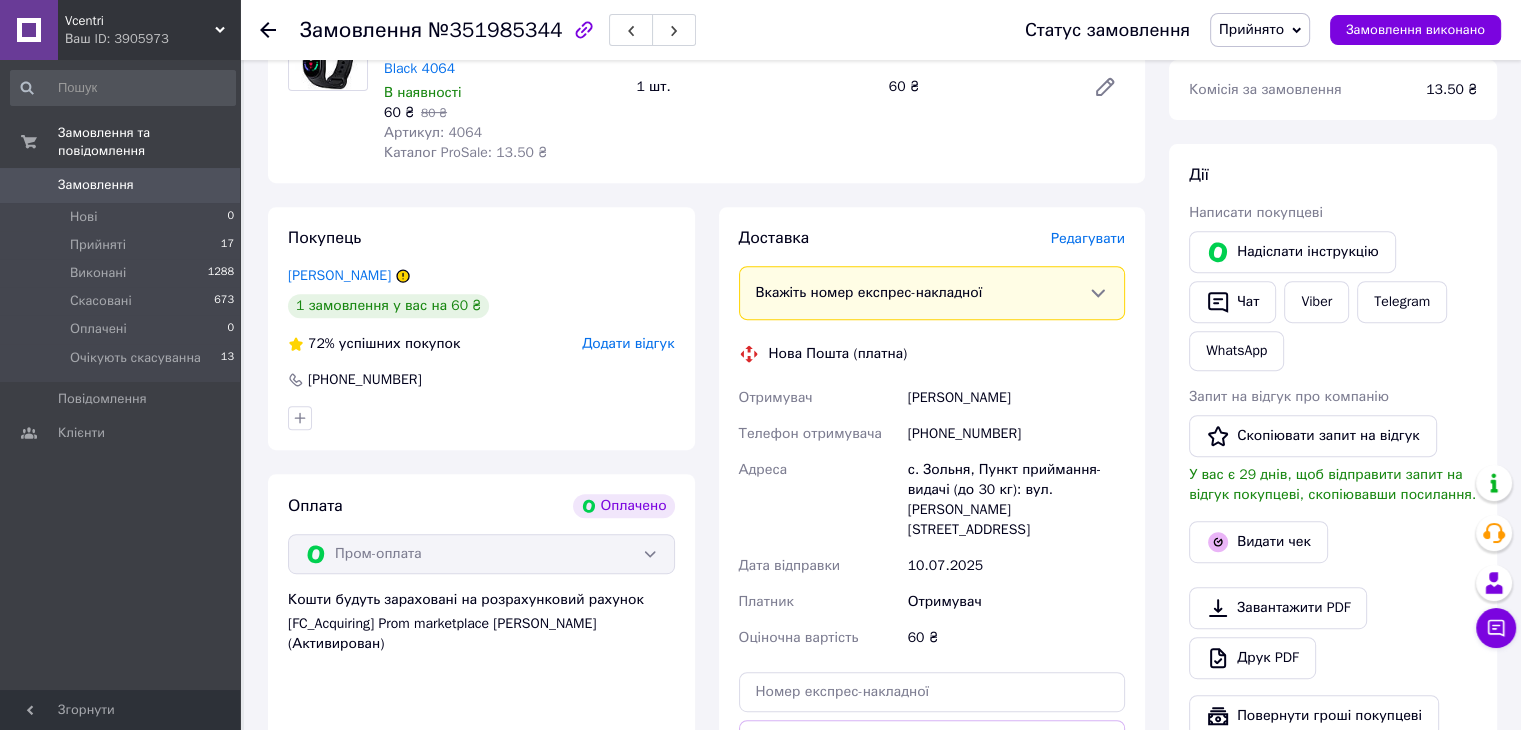 click on "Редагувати" at bounding box center (1088, 238) 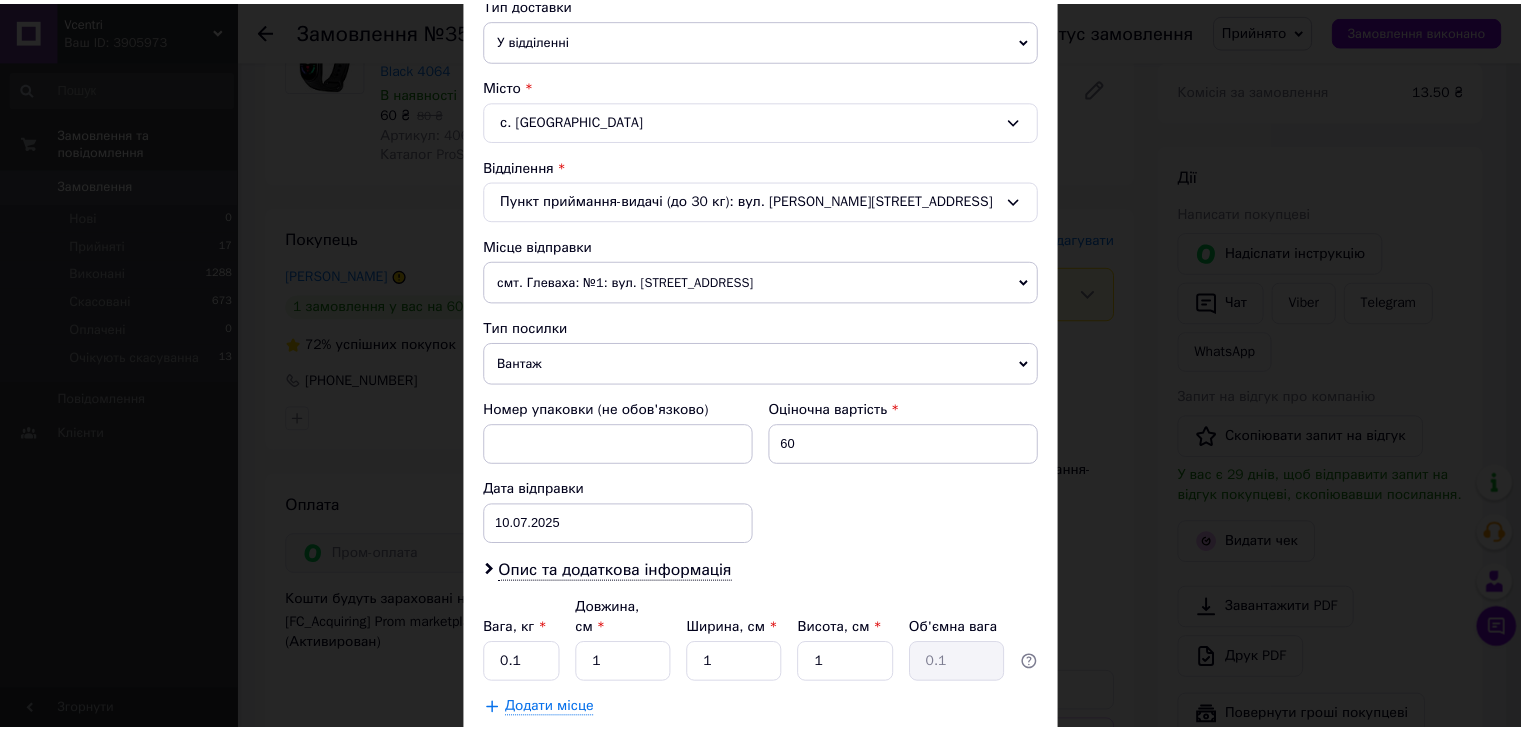 scroll, scrollTop: 592, scrollLeft: 0, axis: vertical 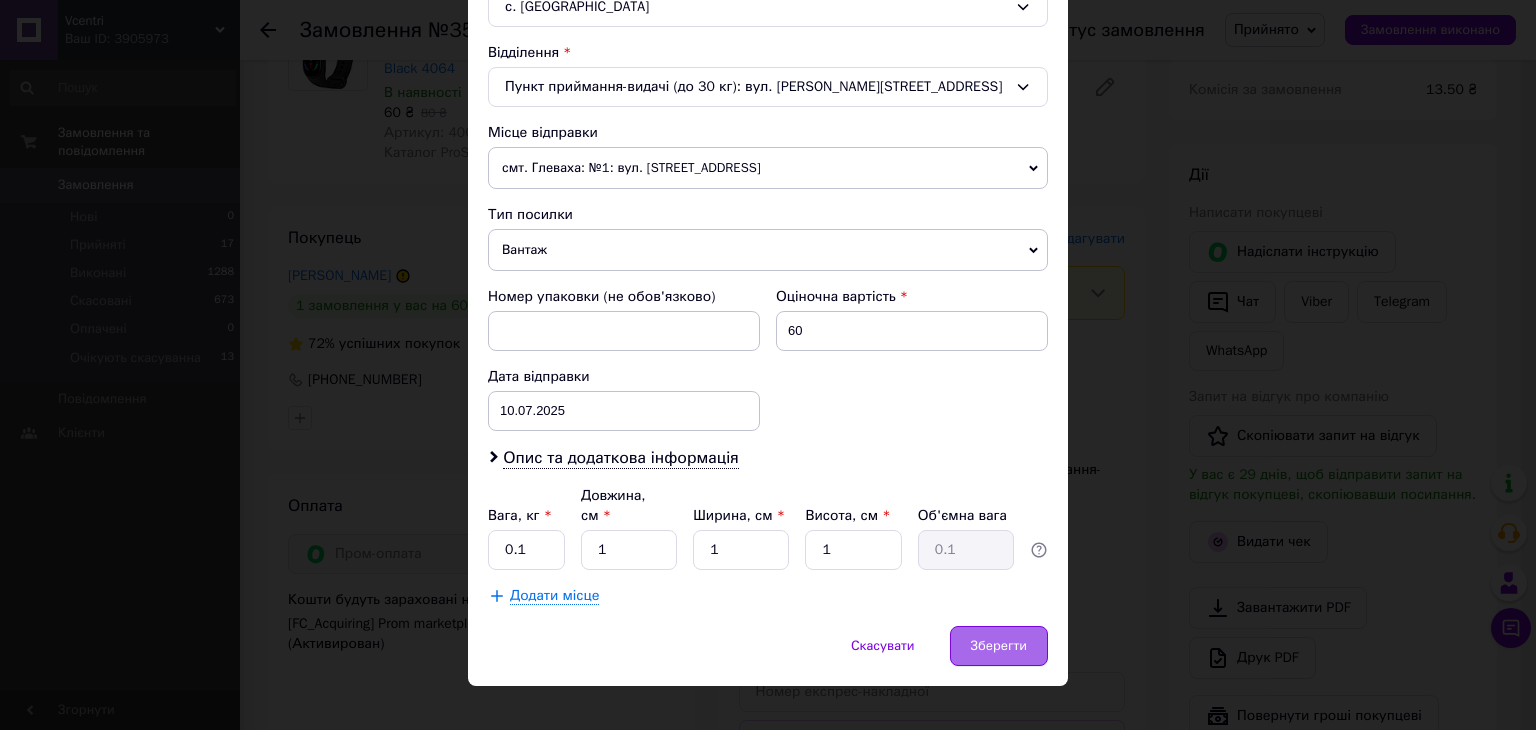 click on "Зберегти" at bounding box center [999, 646] 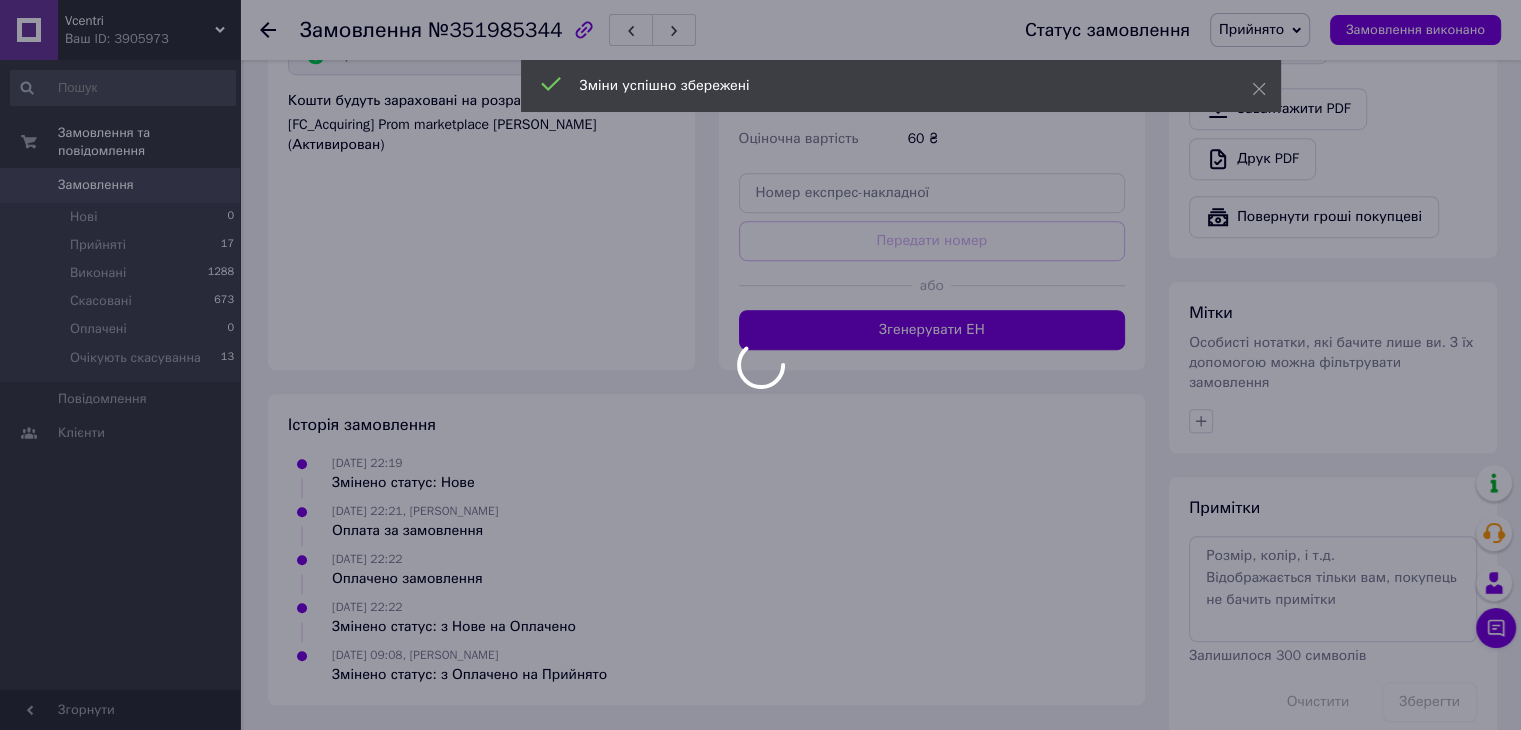 scroll, scrollTop: 1277, scrollLeft: 0, axis: vertical 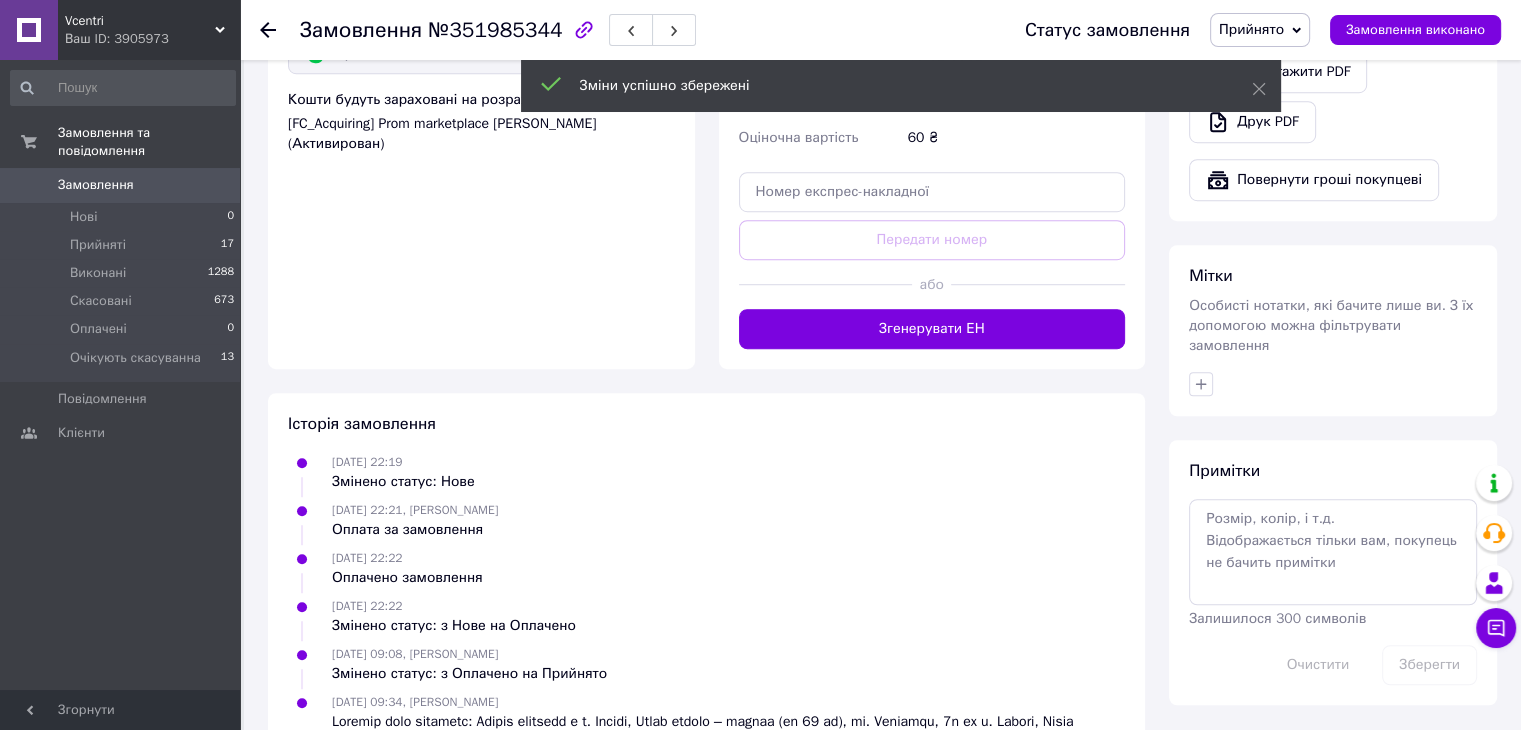 click on "Згенерувати ЕН" at bounding box center [932, 329] 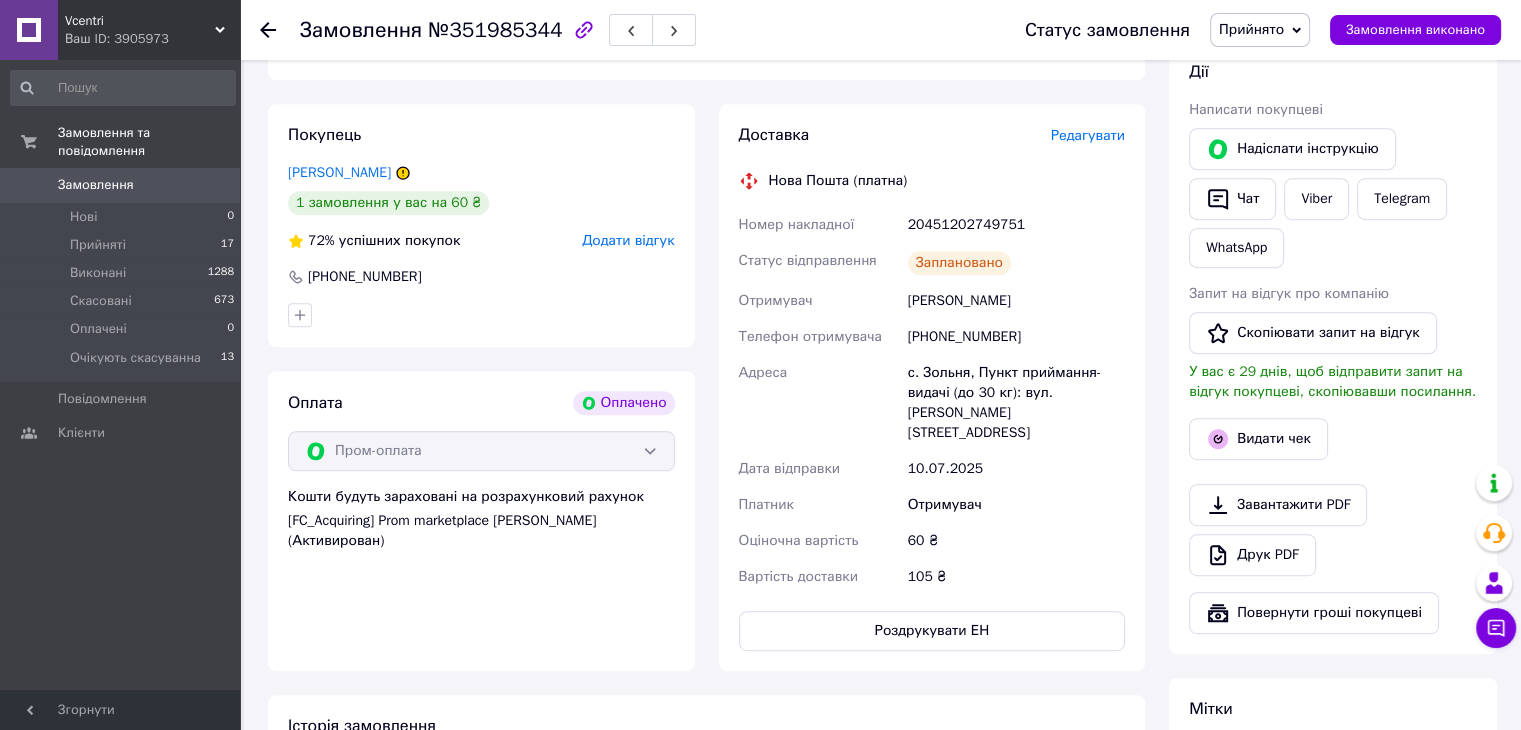 scroll, scrollTop: 877, scrollLeft: 0, axis: vertical 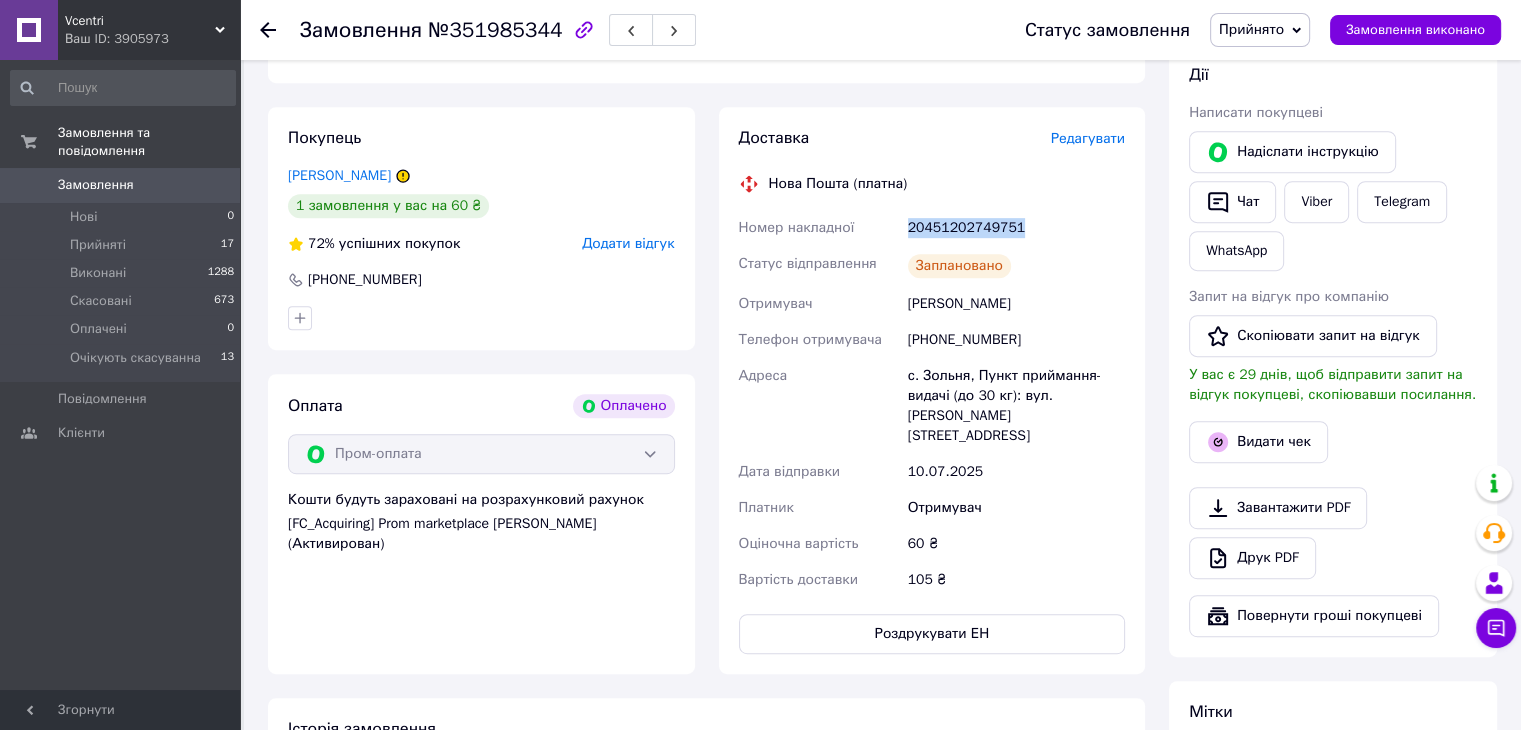 drag, startPoint x: 1022, startPoint y: 228, endPoint x: 899, endPoint y: 233, distance: 123.101585 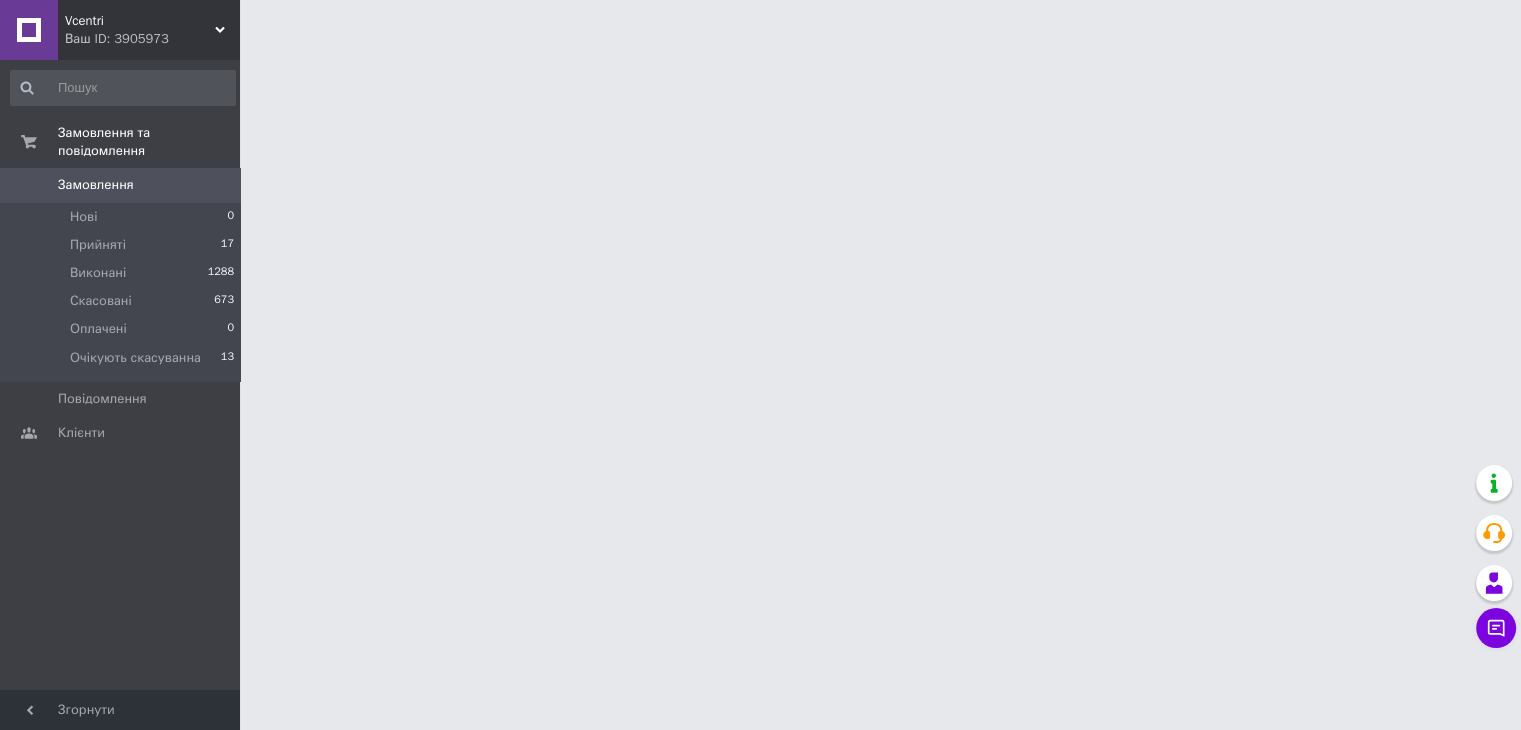 scroll, scrollTop: 0, scrollLeft: 0, axis: both 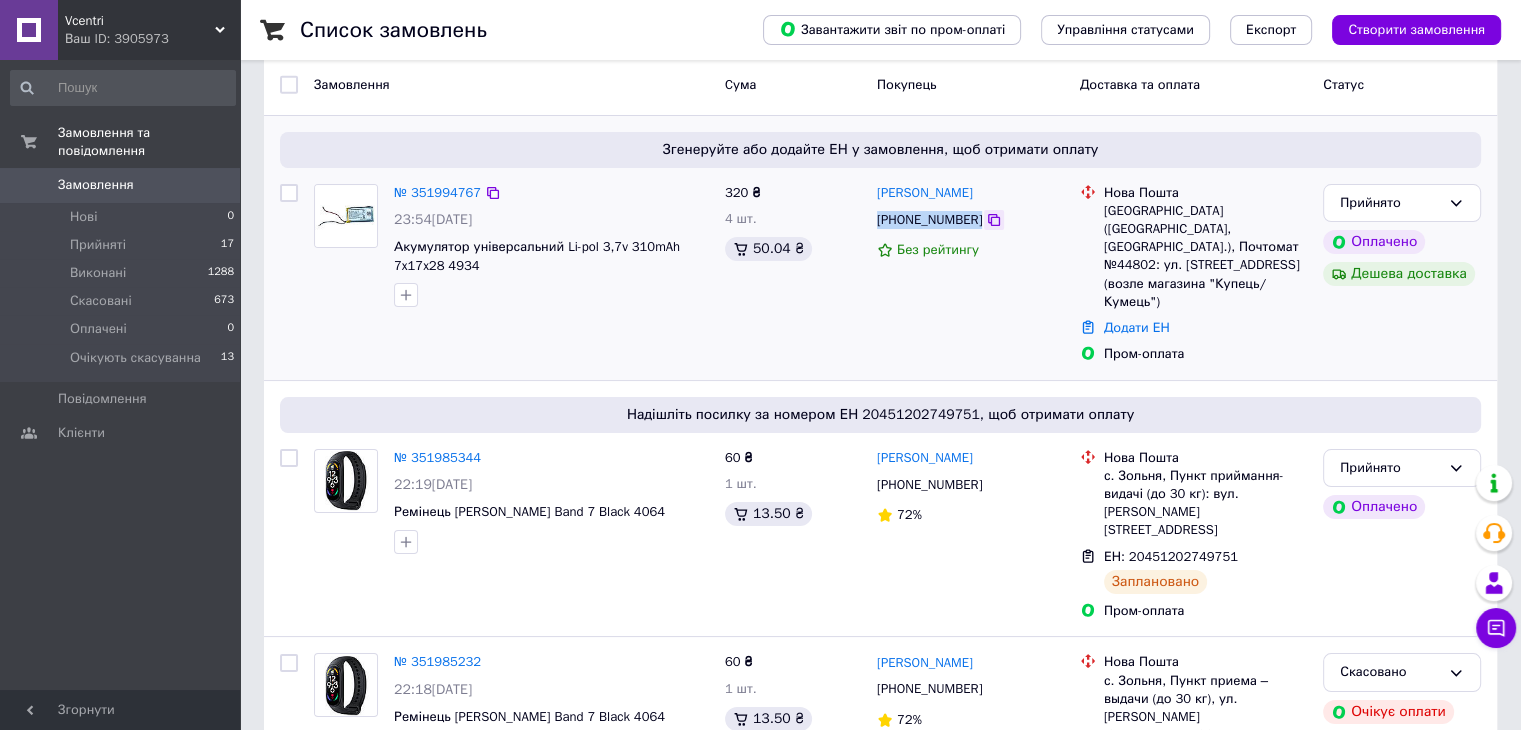 drag, startPoint x: 871, startPoint y: 223, endPoint x: 974, endPoint y: 229, distance: 103.17461 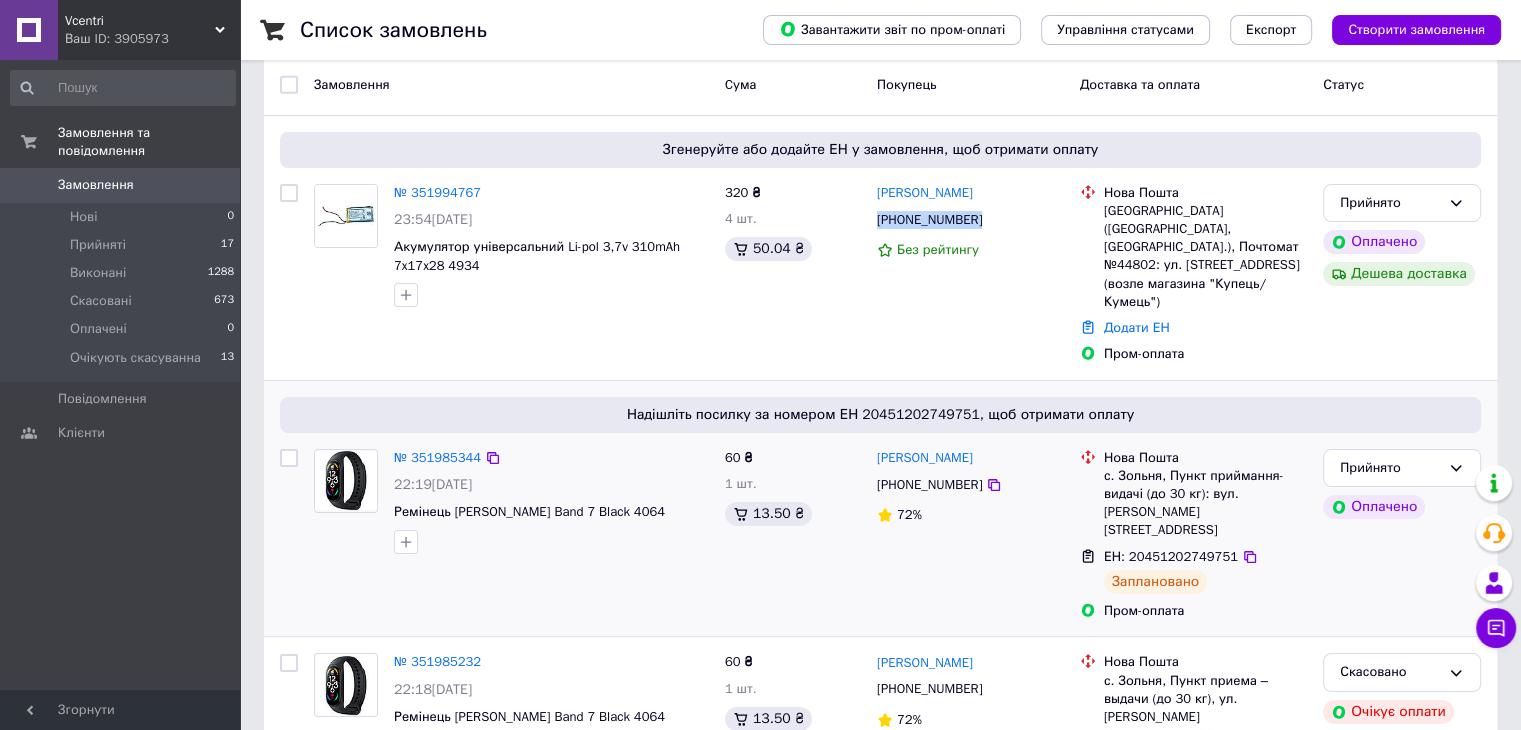 copy on "[PHONE_NUMBER]" 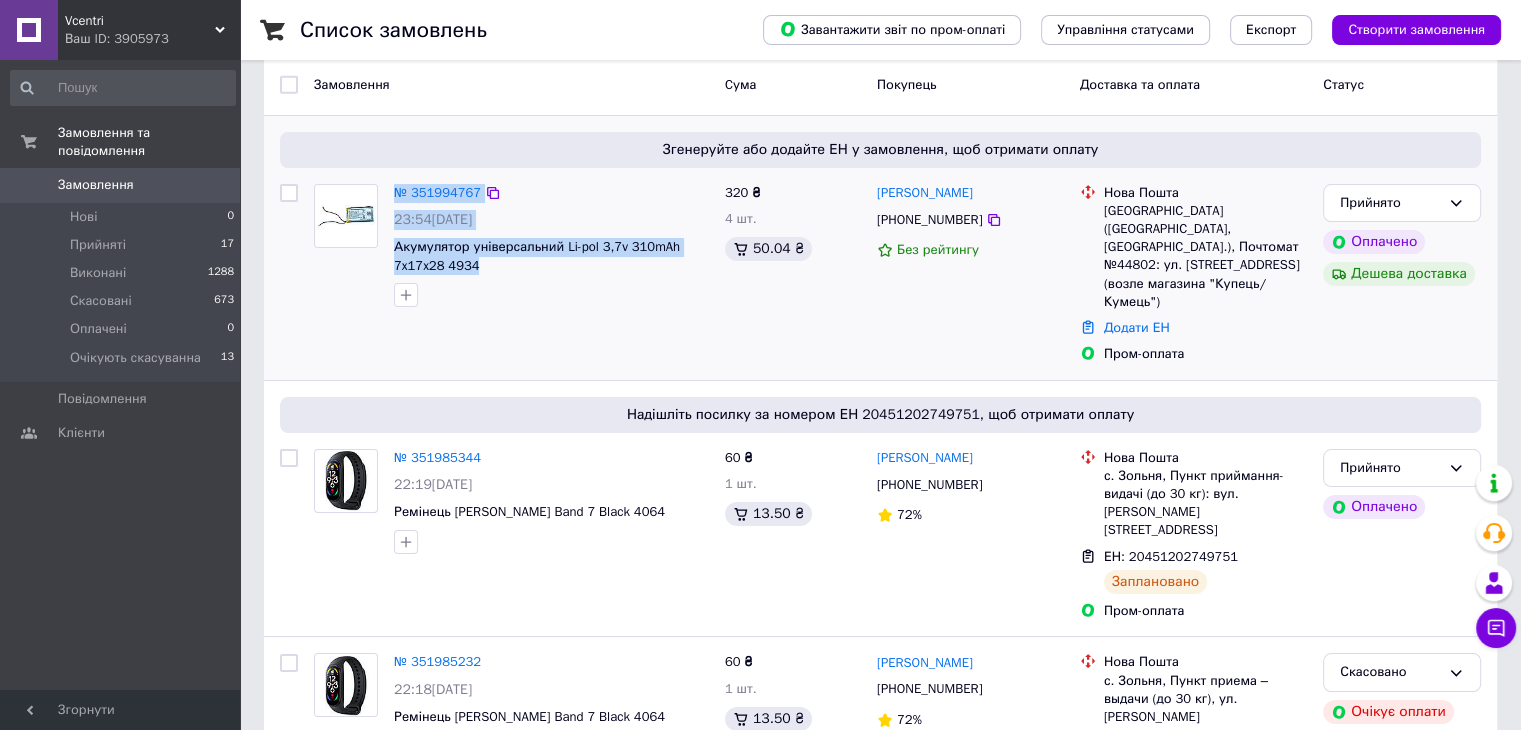 drag, startPoint x: 484, startPoint y: 269, endPoint x: 384, endPoint y: 245, distance: 102.83968 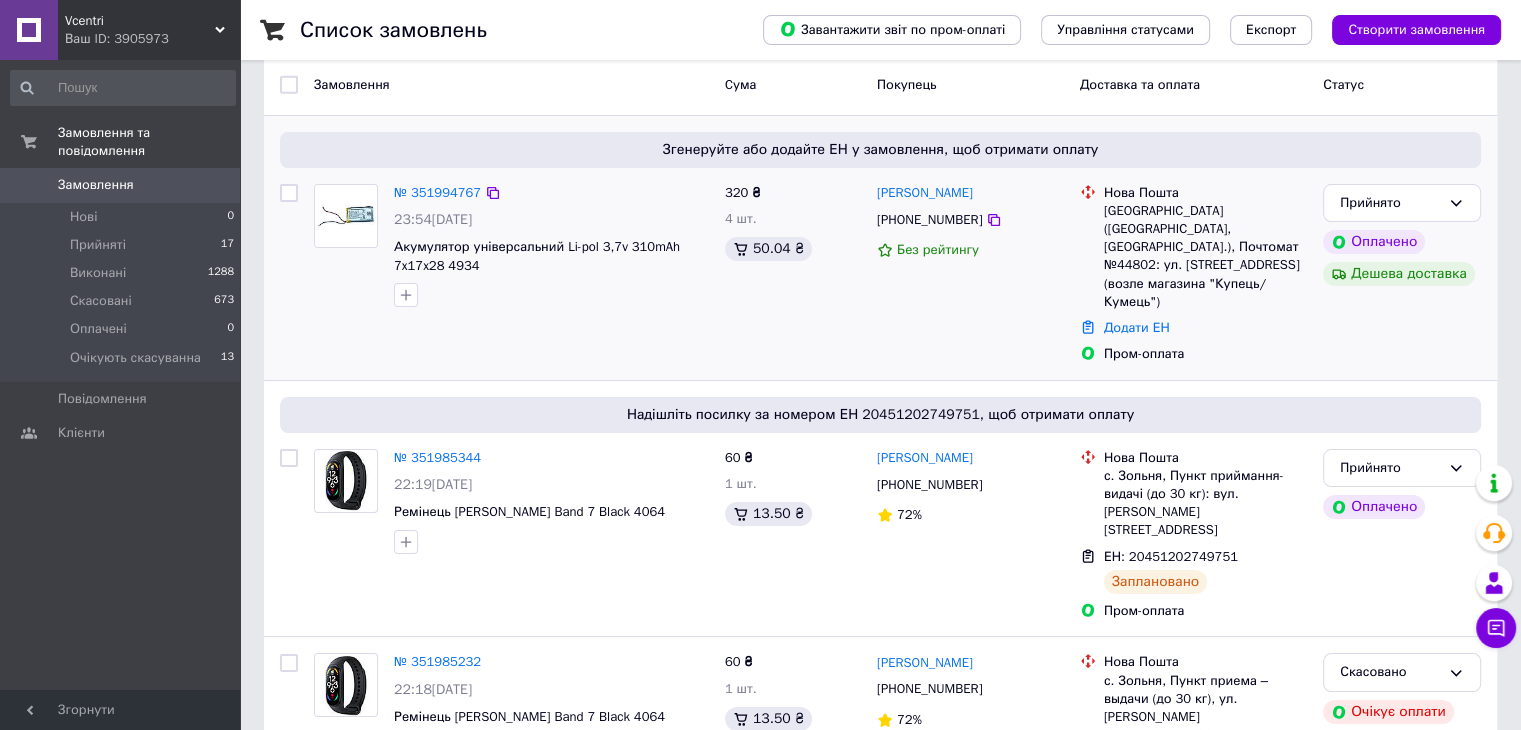 click on "№ 351994767 23:54, 09.07.2025 Акумулятор універсальний Li-pol 3,7v 310mAh 7x17x28 4934" at bounding box center [551, 246] 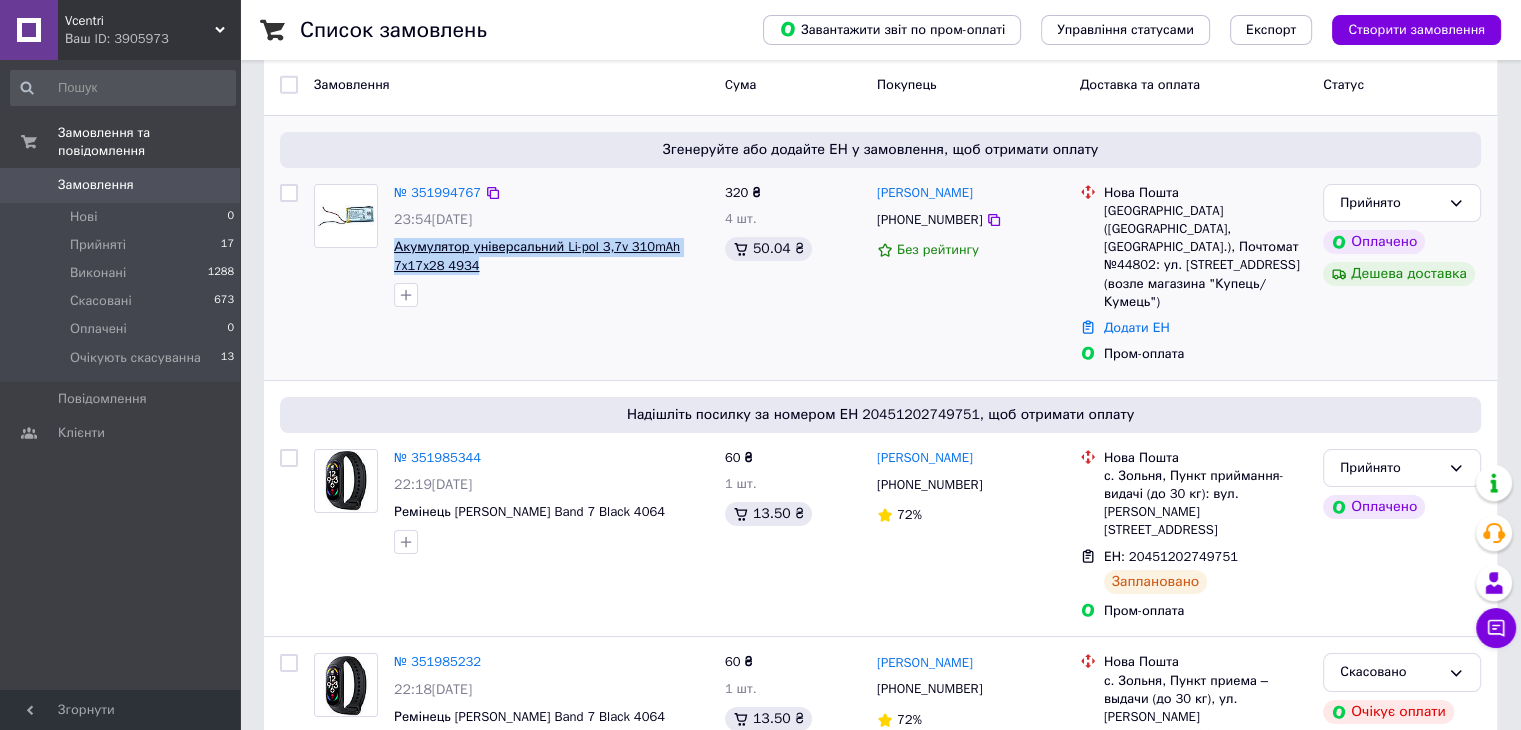 drag, startPoint x: 480, startPoint y: 269, endPoint x: 395, endPoint y: 247, distance: 87.80091 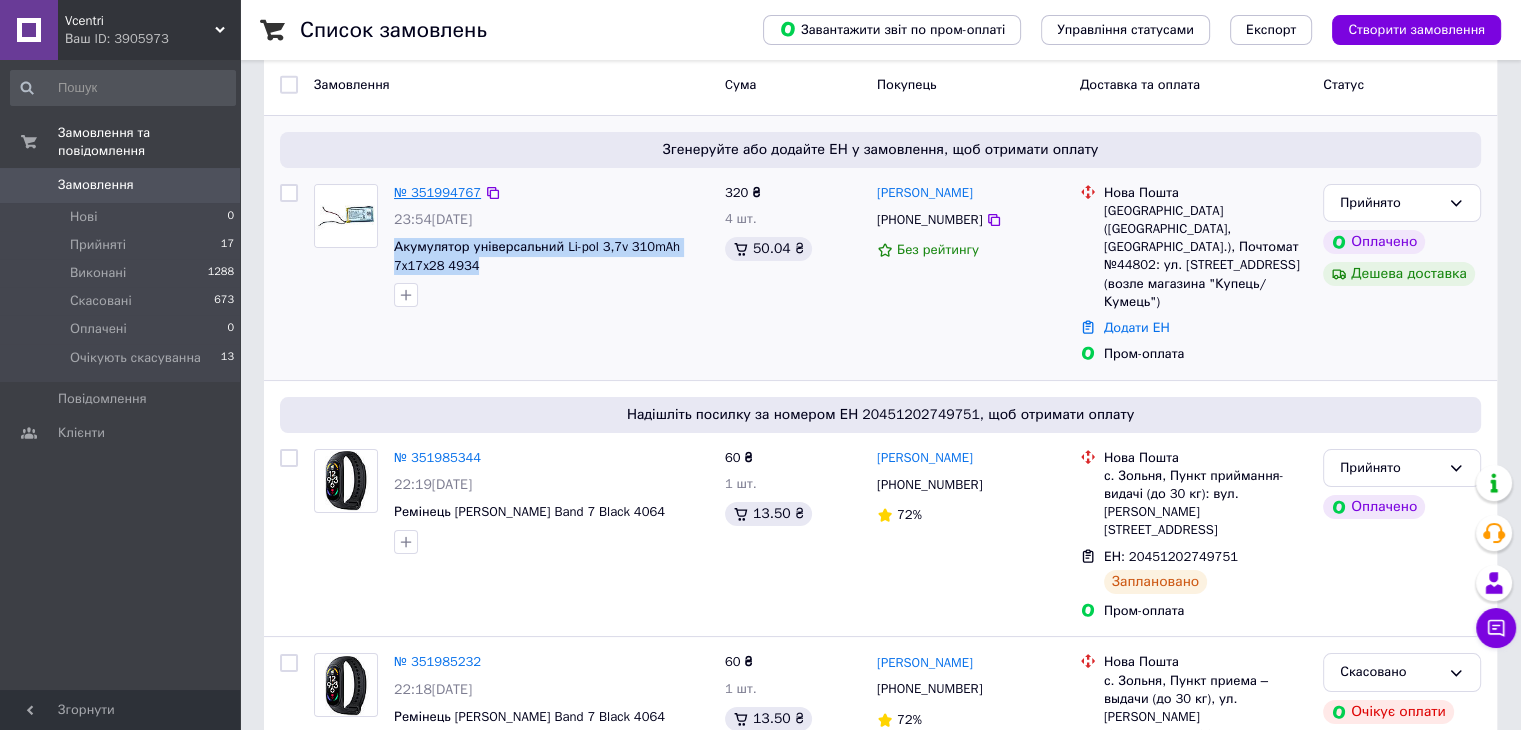 click on "№ 351994767" at bounding box center [437, 192] 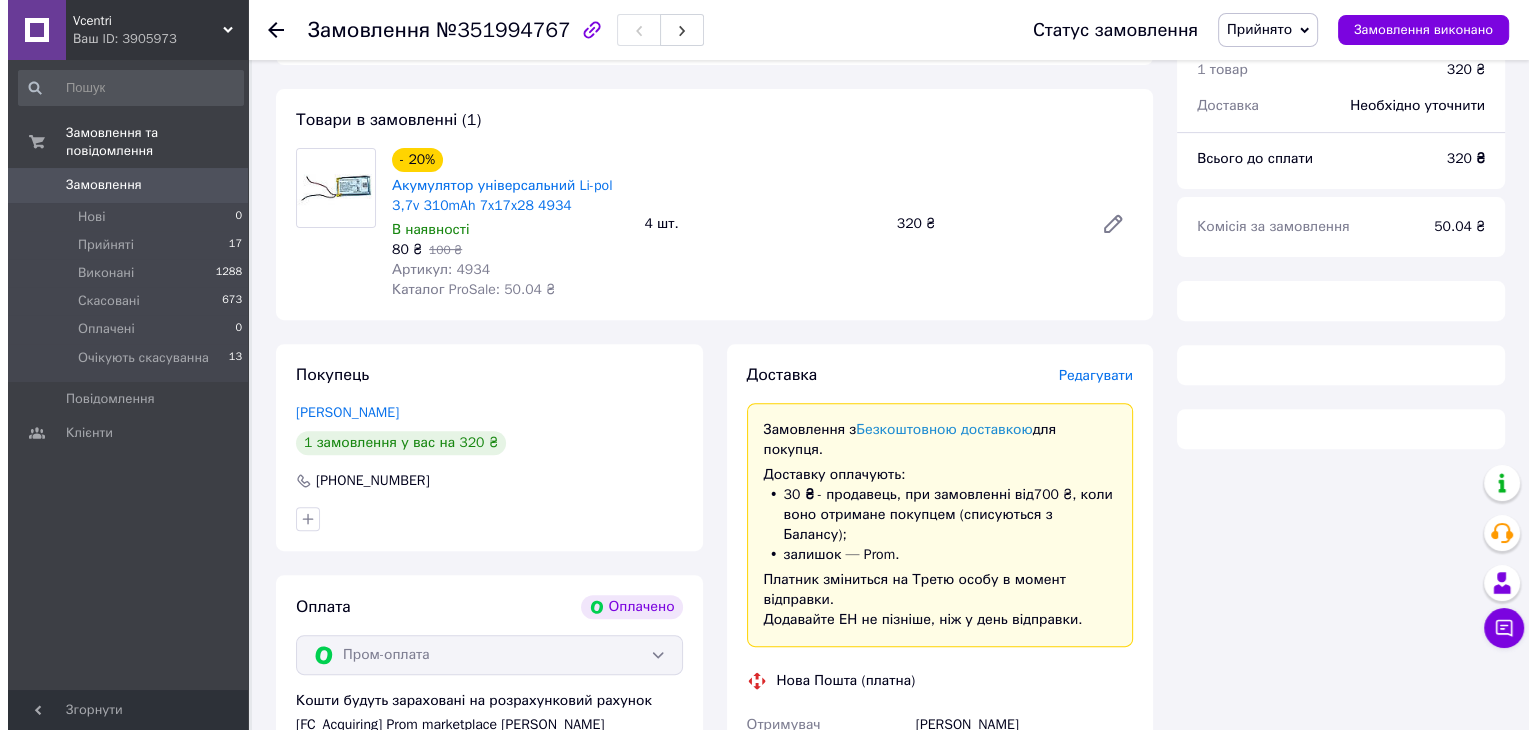 scroll, scrollTop: 654, scrollLeft: 0, axis: vertical 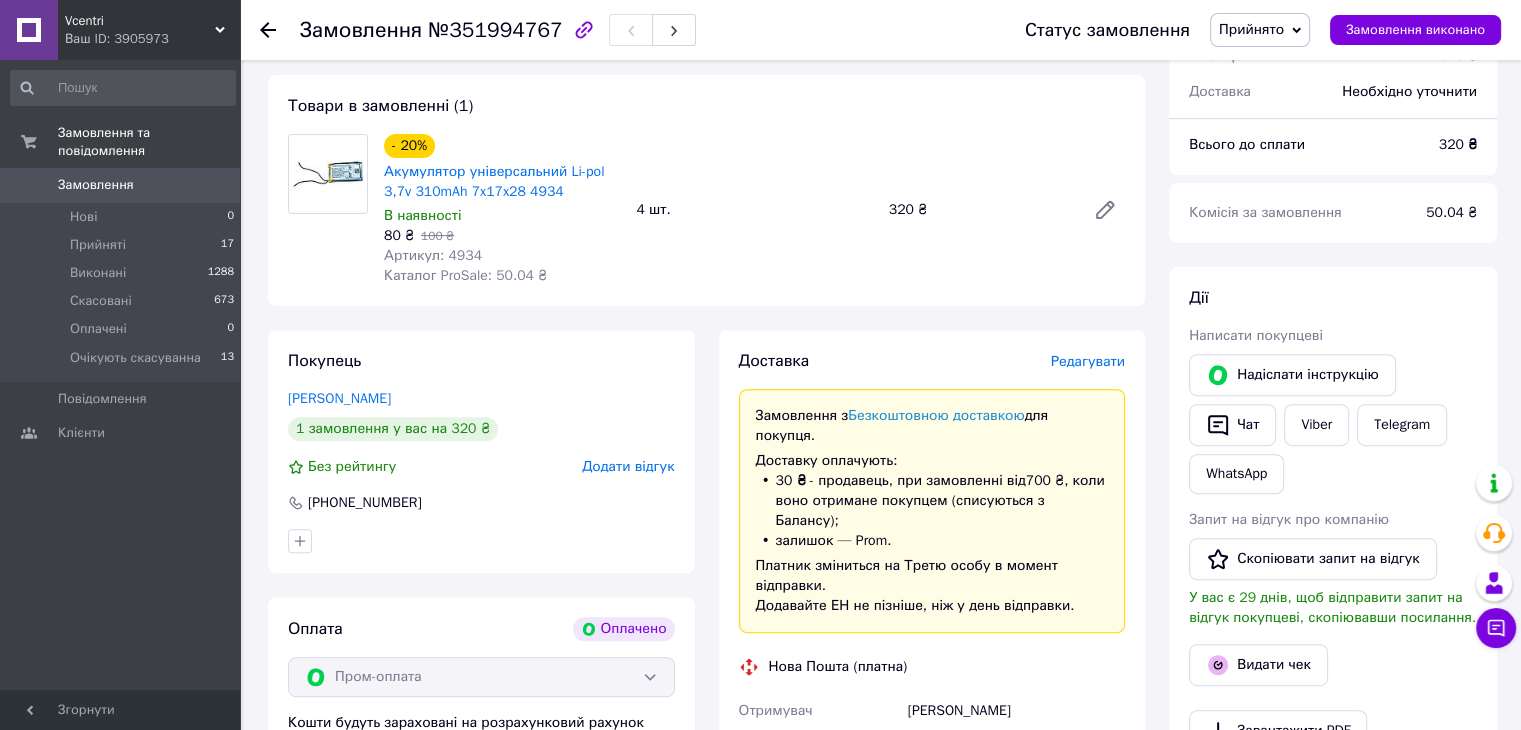 click on "Редагувати" at bounding box center [1088, 361] 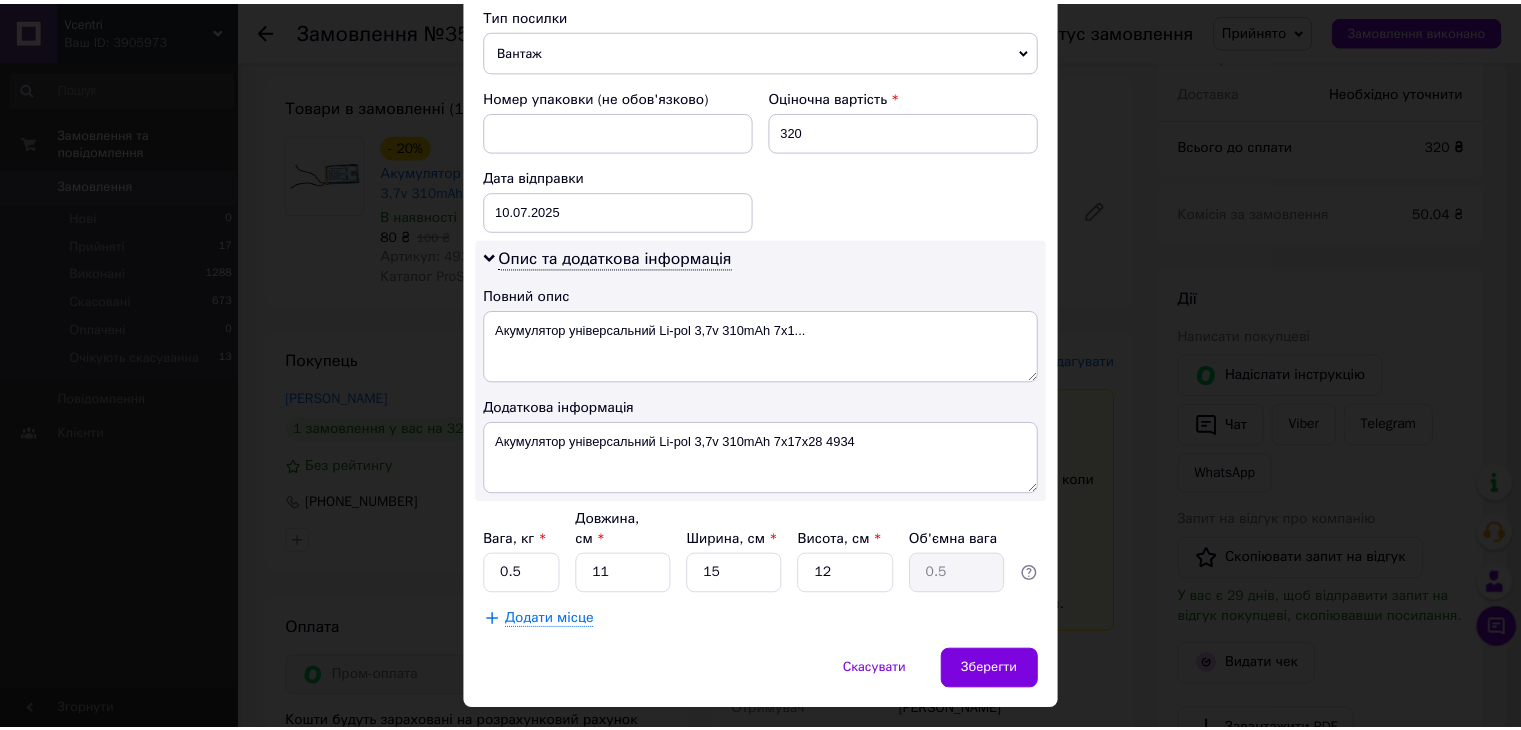 scroll, scrollTop: 816, scrollLeft: 0, axis: vertical 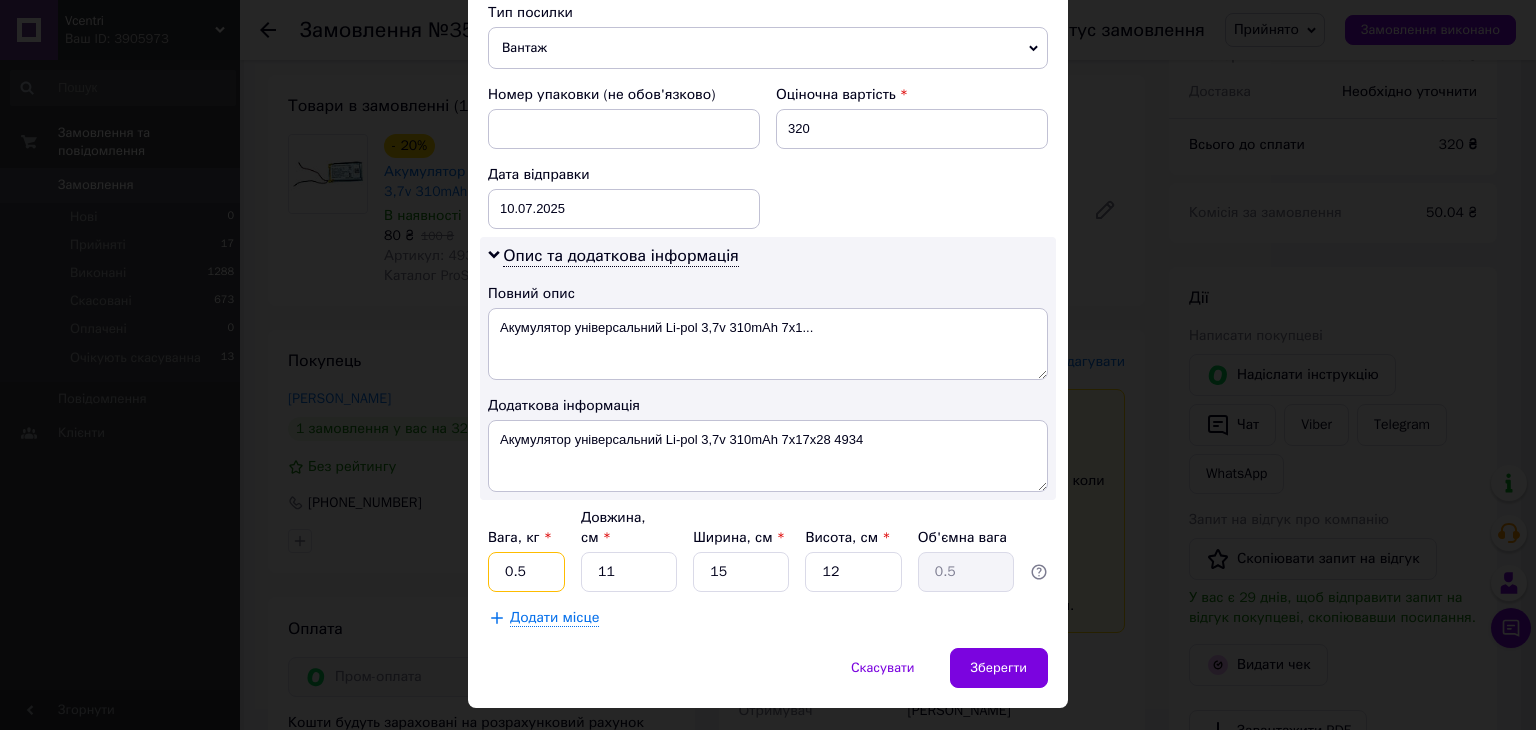 click on "0.5" at bounding box center [526, 572] 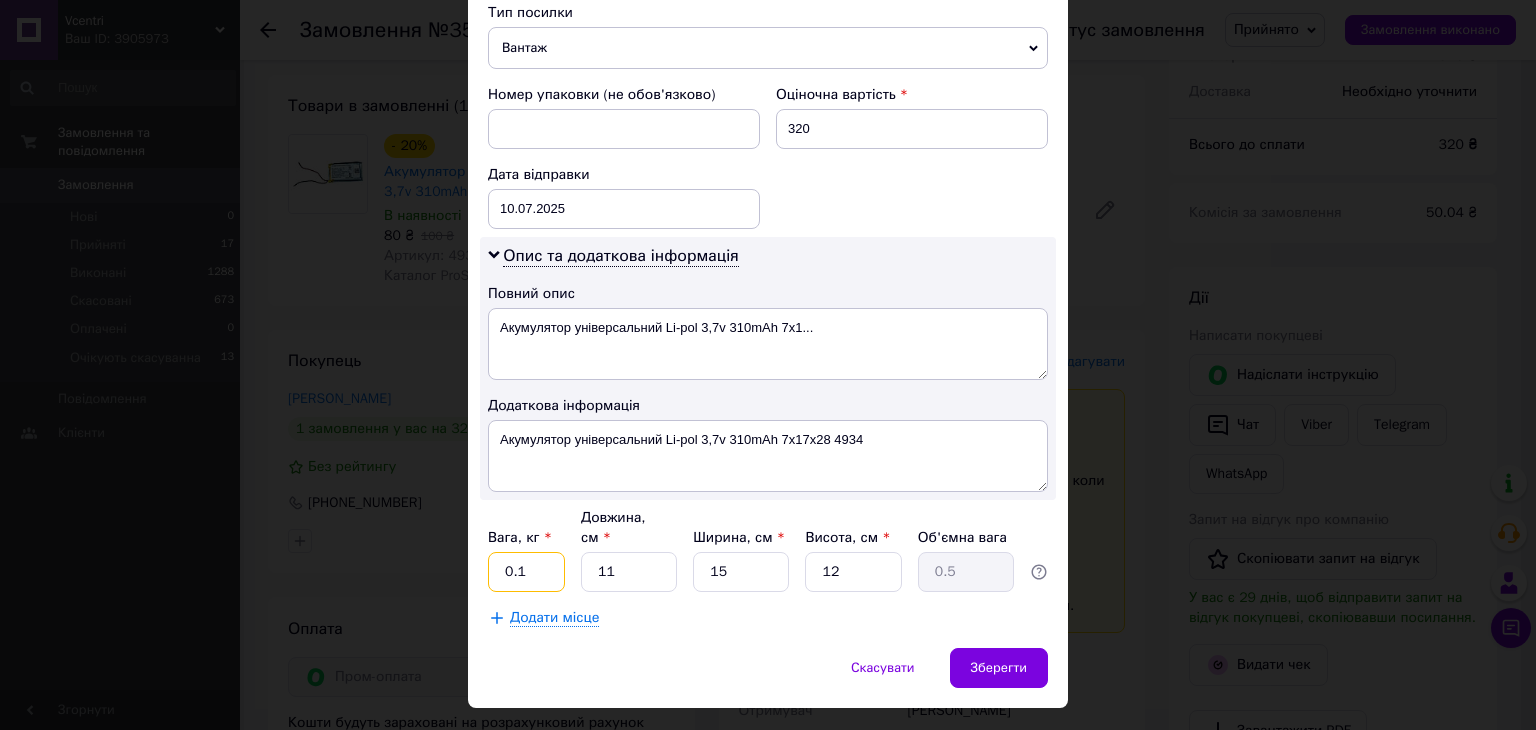 type on "0.1" 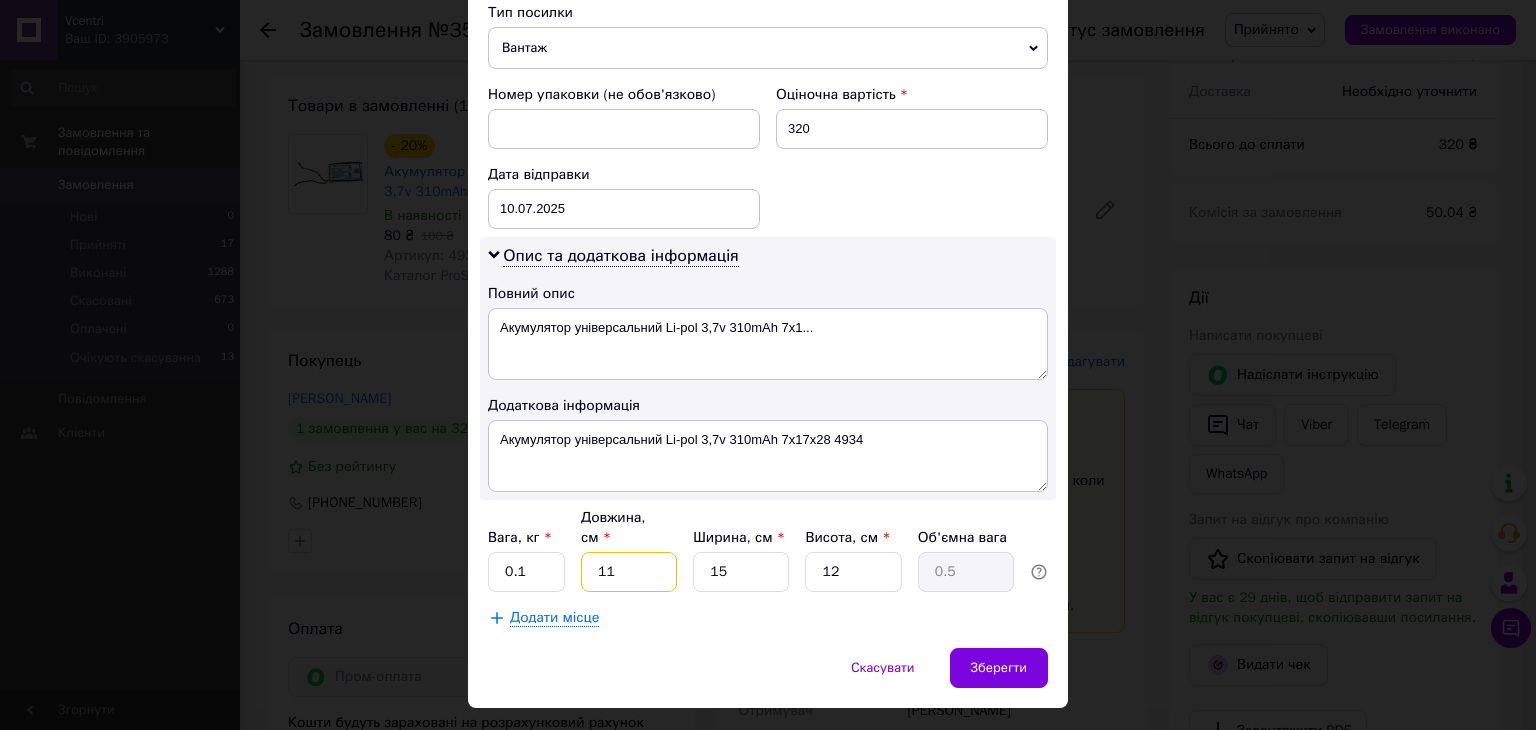 click on "11" at bounding box center [629, 572] 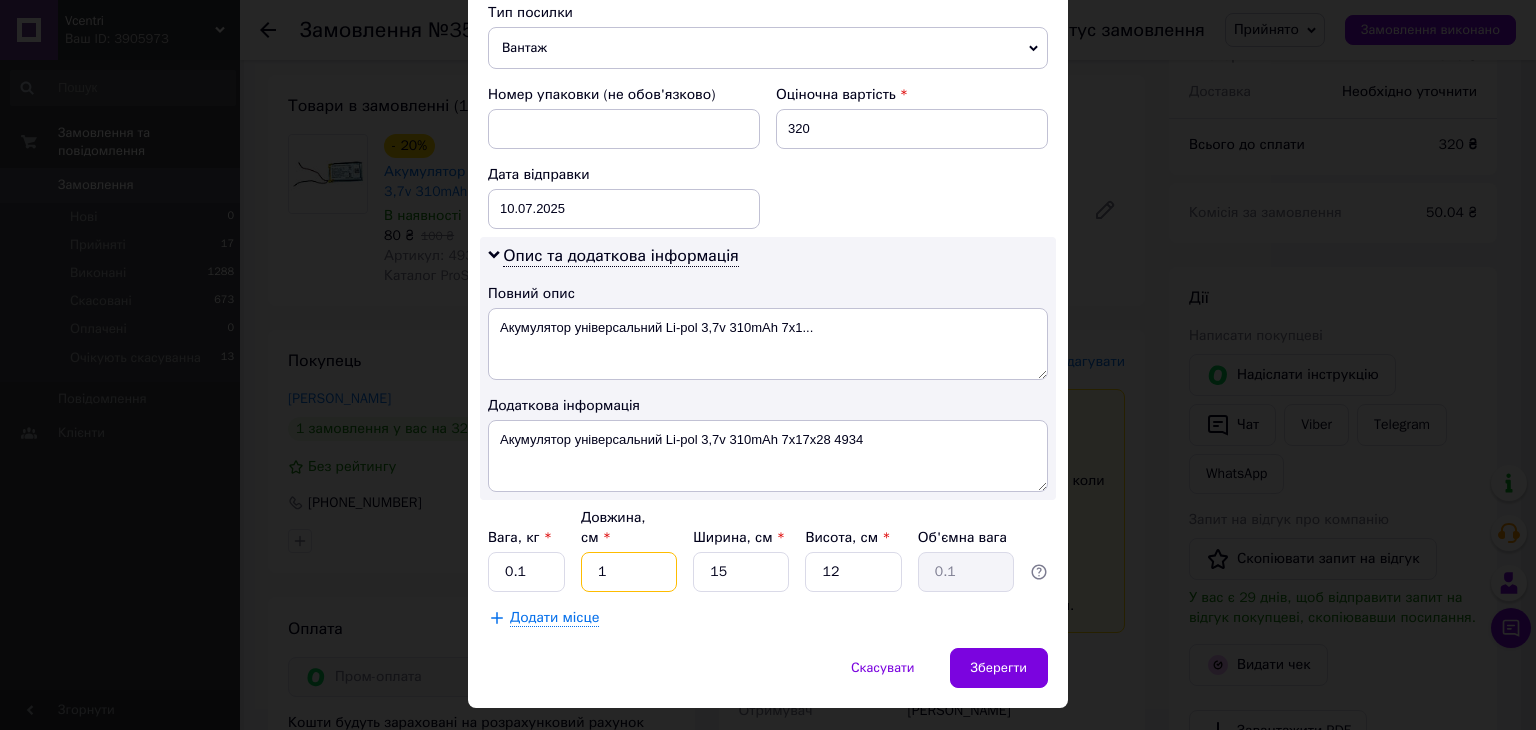 type on "1" 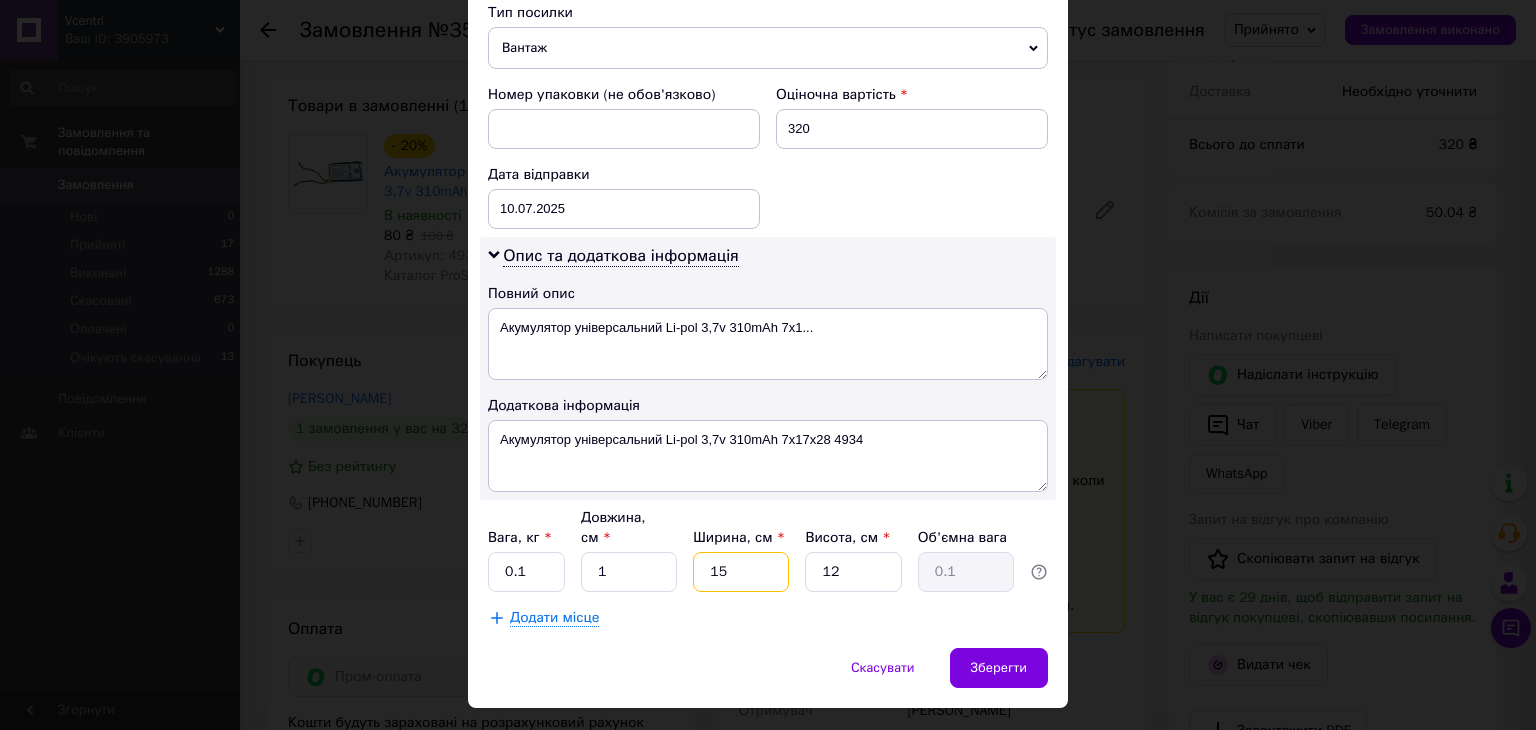 click on "15" at bounding box center (741, 572) 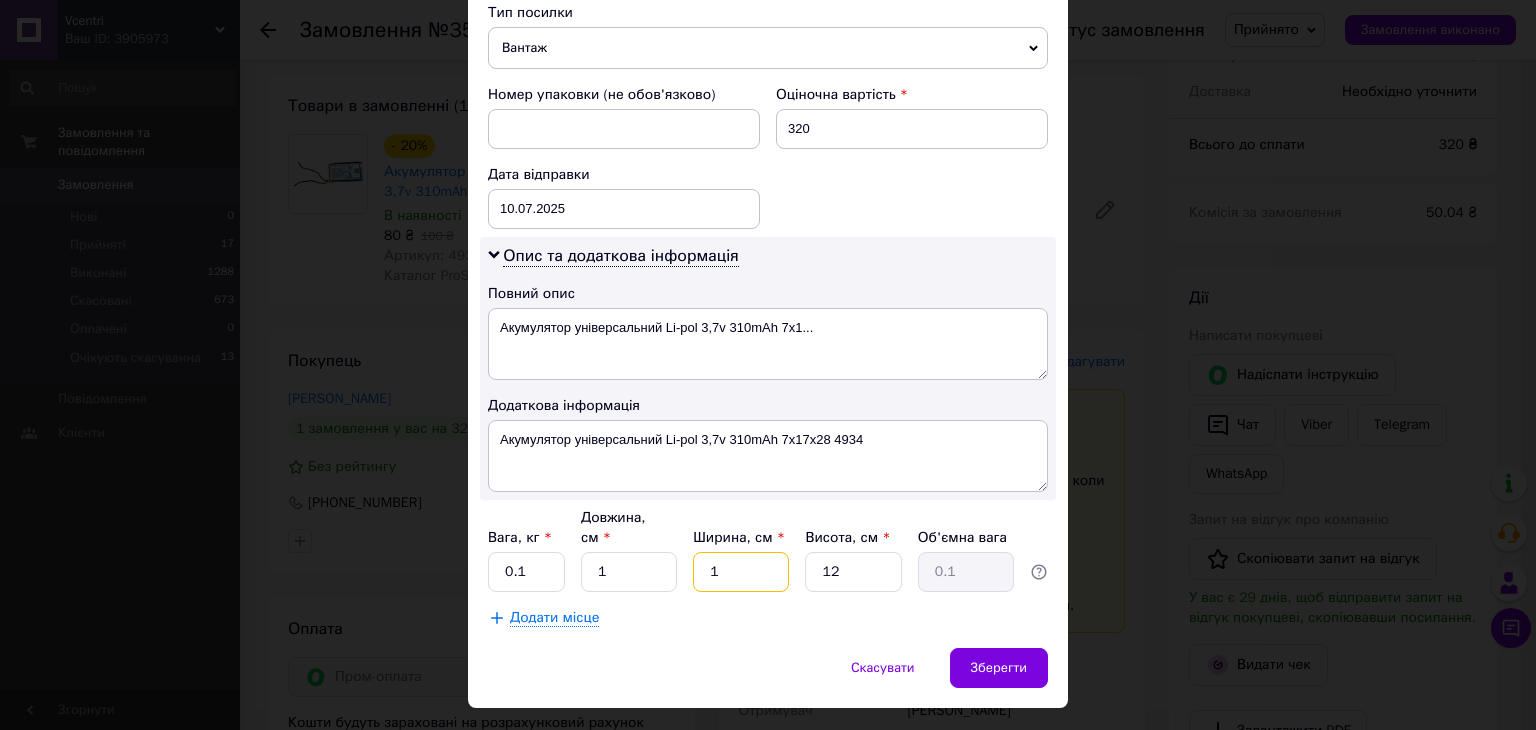 type on "1" 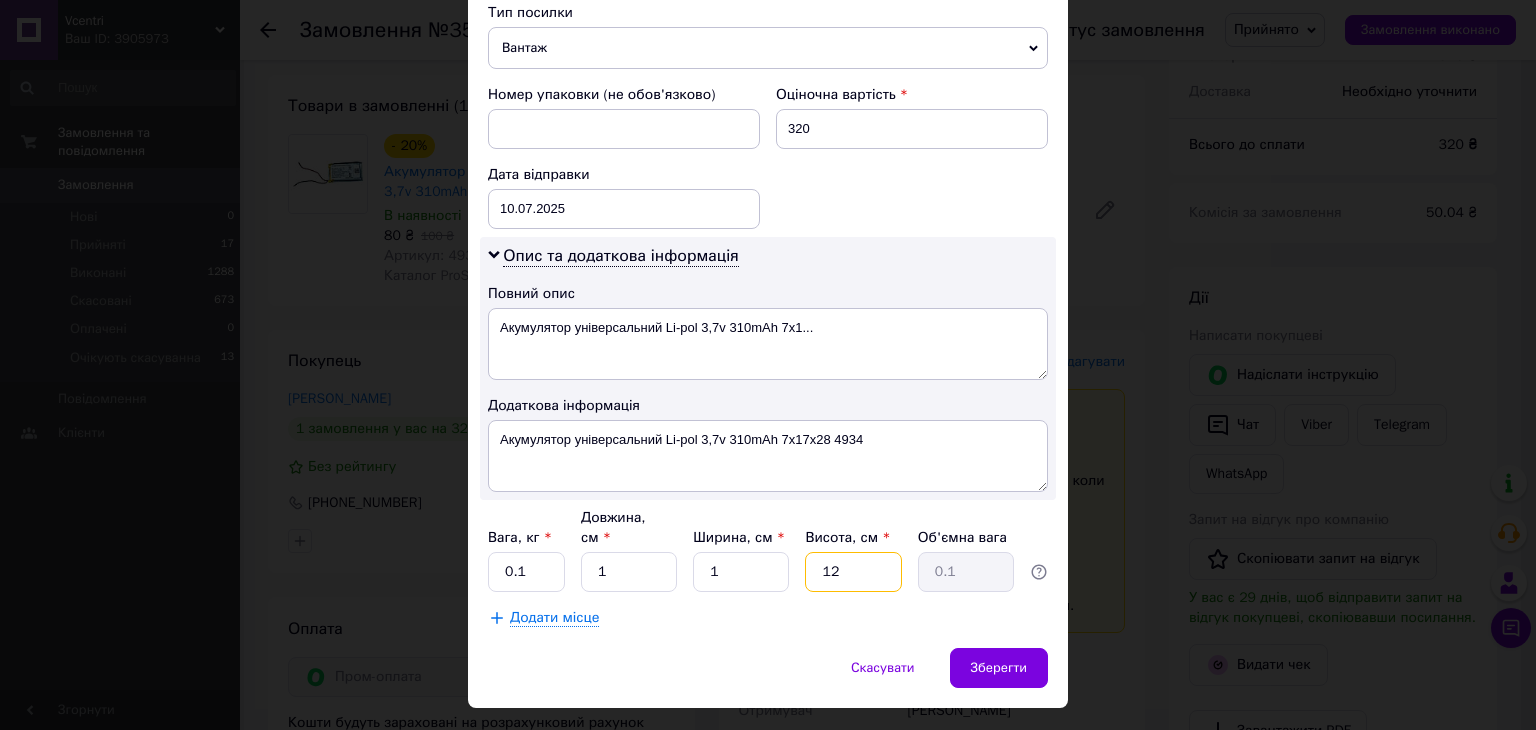 drag, startPoint x: 851, startPoint y: 528, endPoint x: 939, endPoint y: 593, distance: 109.40292 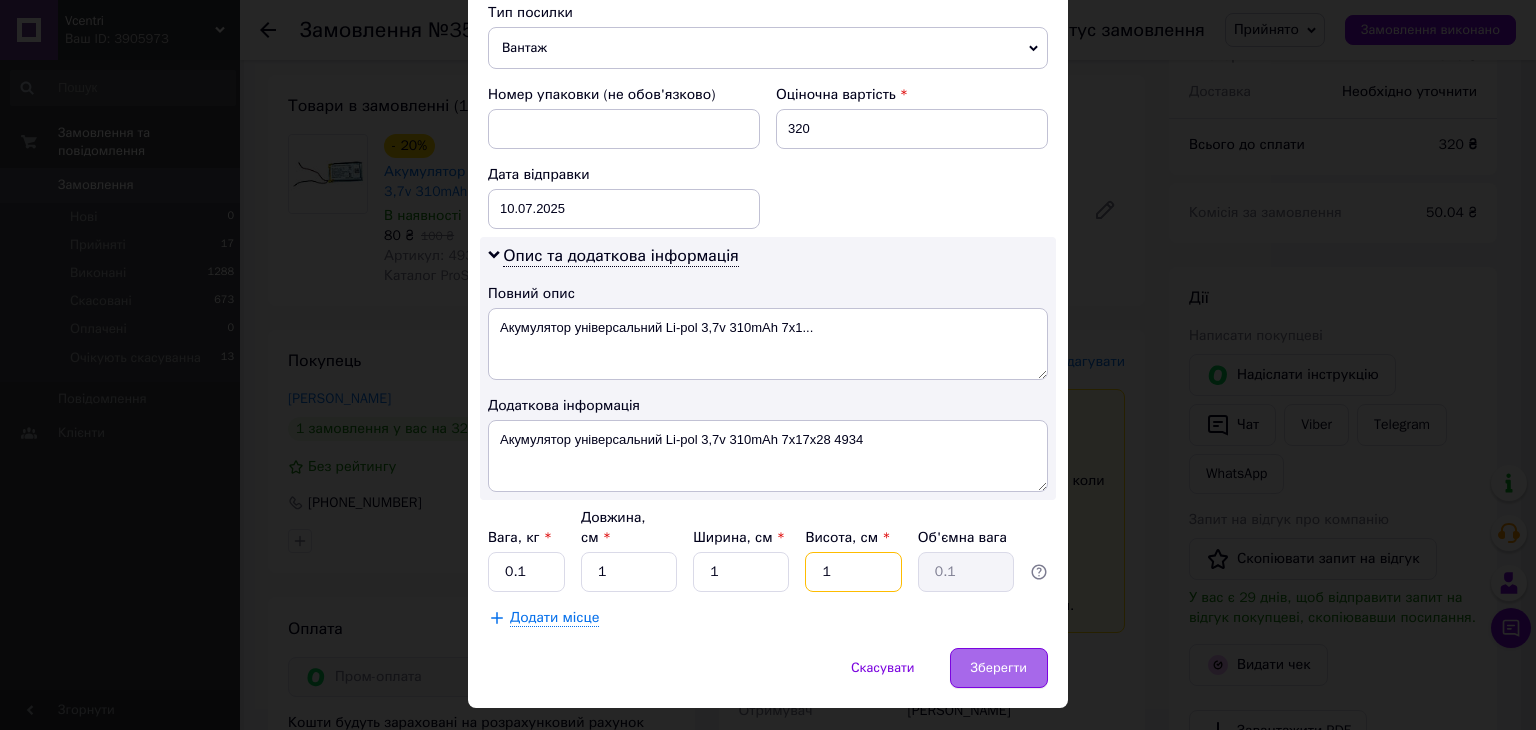 type on "1" 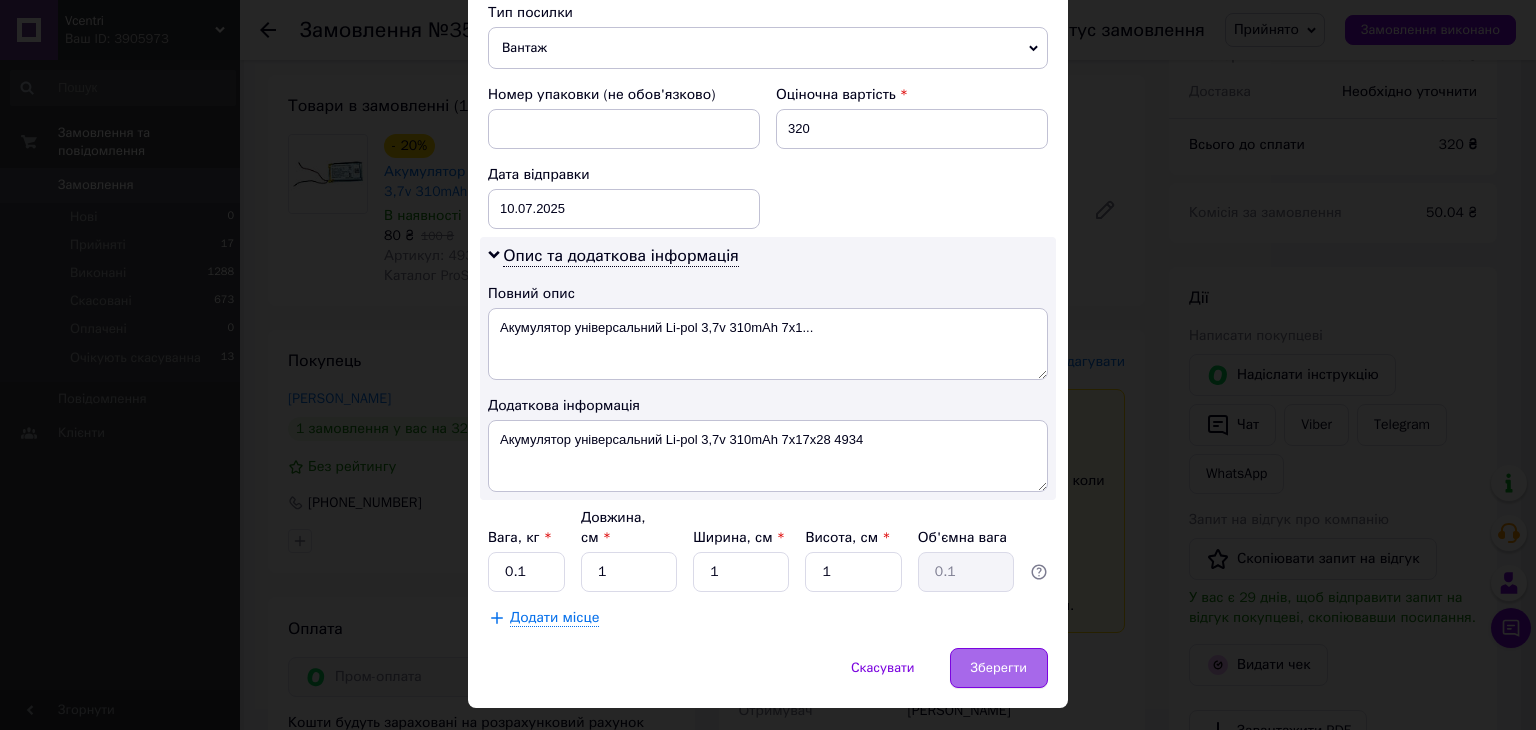 click on "Зберегти" at bounding box center [999, 668] 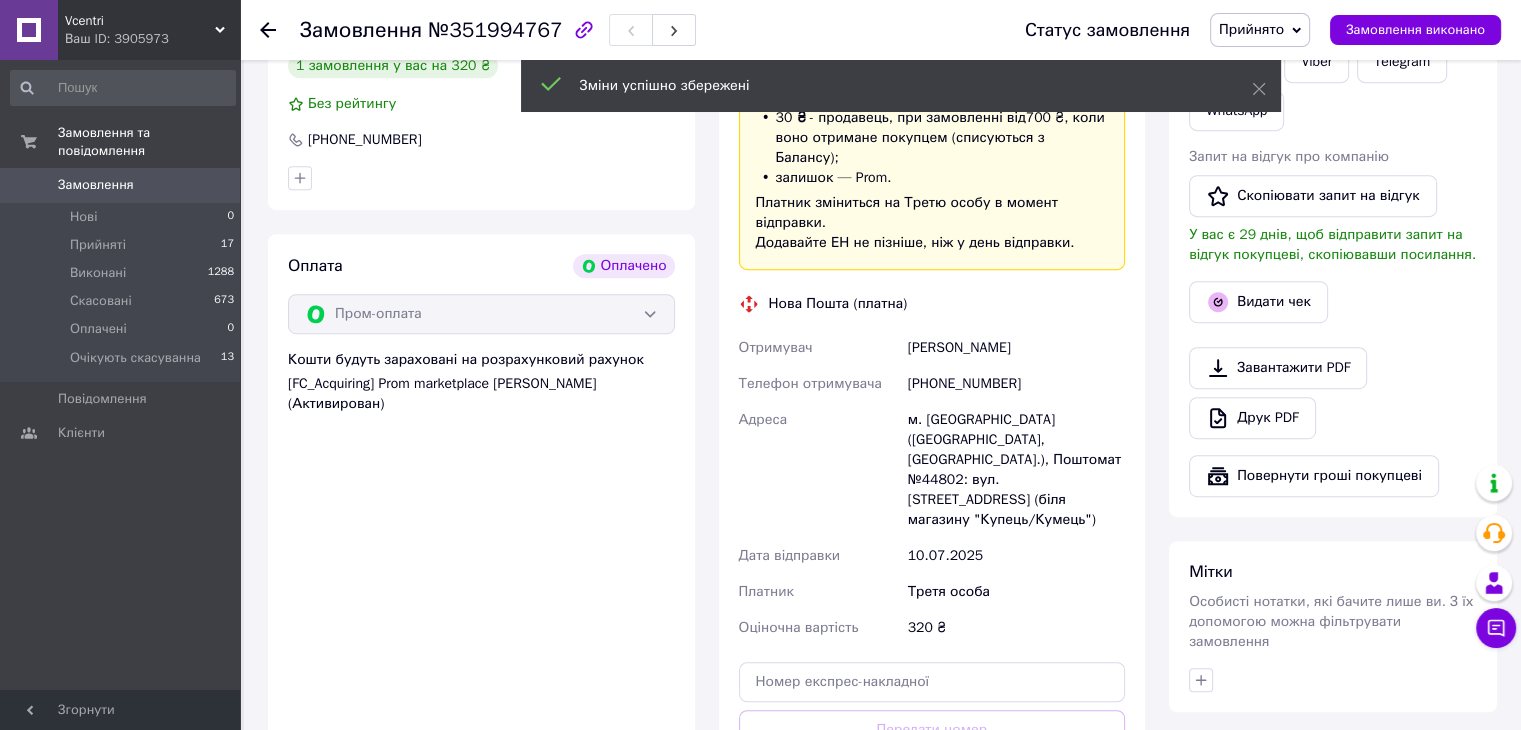 scroll, scrollTop: 1054, scrollLeft: 0, axis: vertical 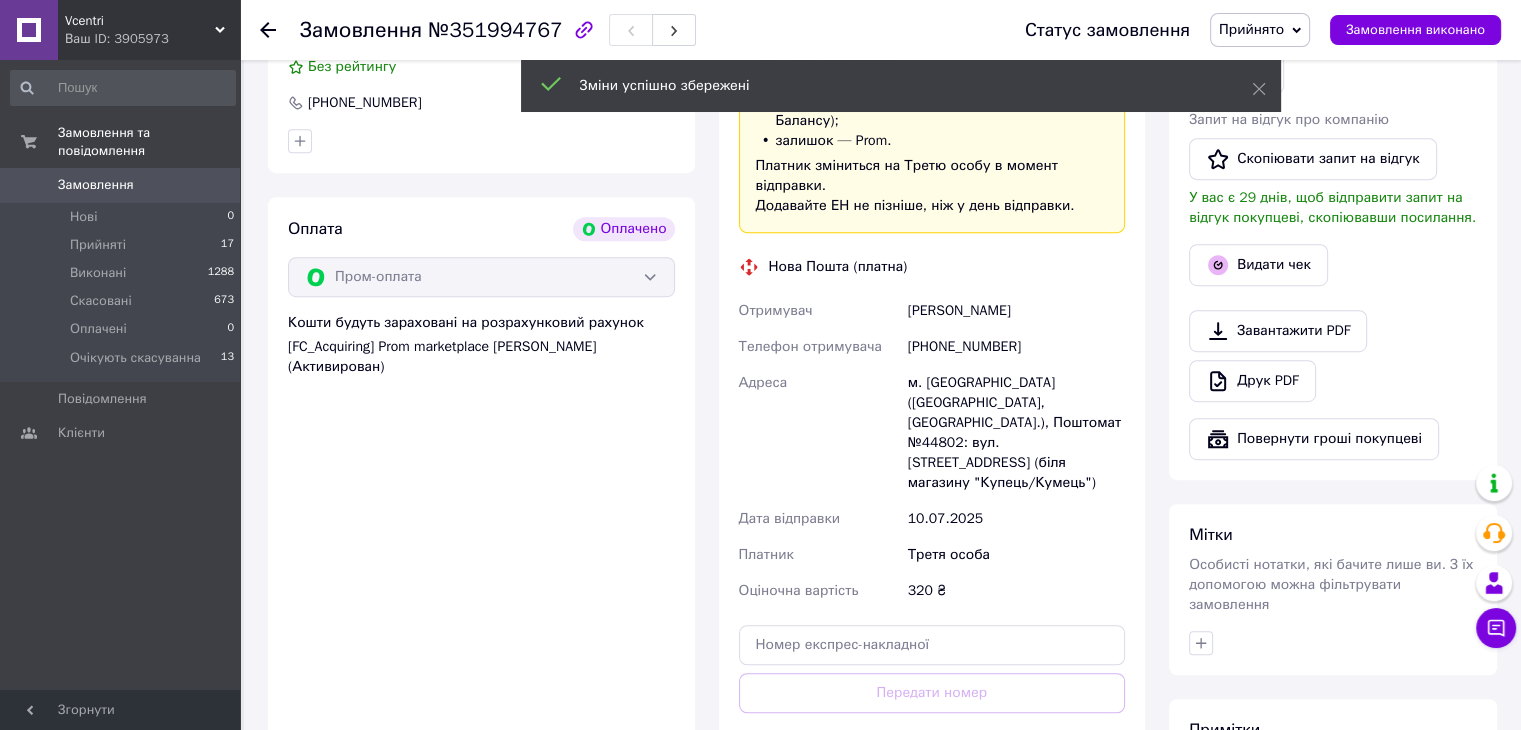 drag, startPoint x: 1010, startPoint y: 706, endPoint x: 1184, endPoint y: 690, distance: 174.73409 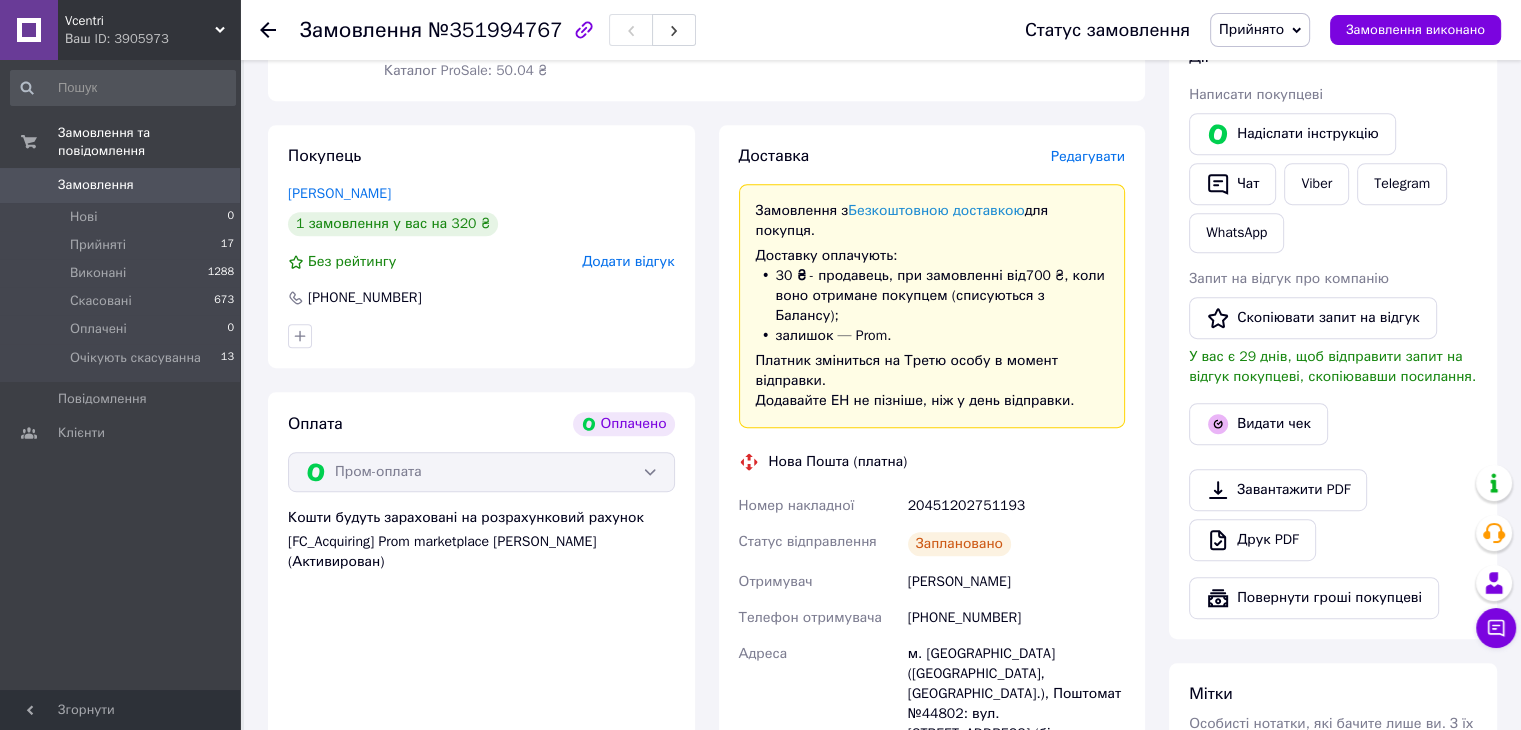 scroll, scrollTop: 854, scrollLeft: 0, axis: vertical 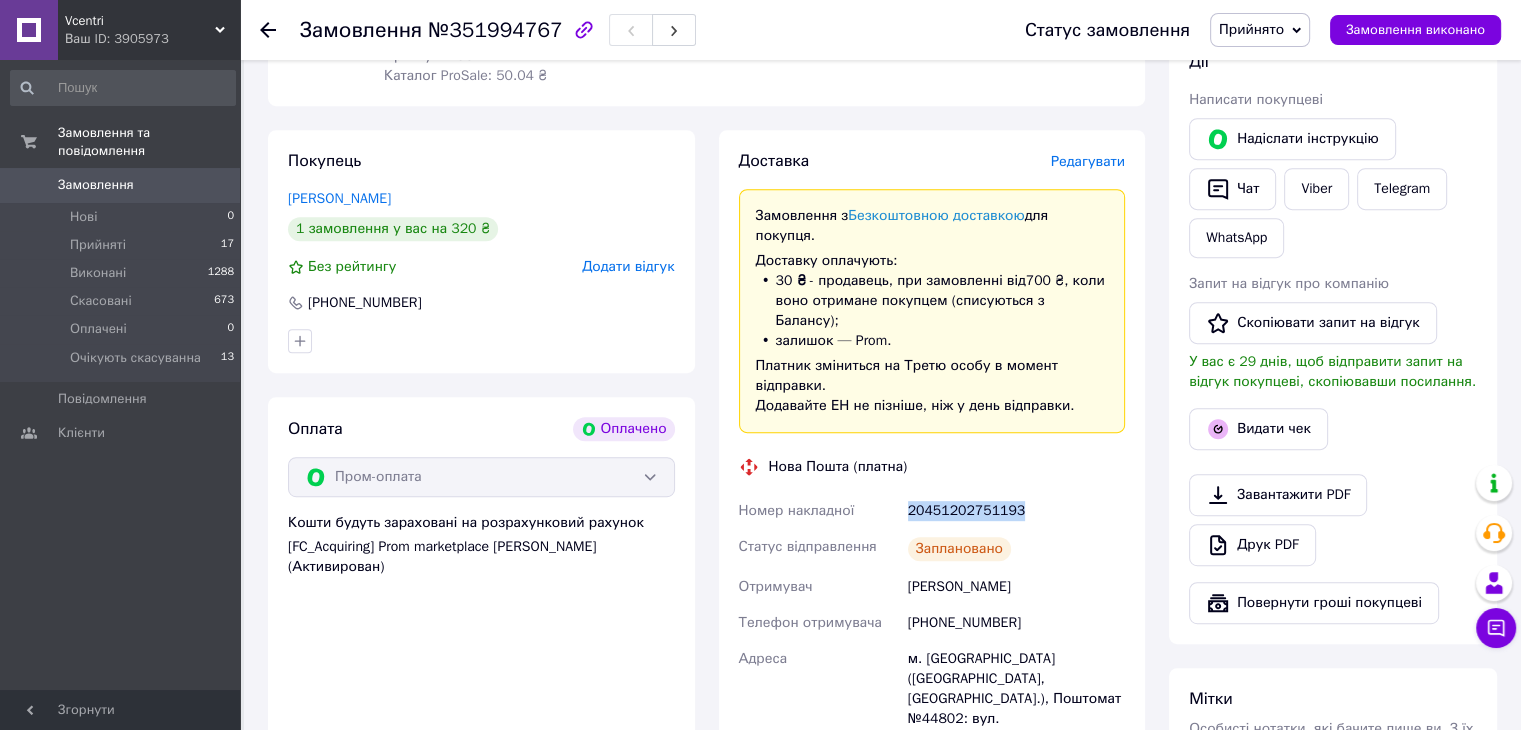 drag, startPoint x: 1024, startPoint y: 469, endPoint x: 908, endPoint y: 481, distance: 116.61904 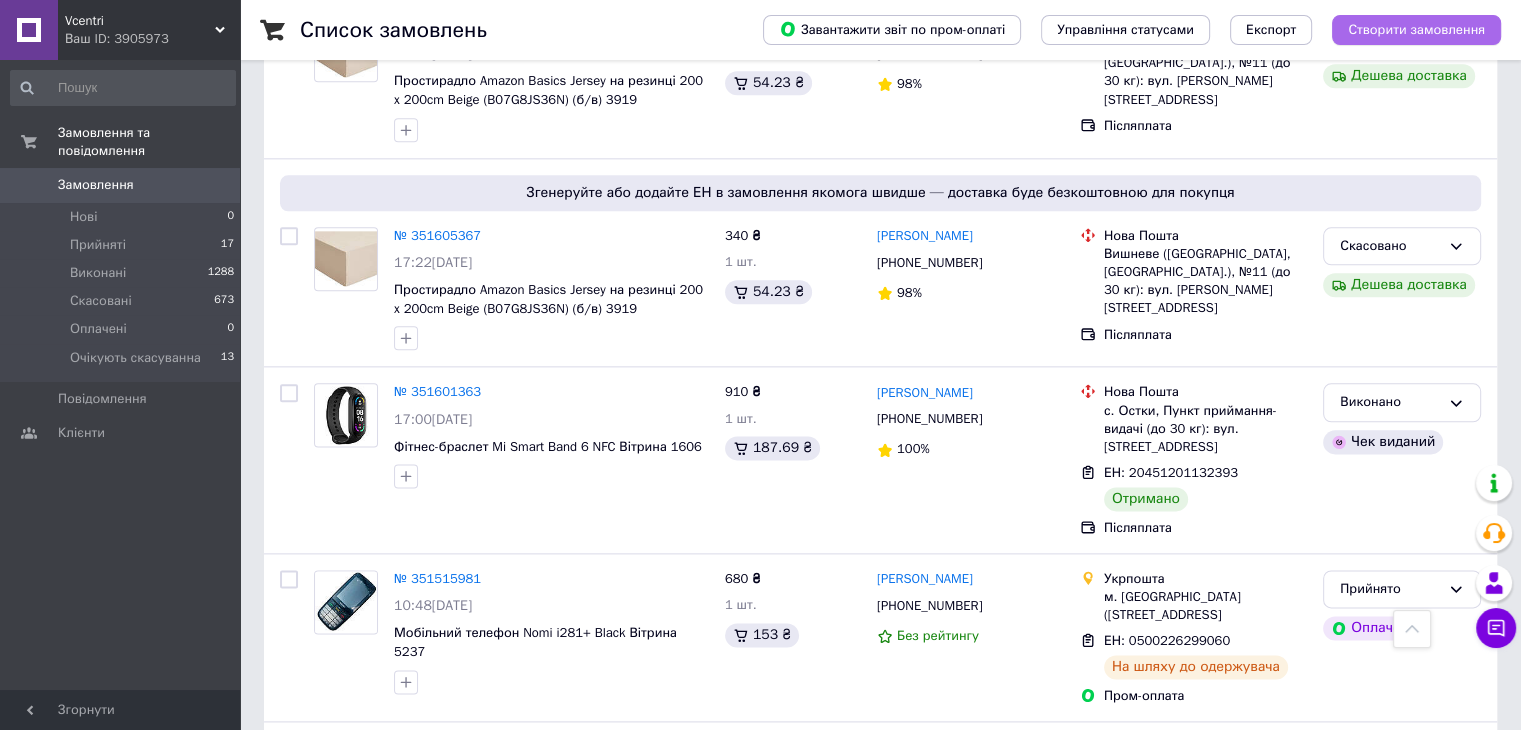 scroll, scrollTop: 2100, scrollLeft: 0, axis: vertical 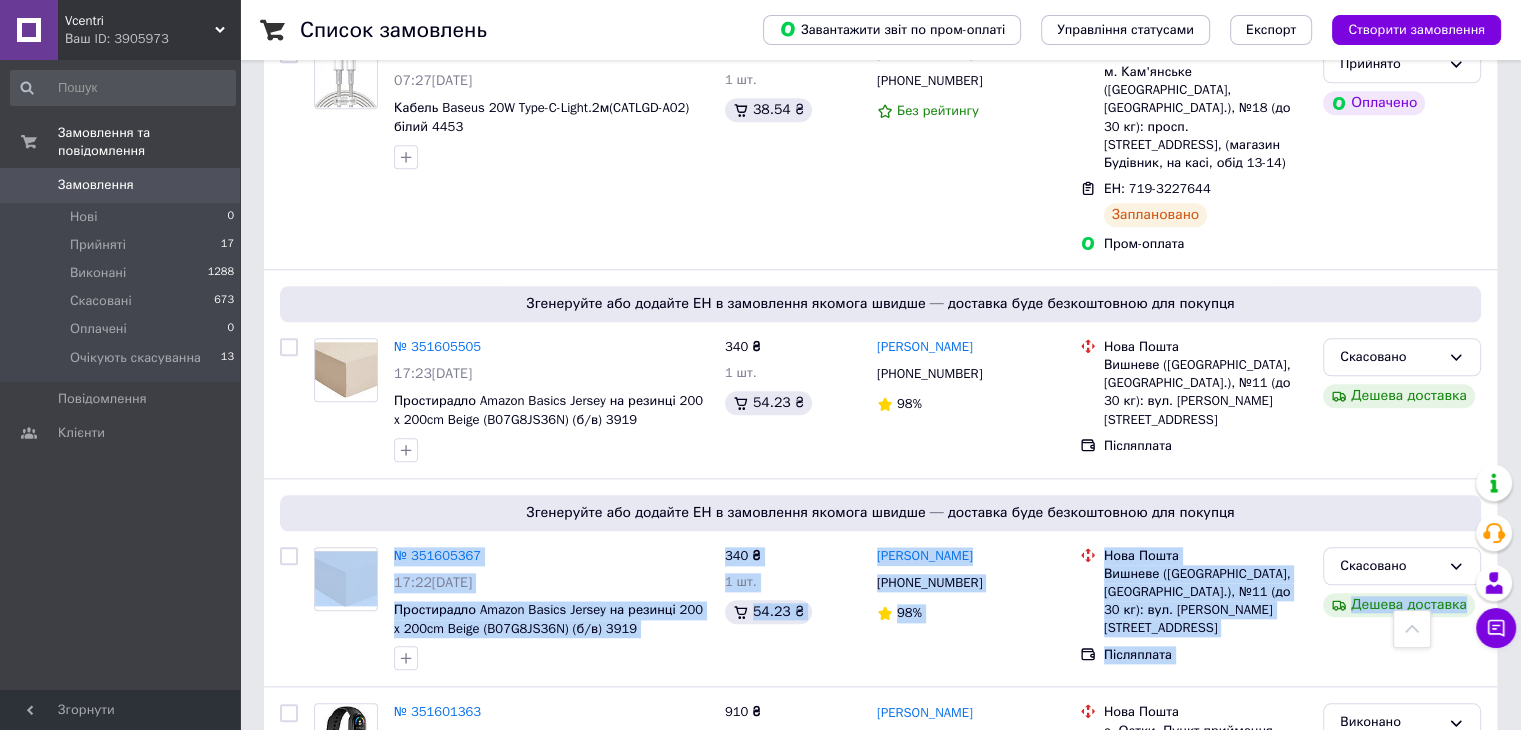 drag, startPoint x: 1519, startPoint y: 454, endPoint x: 1535, endPoint y: 385, distance: 70.83079 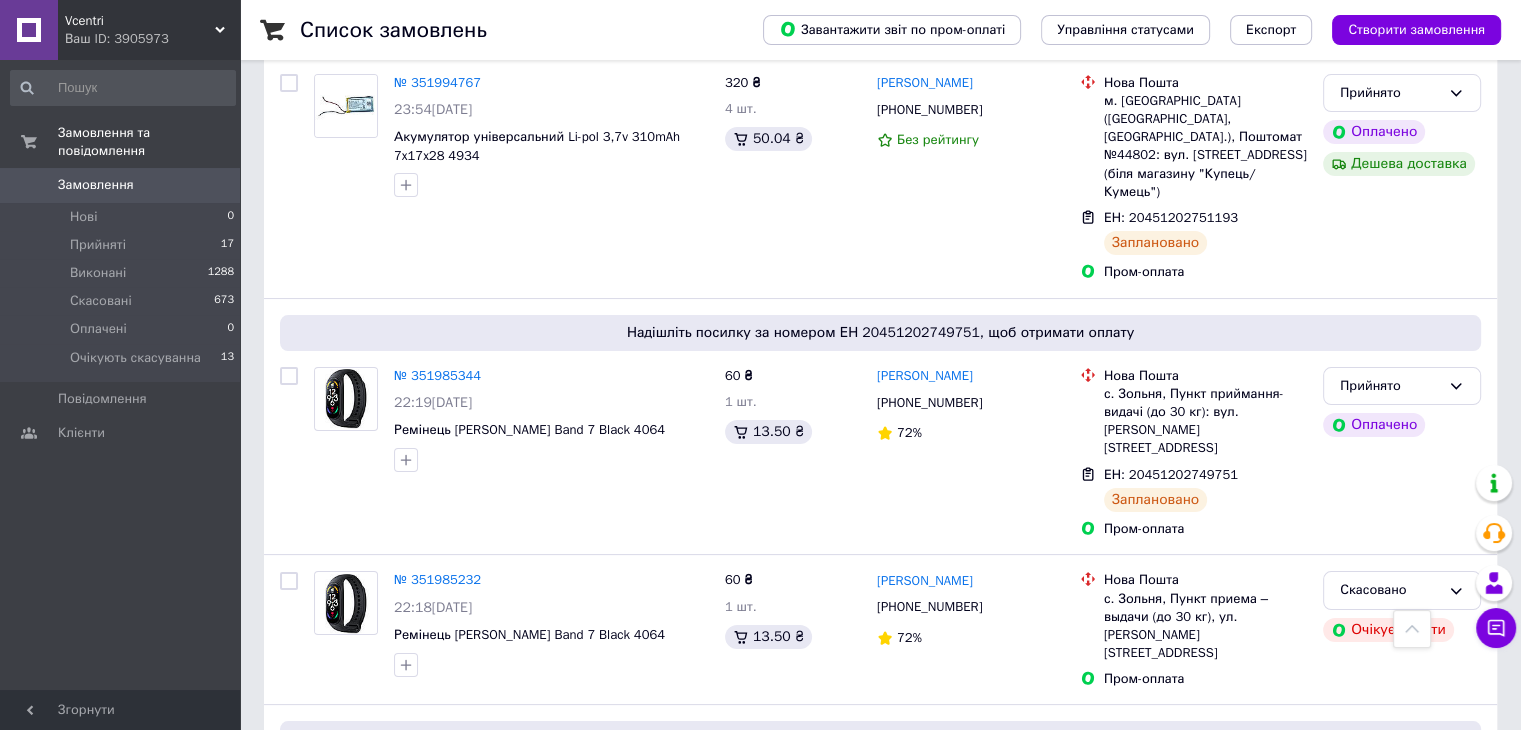 scroll, scrollTop: 0, scrollLeft: 0, axis: both 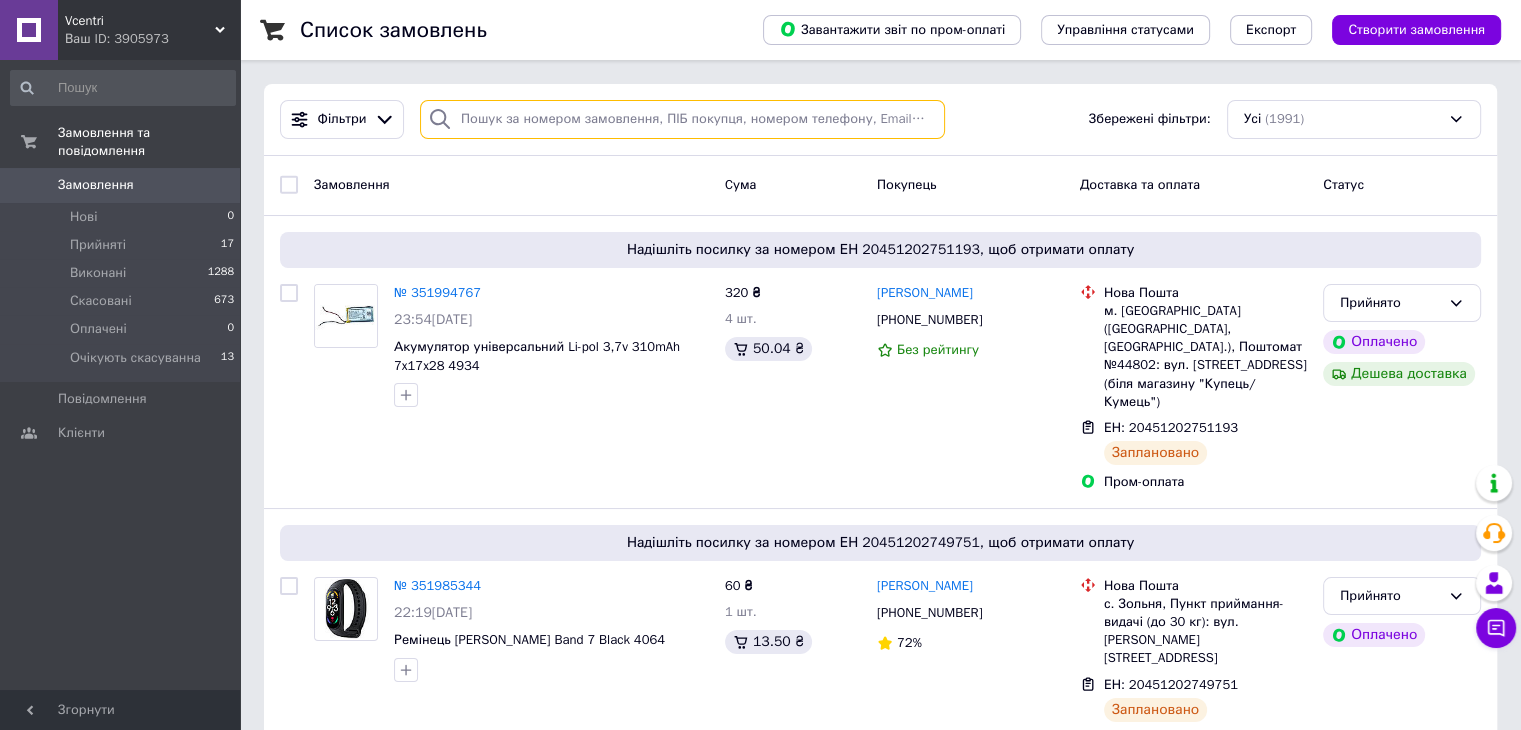 click at bounding box center (682, 119) 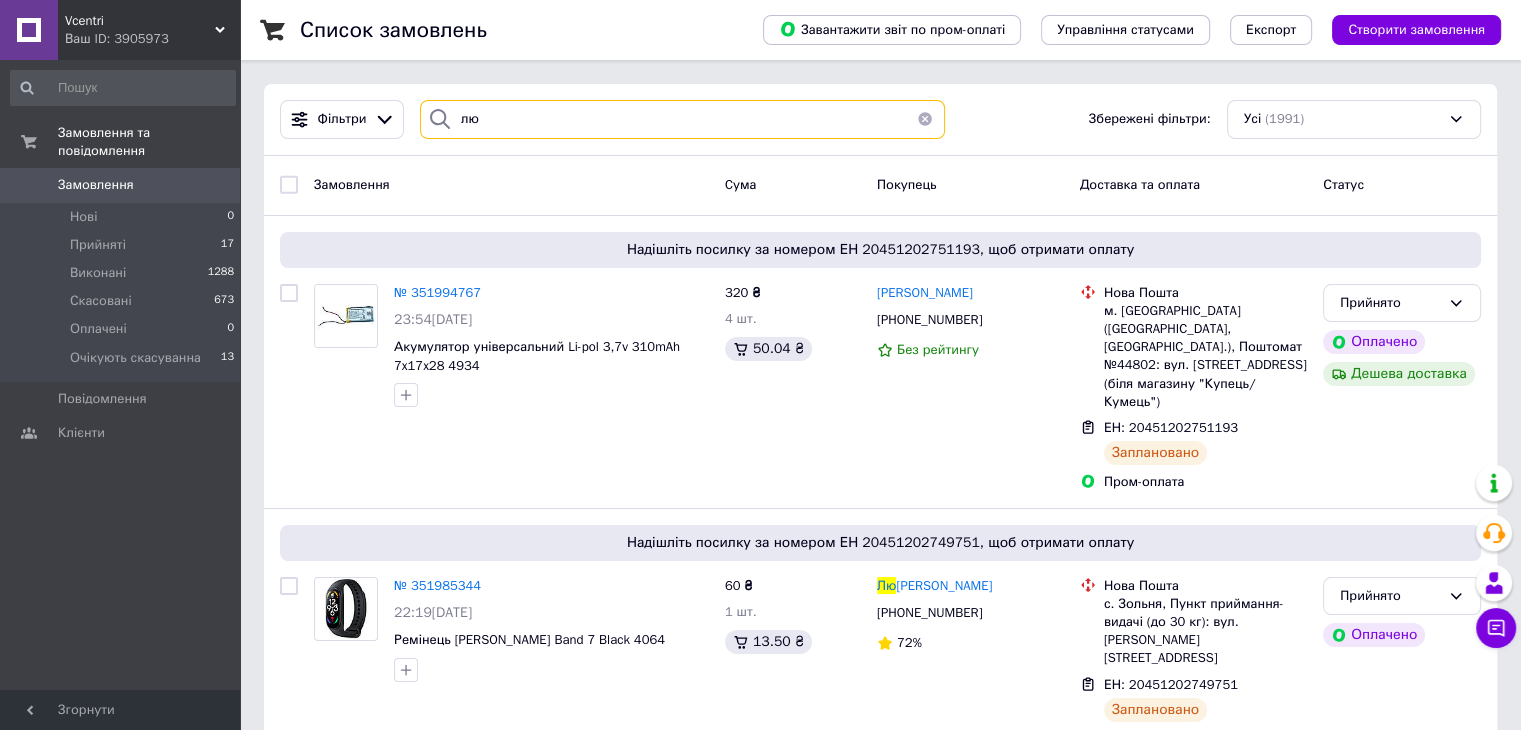 type on "люд" 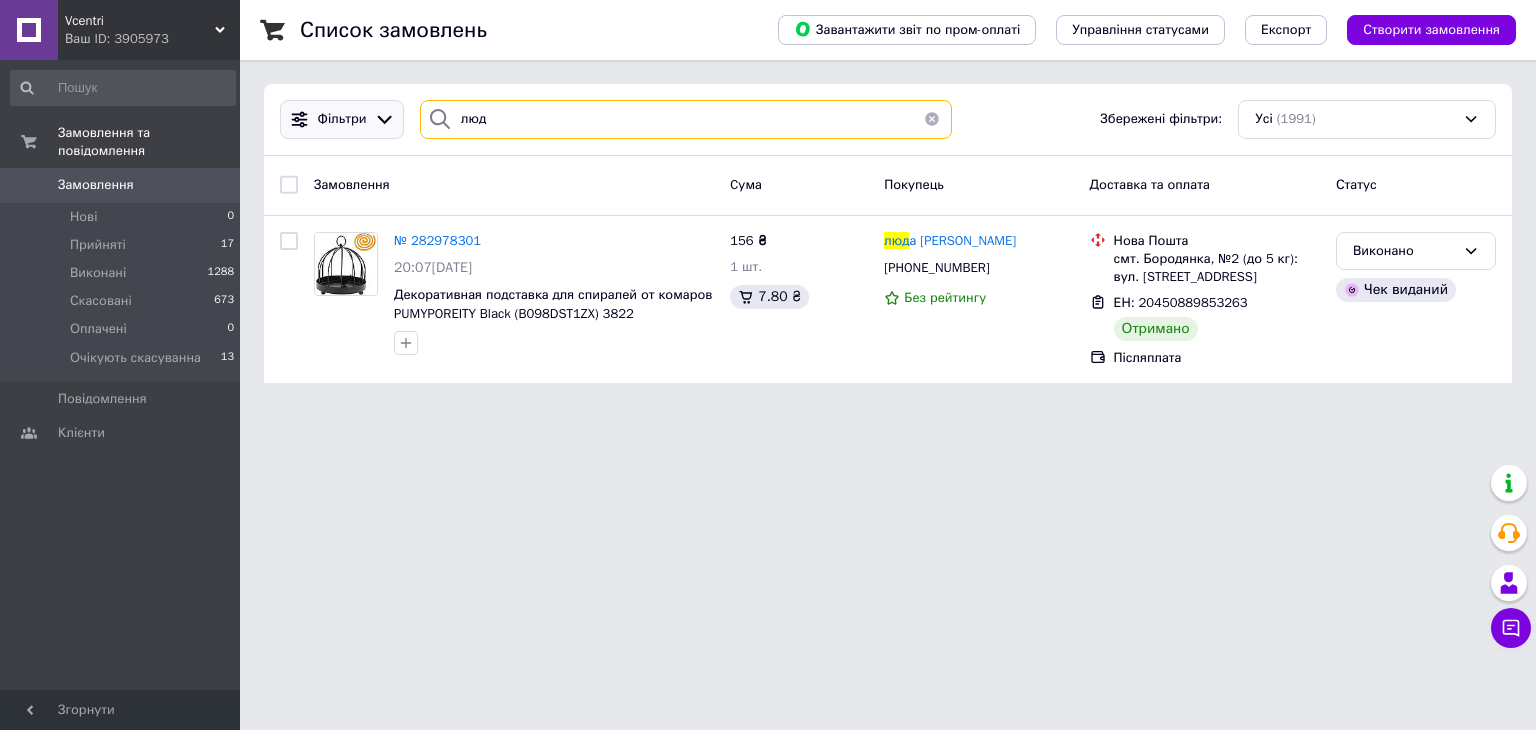 drag, startPoint x: 530, startPoint y: 129, endPoint x: 467, endPoint y: 94, distance: 72.06941 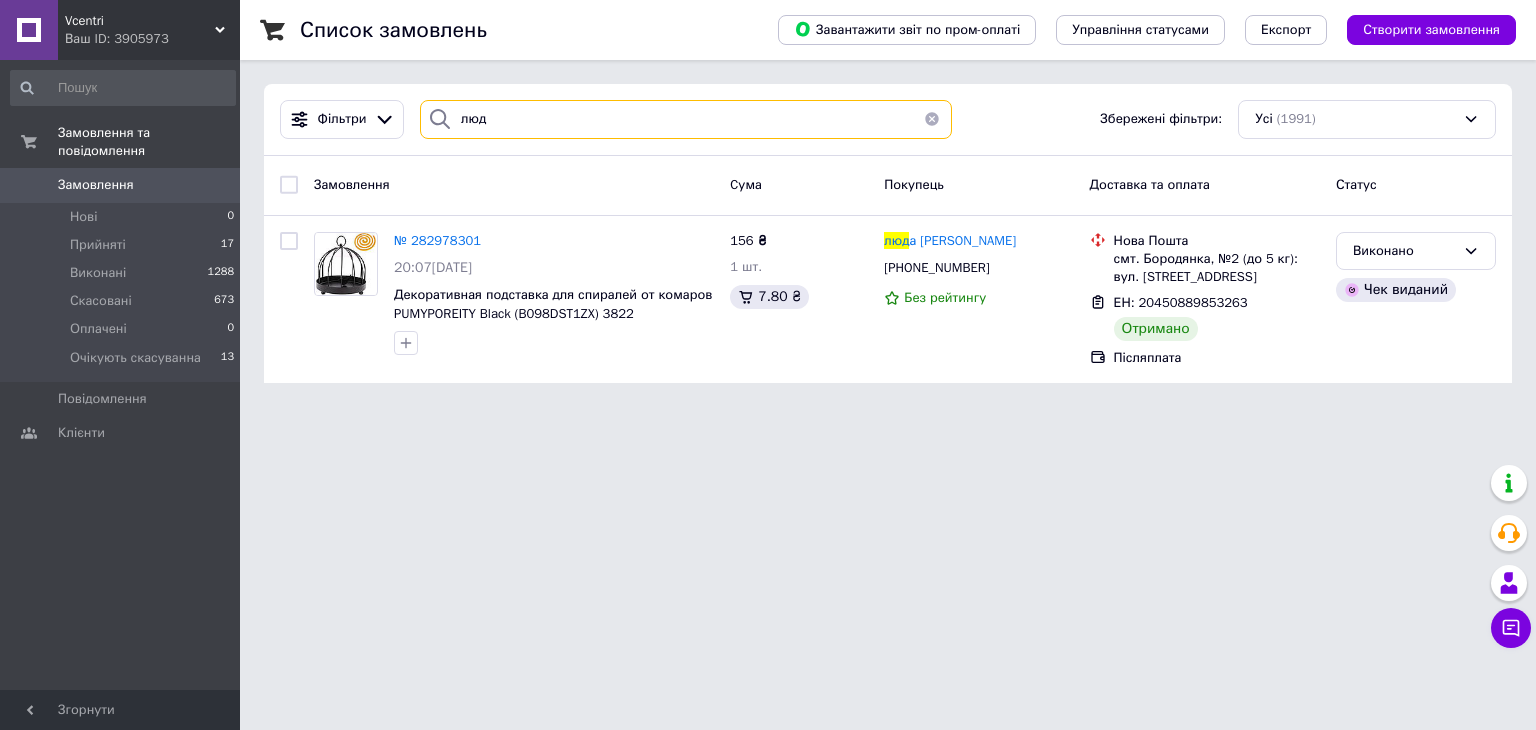 type 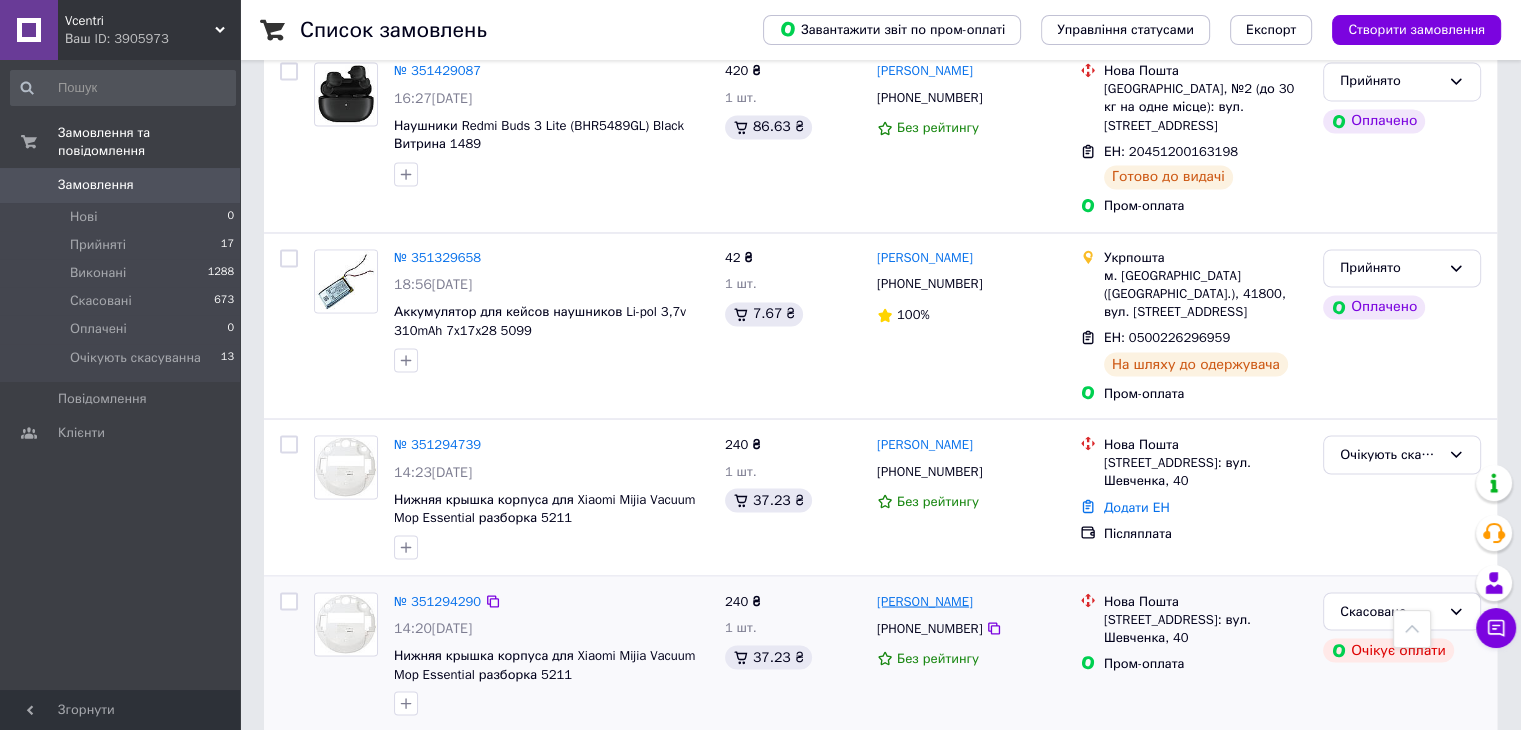 scroll, scrollTop: 3462, scrollLeft: 0, axis: vertical 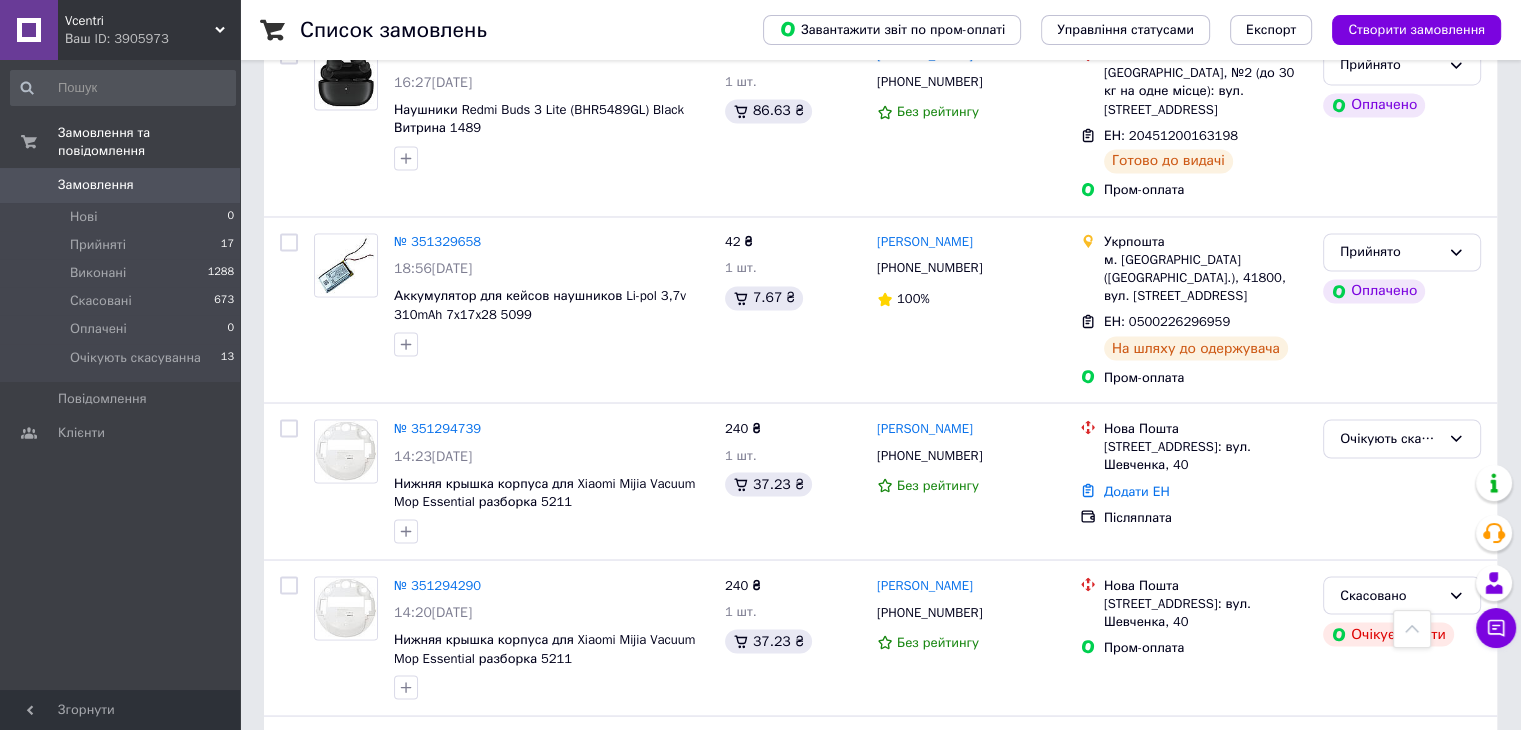drag, startPoint x: 327, startPoint y: 682, endPoint x: 384, endPoint y: 670, distance: 58.249462 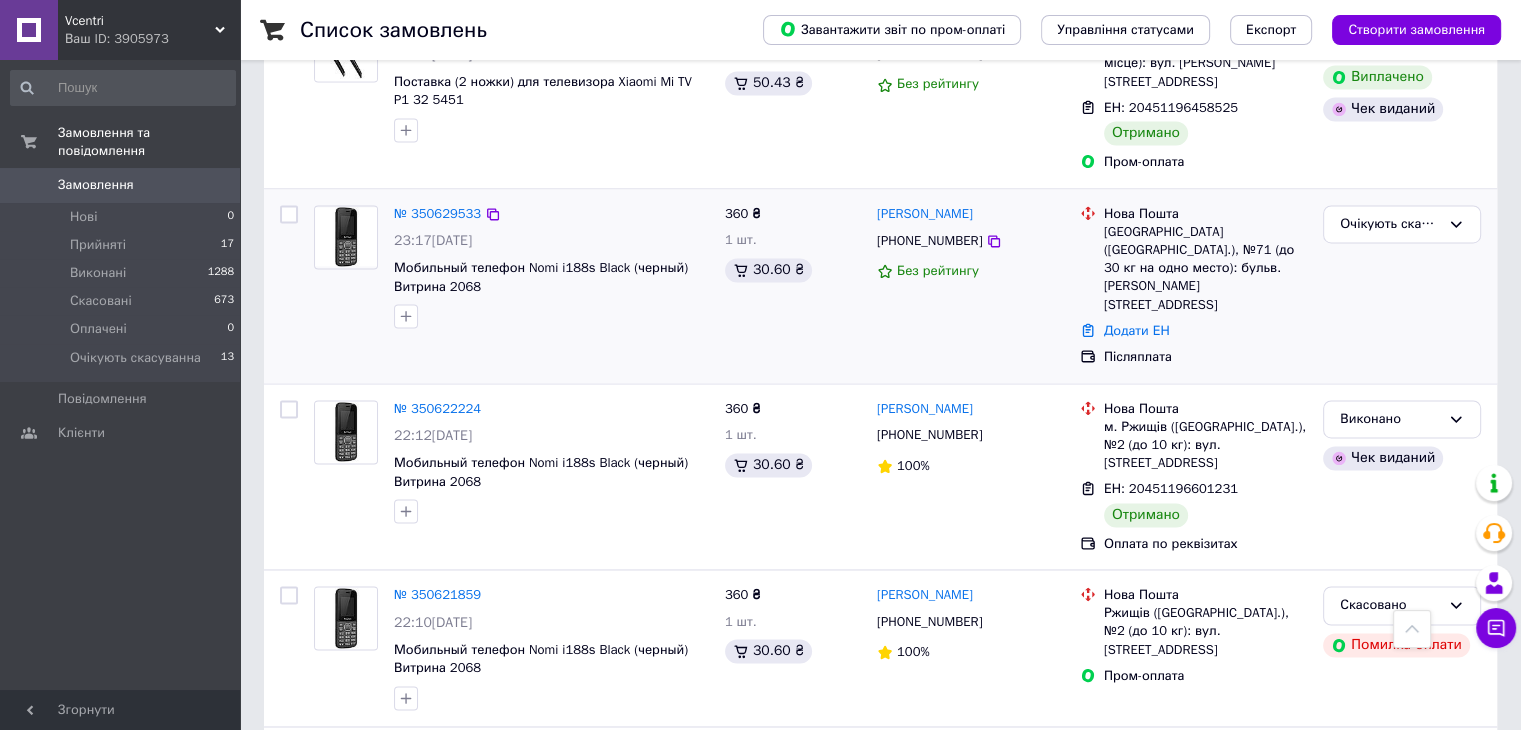 scroll, scrollTop: 3000, scrollLeft: 0, axis: vertical 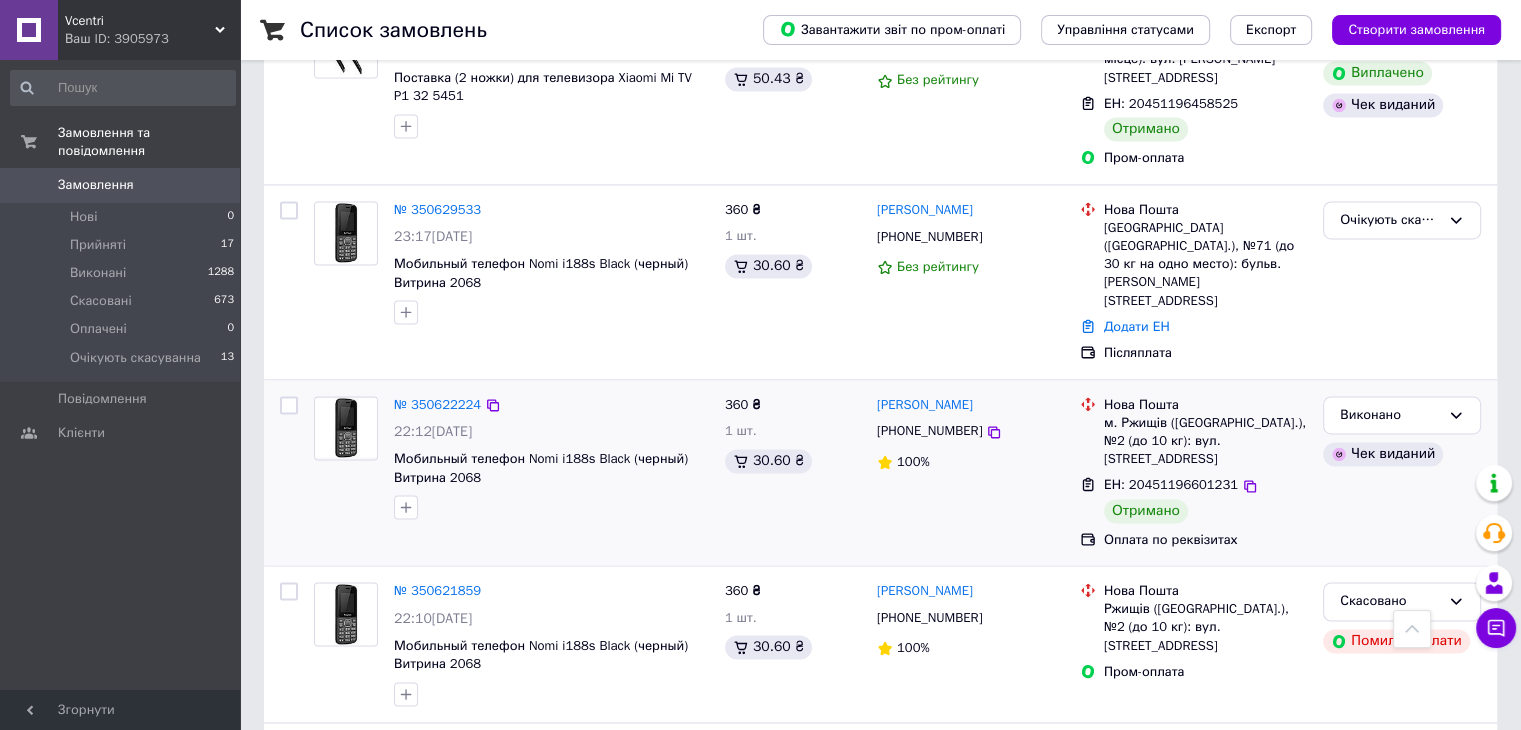 drag, startPoint x: 866, startPoint y: 189, endPoint x: 1020, endPoint y: 198, distance: 154.26276 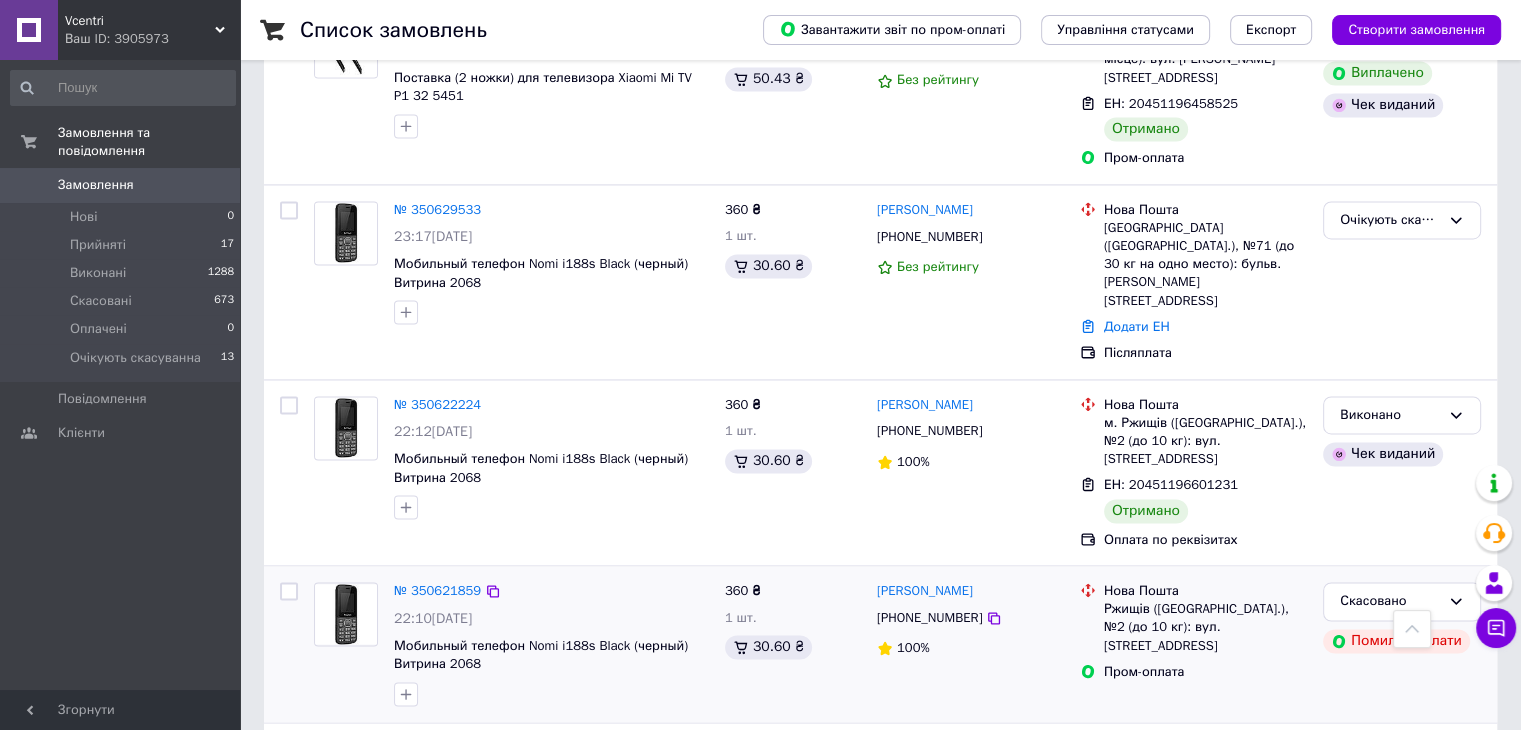 copy on "[PERSON_NAME]" 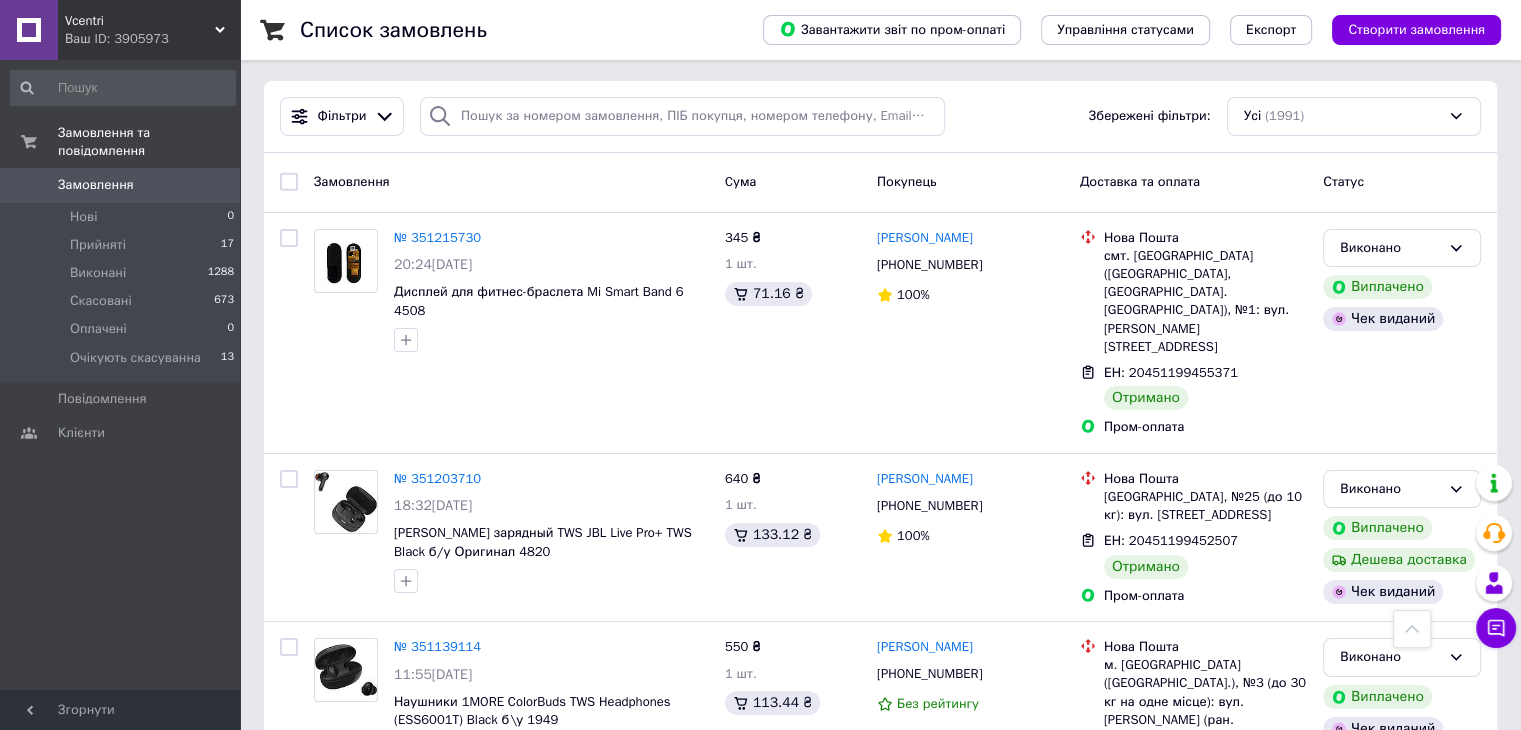scroll, scrollTop: 0, scrollLeft: 0, axis: both 